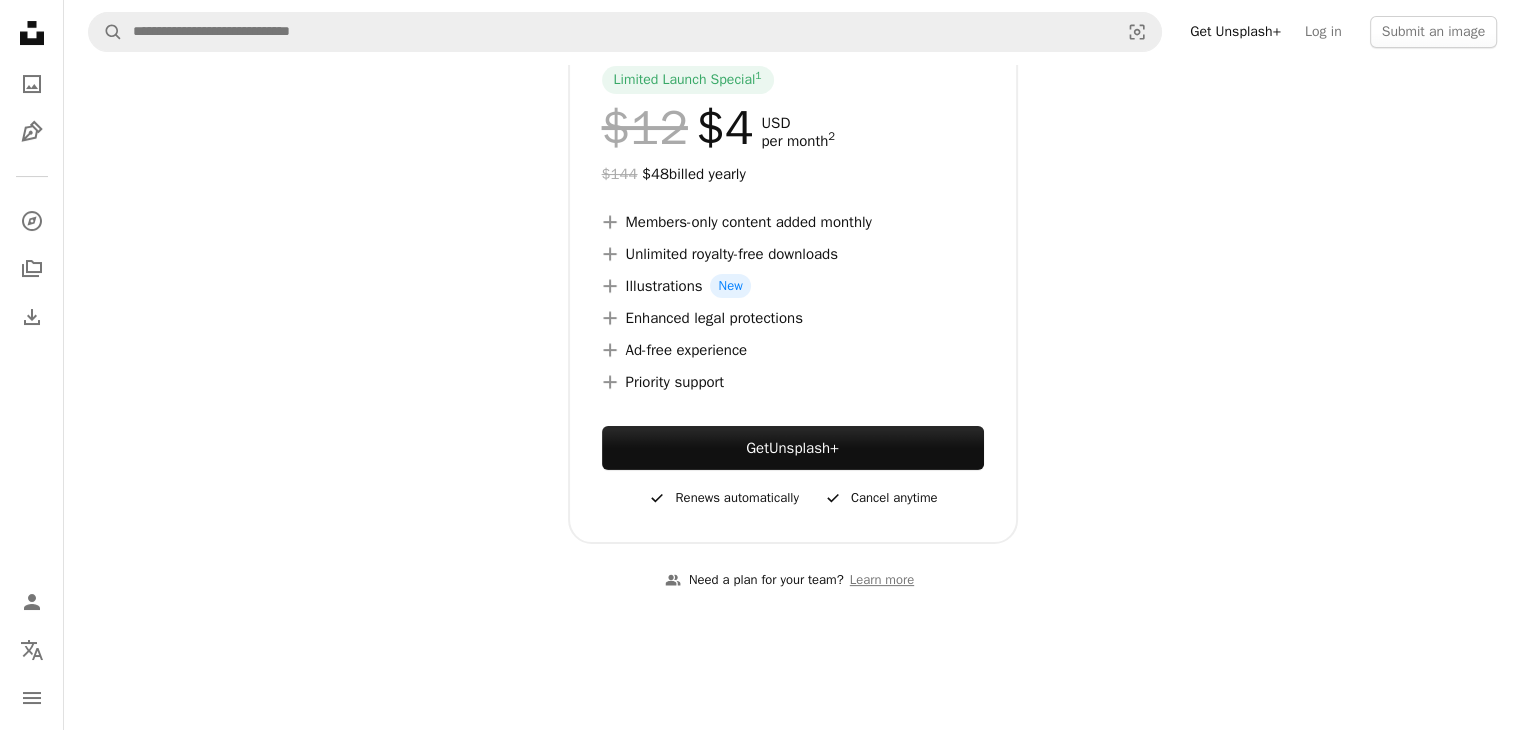 scroll, scrollTop: 0, scrollLeft: 0, axis: both 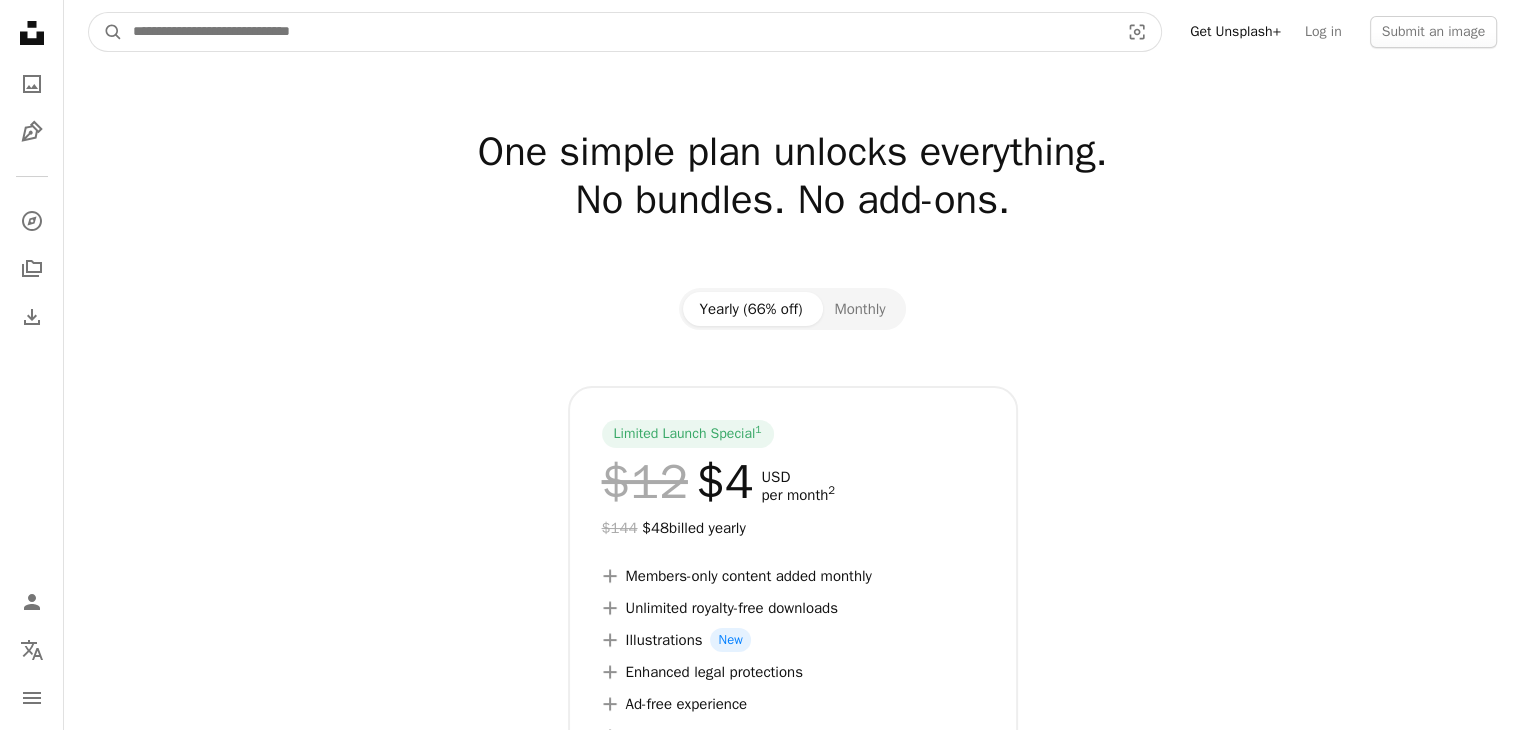 click at bounding box center (618, 32) 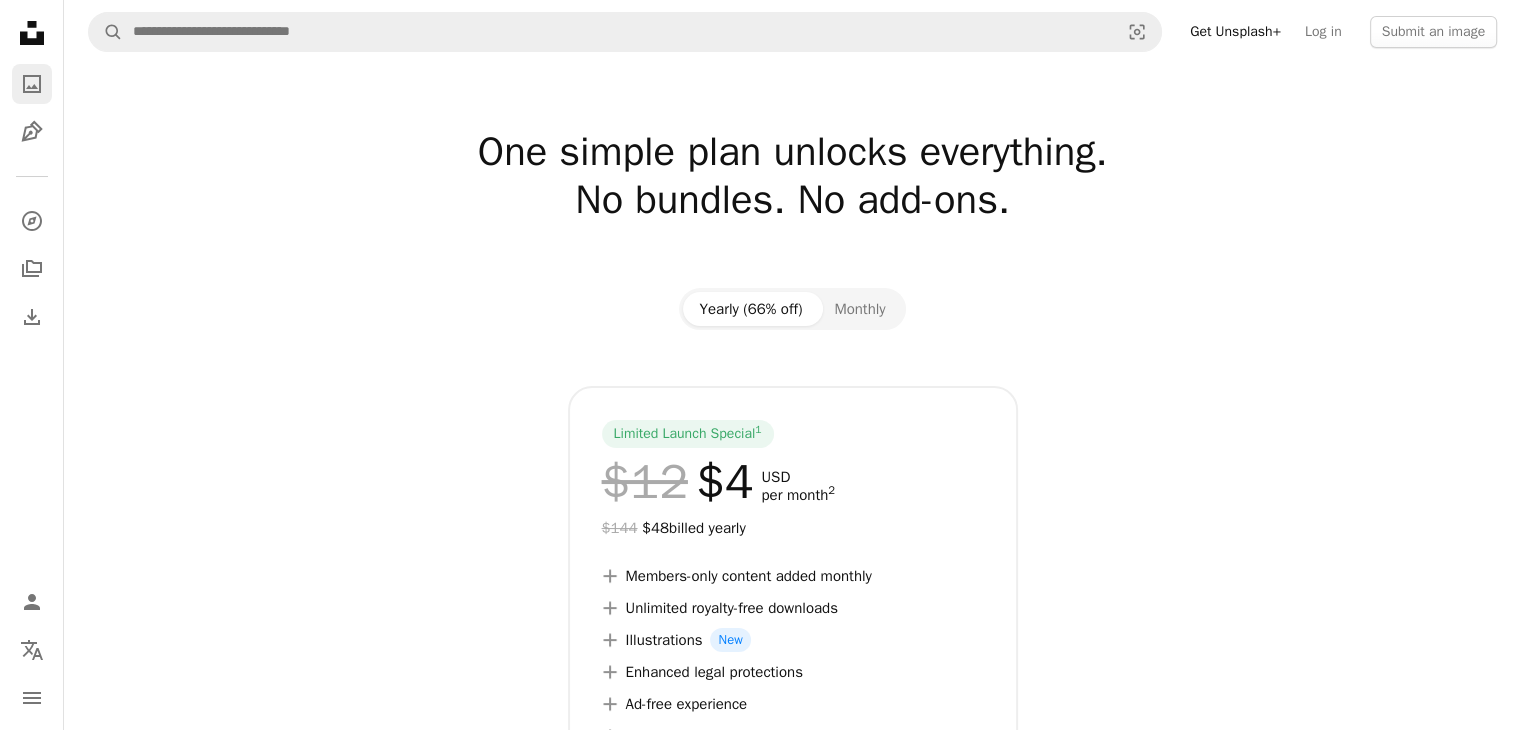 click 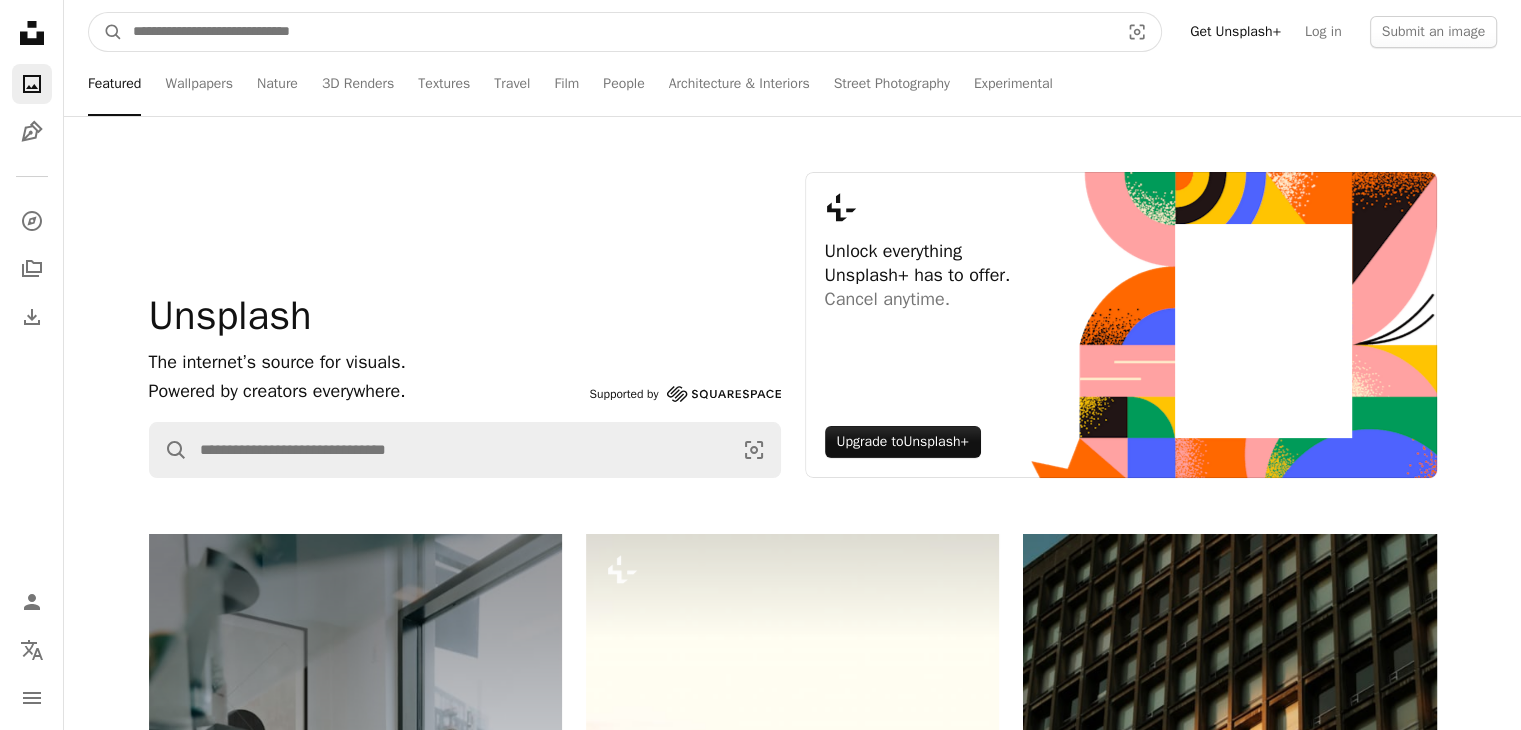 click at bounding box center [618, 32] 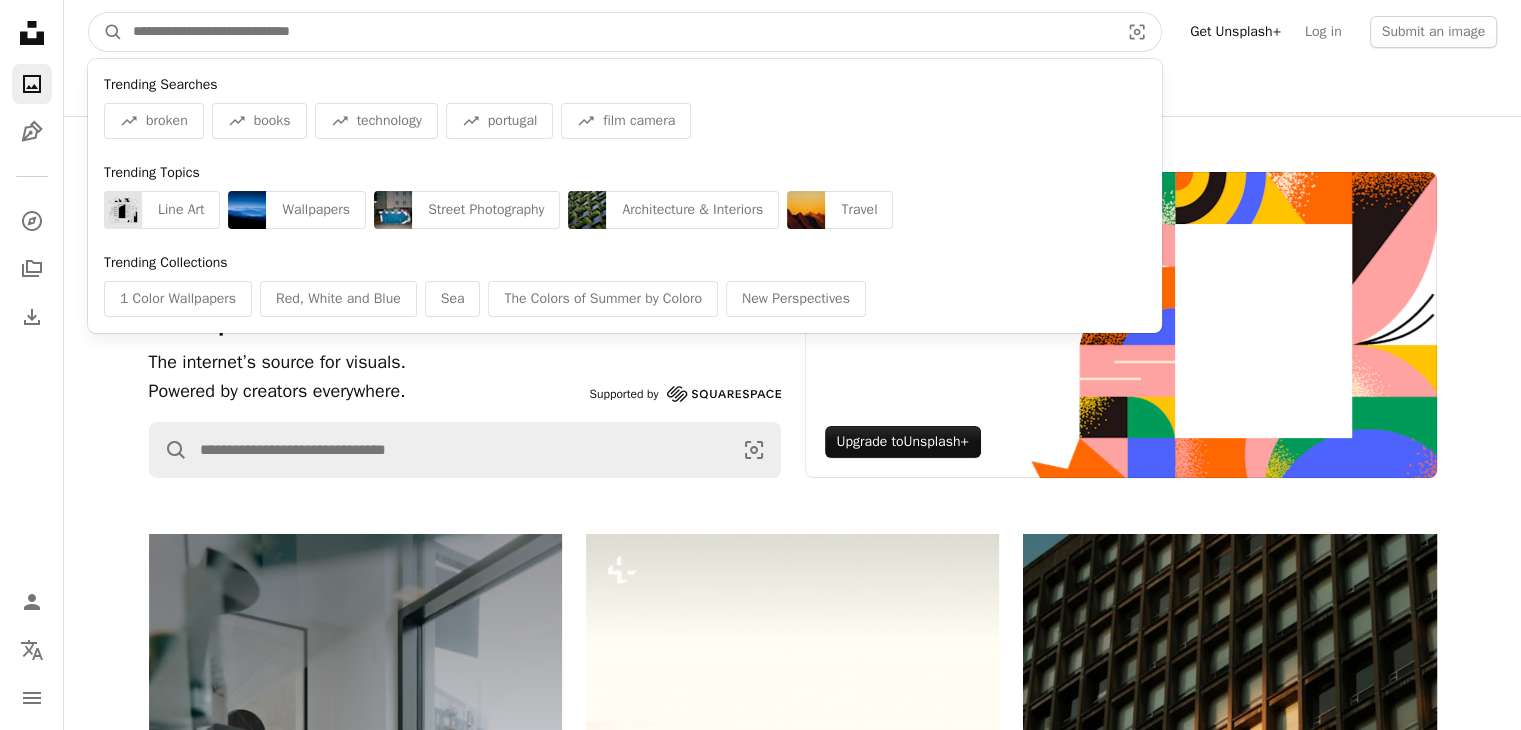 click at bounding box center [618, 32] 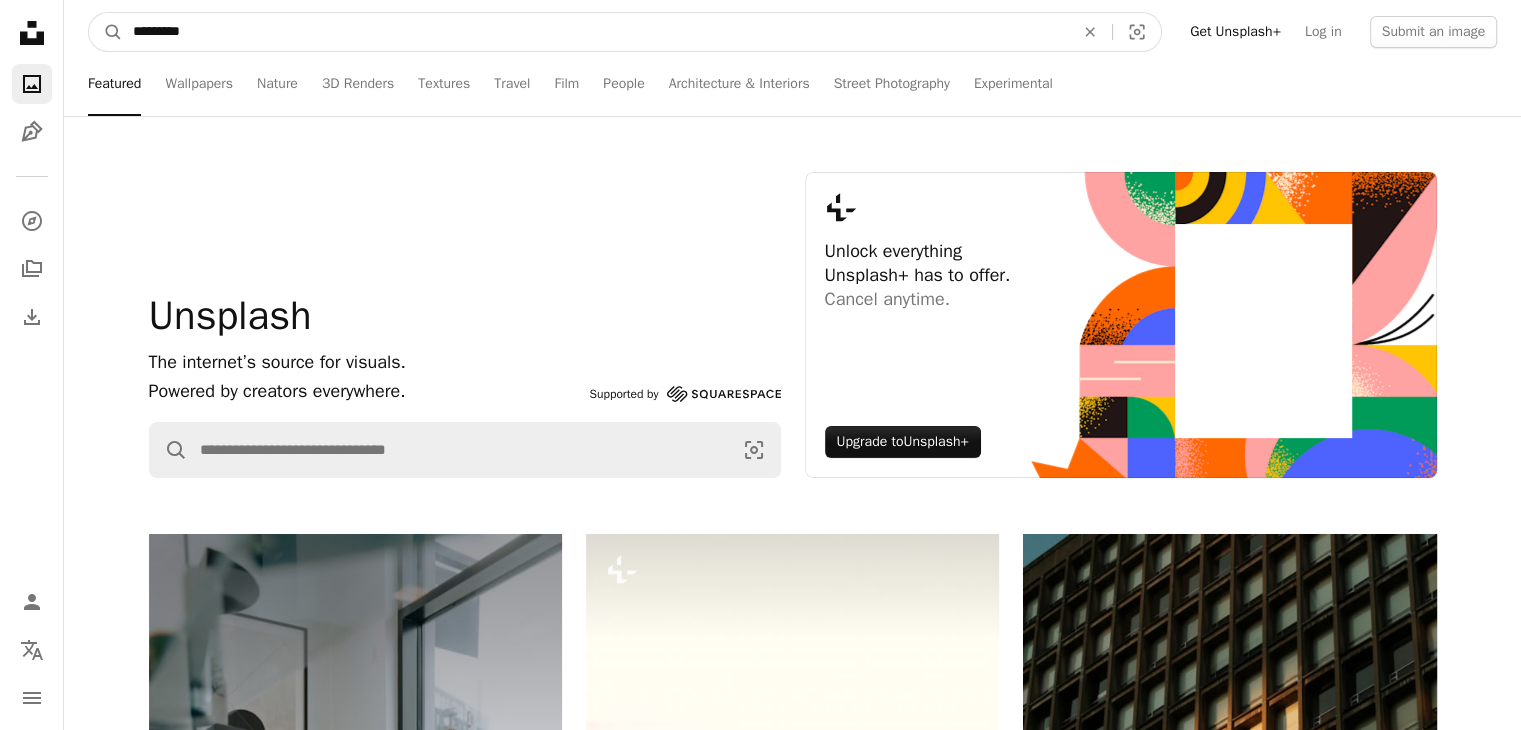 type on "*********" 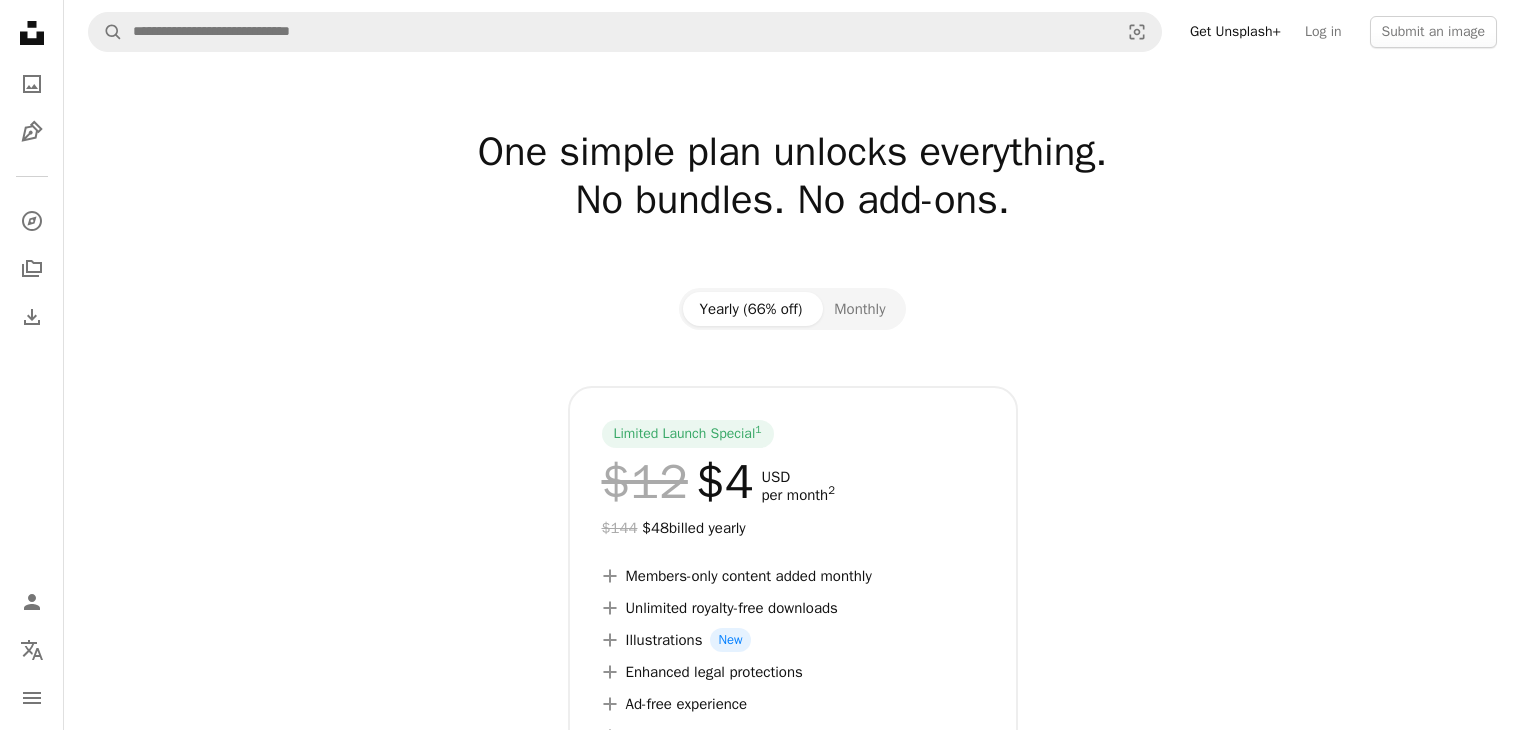 scroll, scrollTop: 0, scrollLeft: 0, axis: both 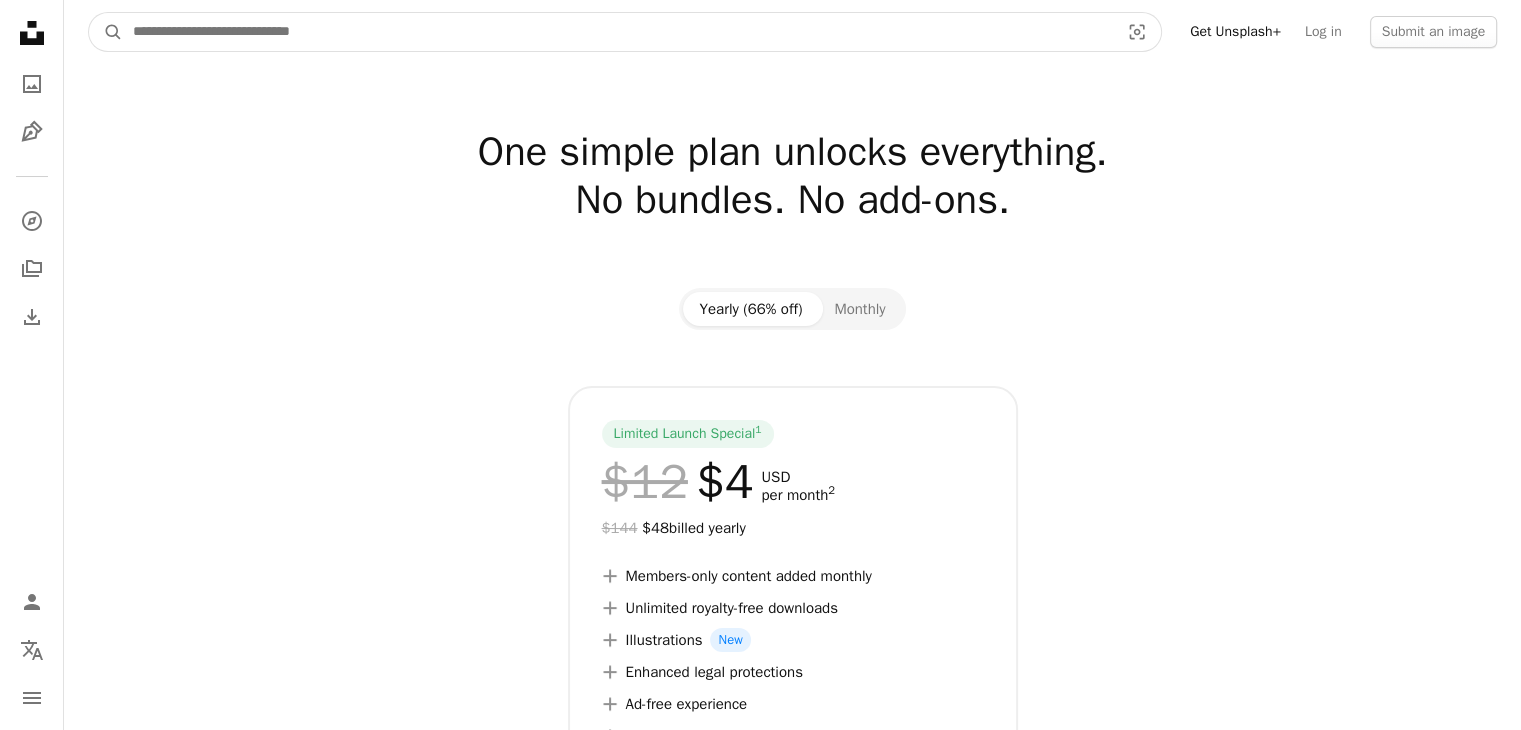 click at bounding box center (618, 32) 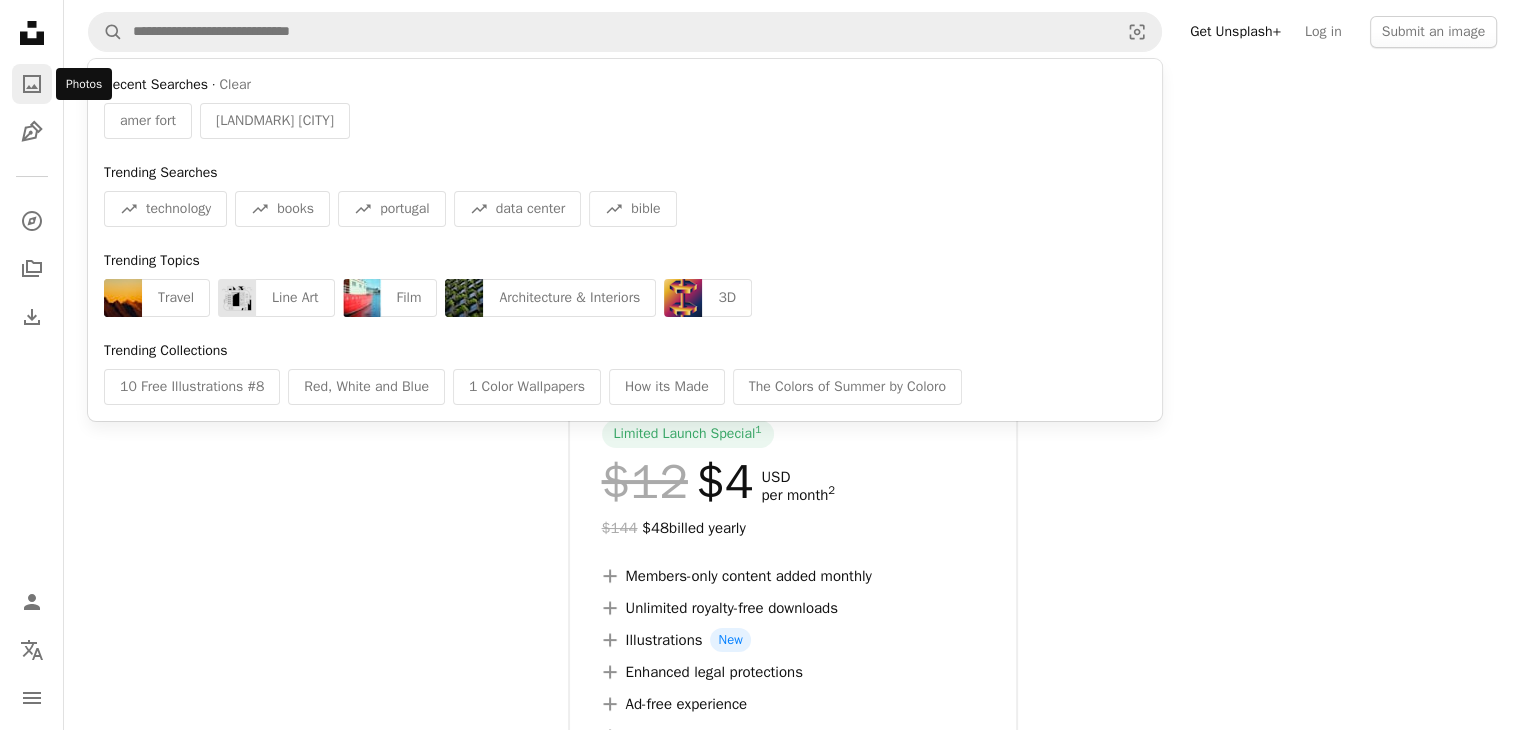 click 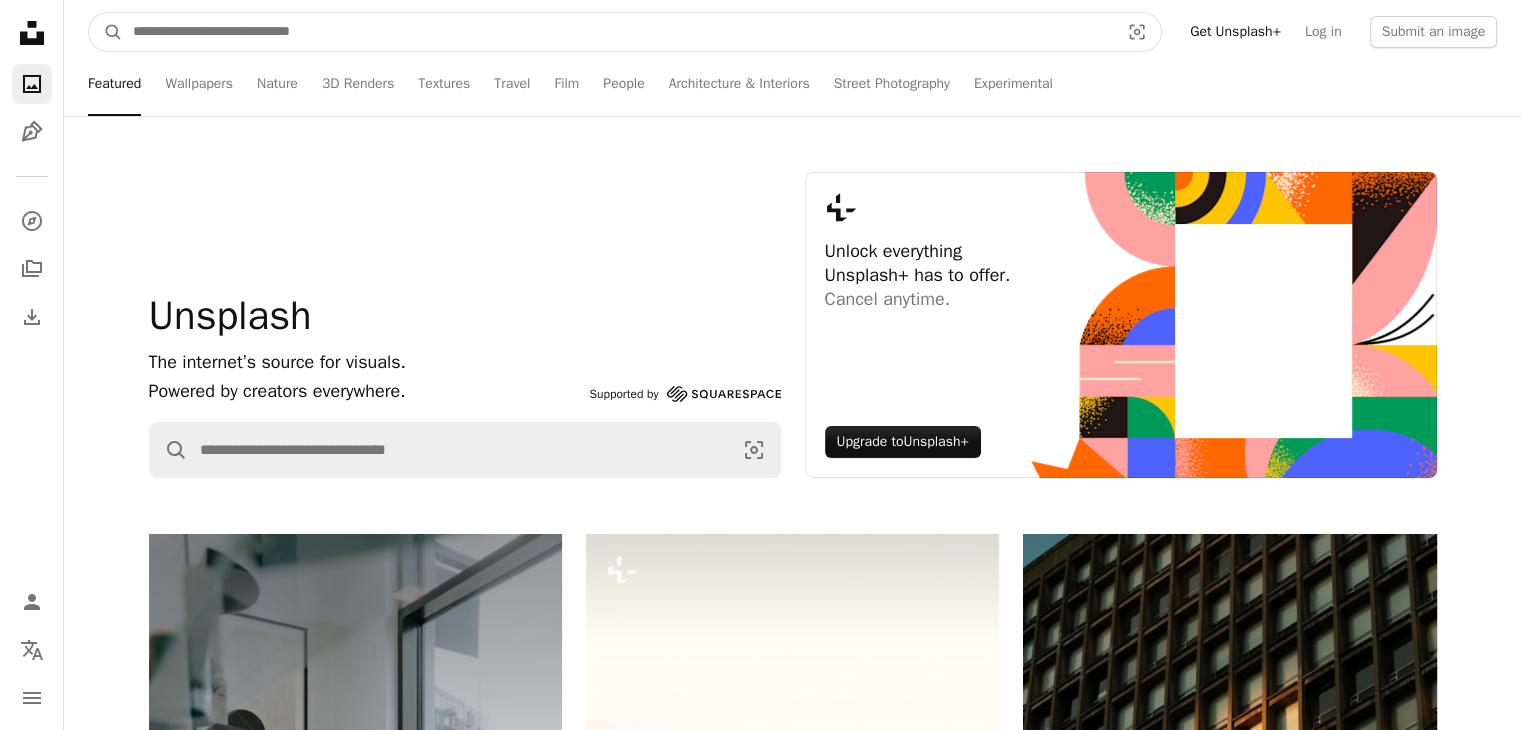 click at bounding box center [618, 32] 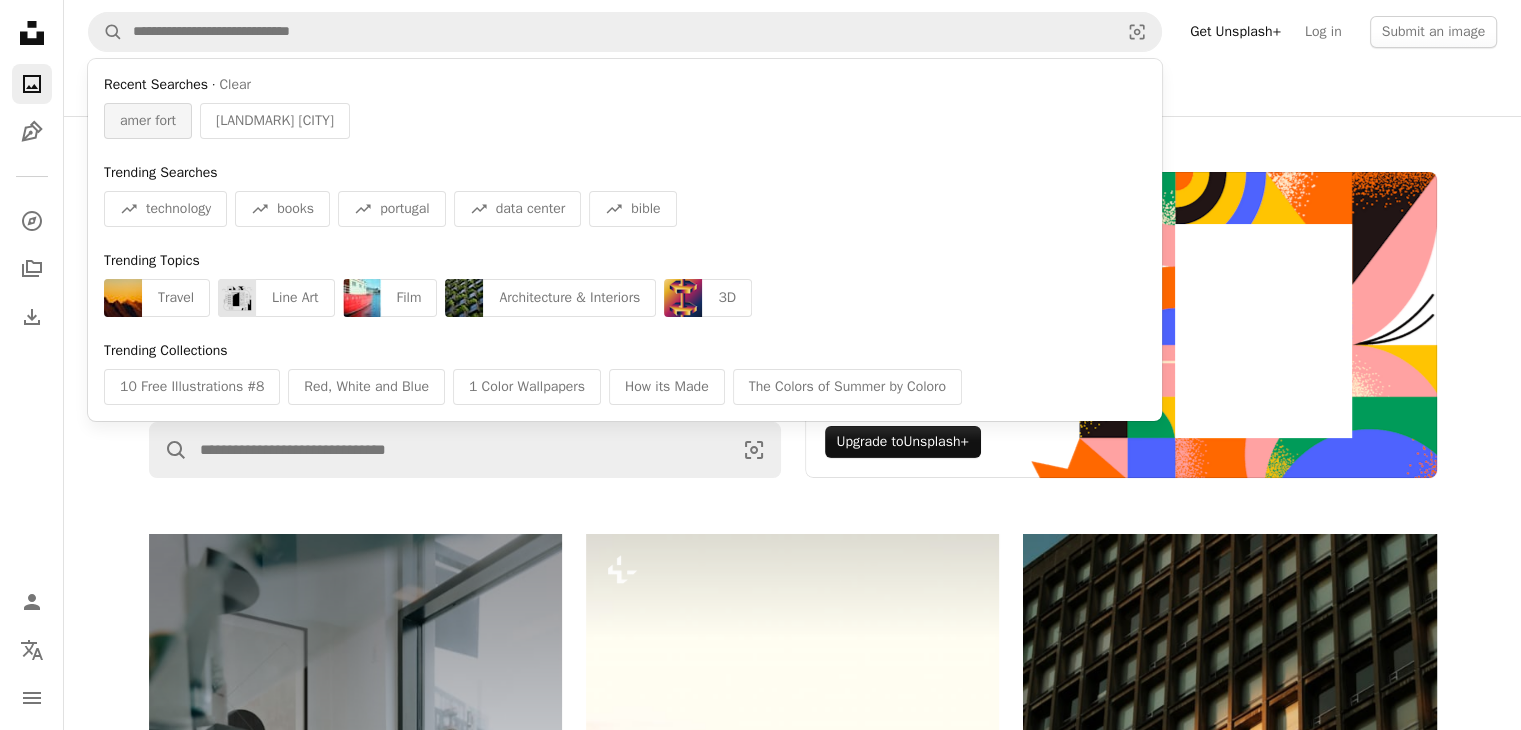 click on "amer fort" at bounding box center (148, 121) 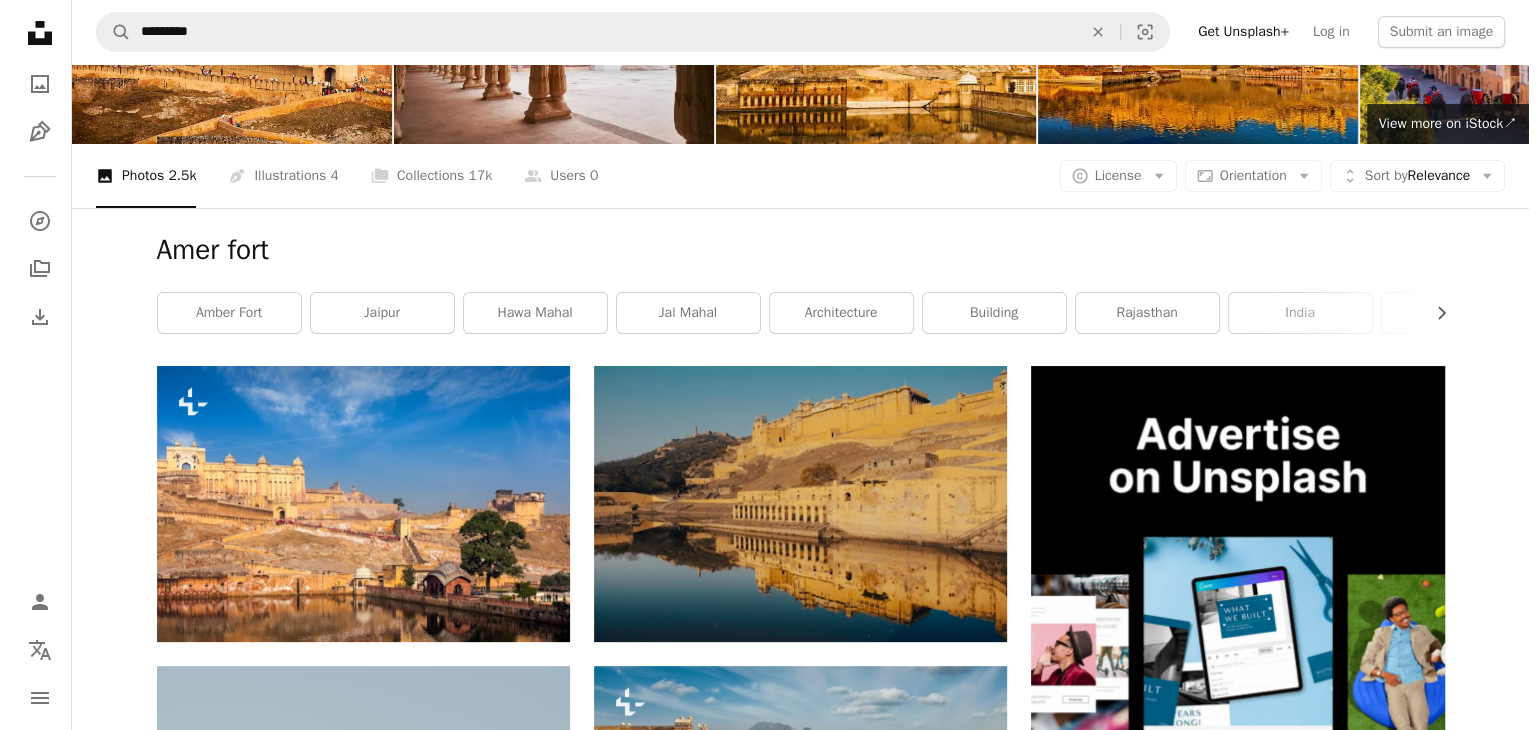 scroll, scrollTop: 200, scrollLeft: 0, axis: vertical 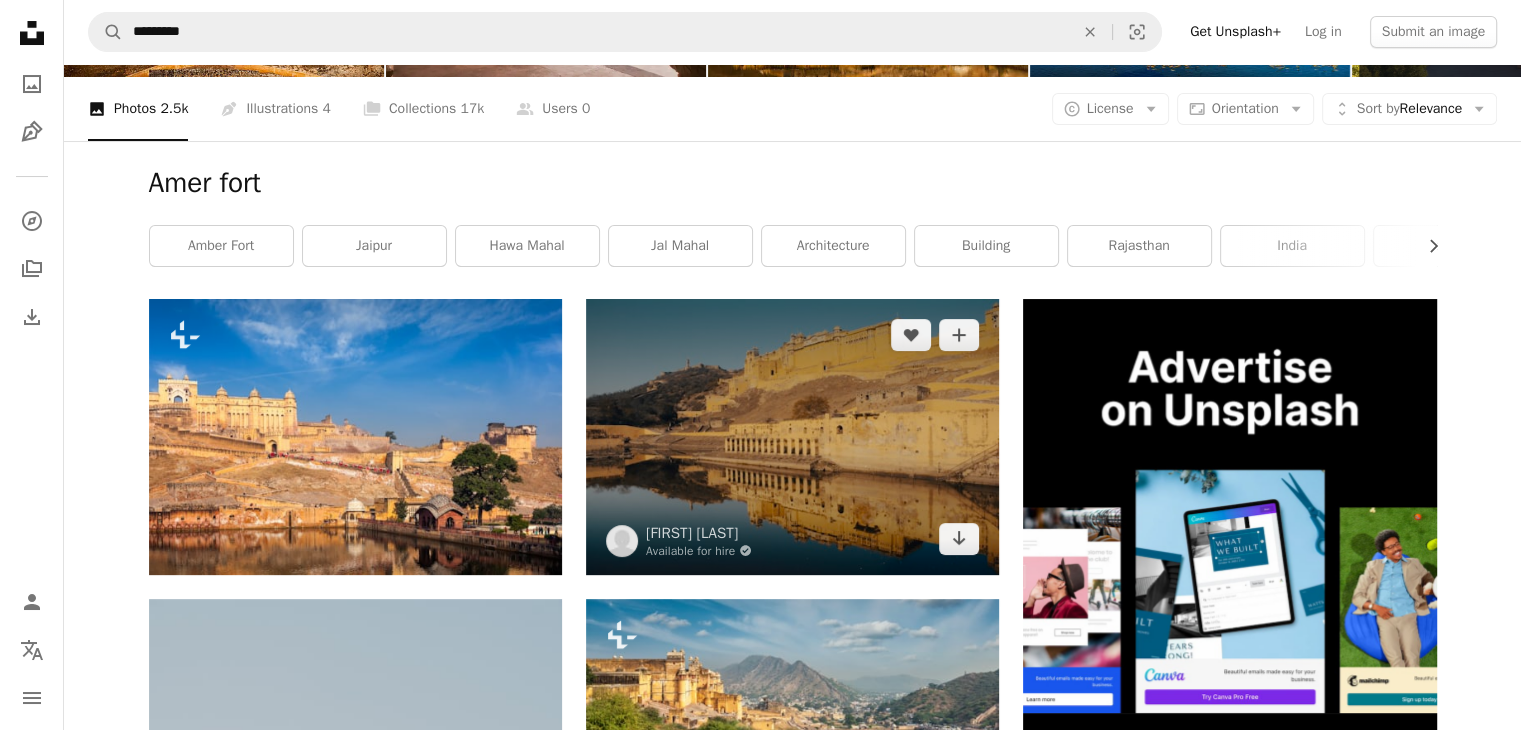 click at bounding box center (792, 436) 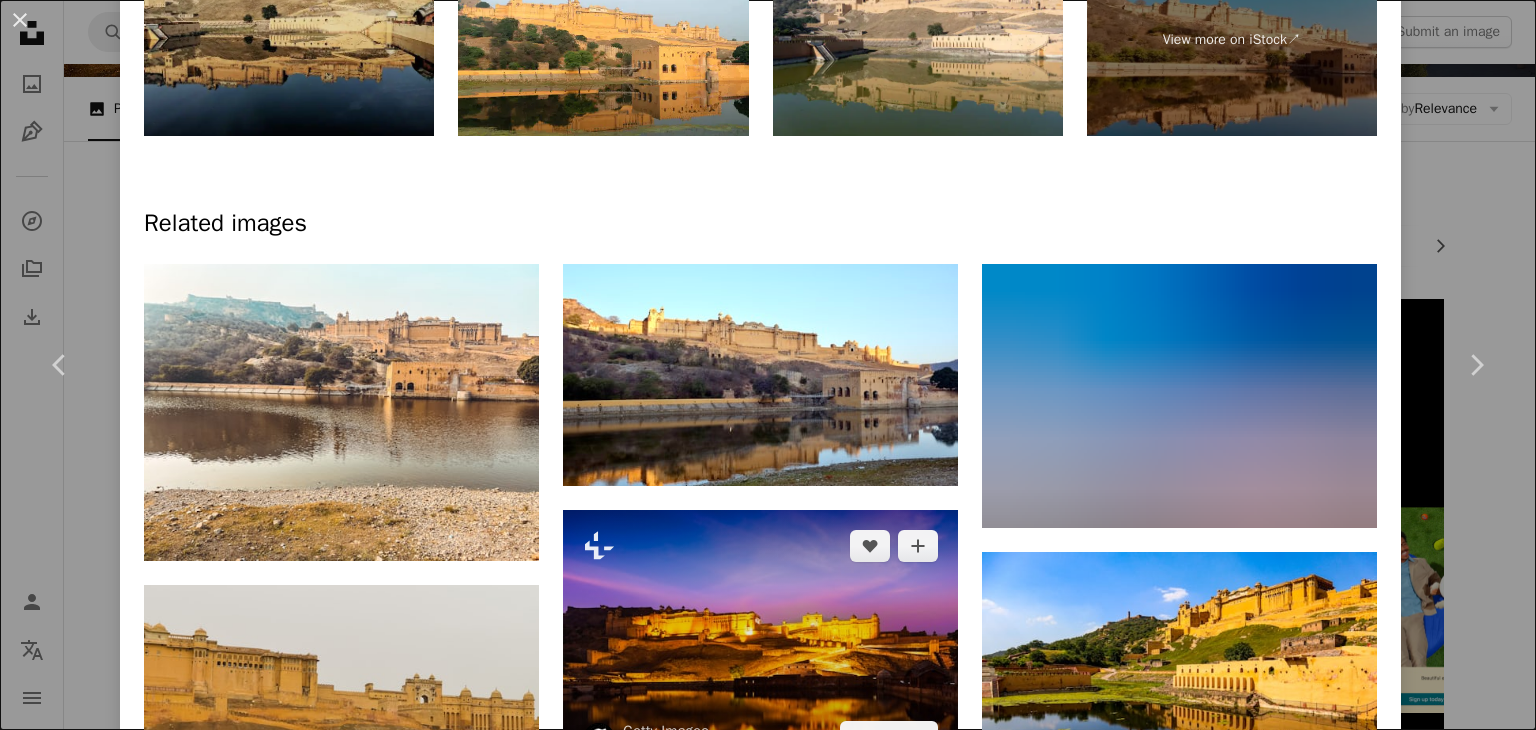 scroll, scrollTop: 1100, scrollLeft: 0, axis: vertical 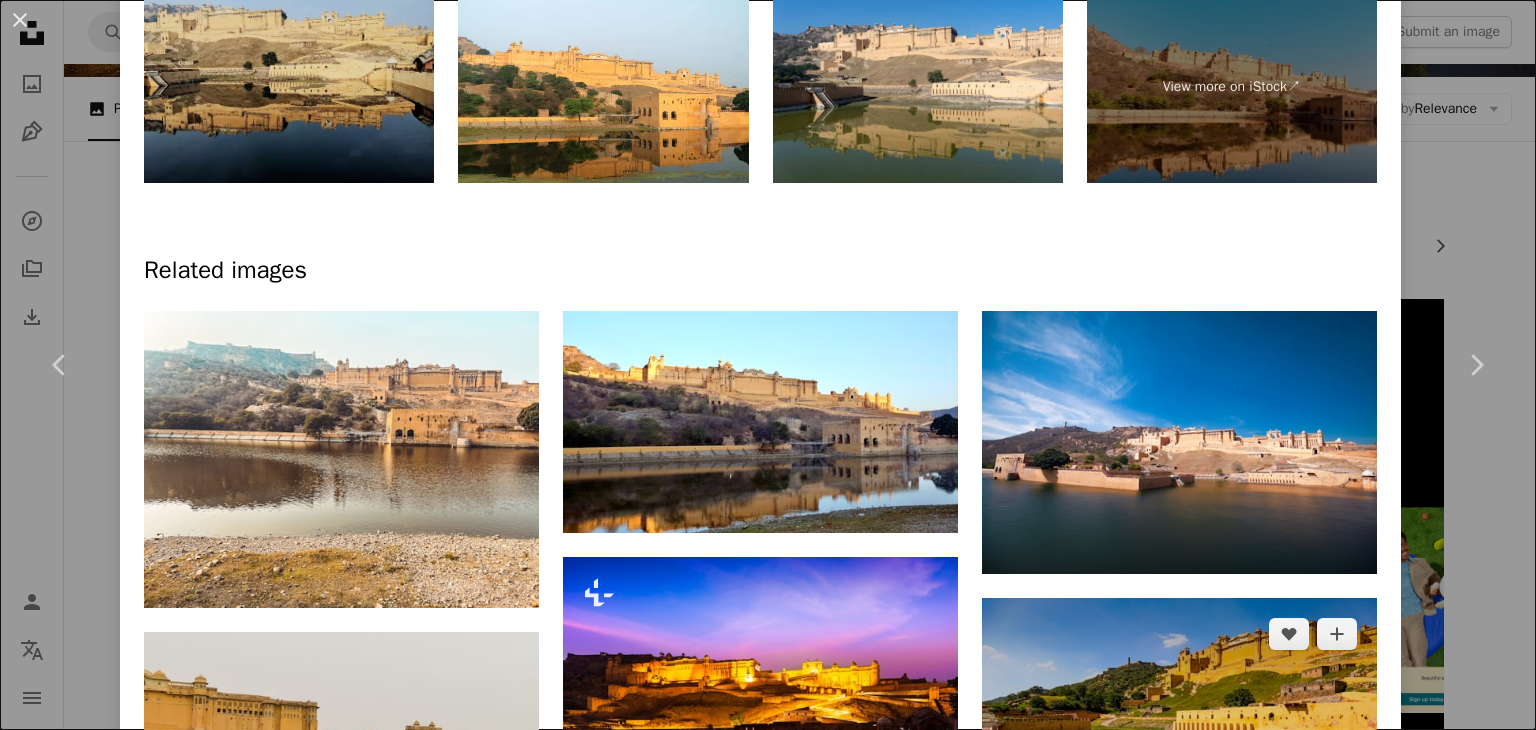 click at bounding box center (1179, 729) 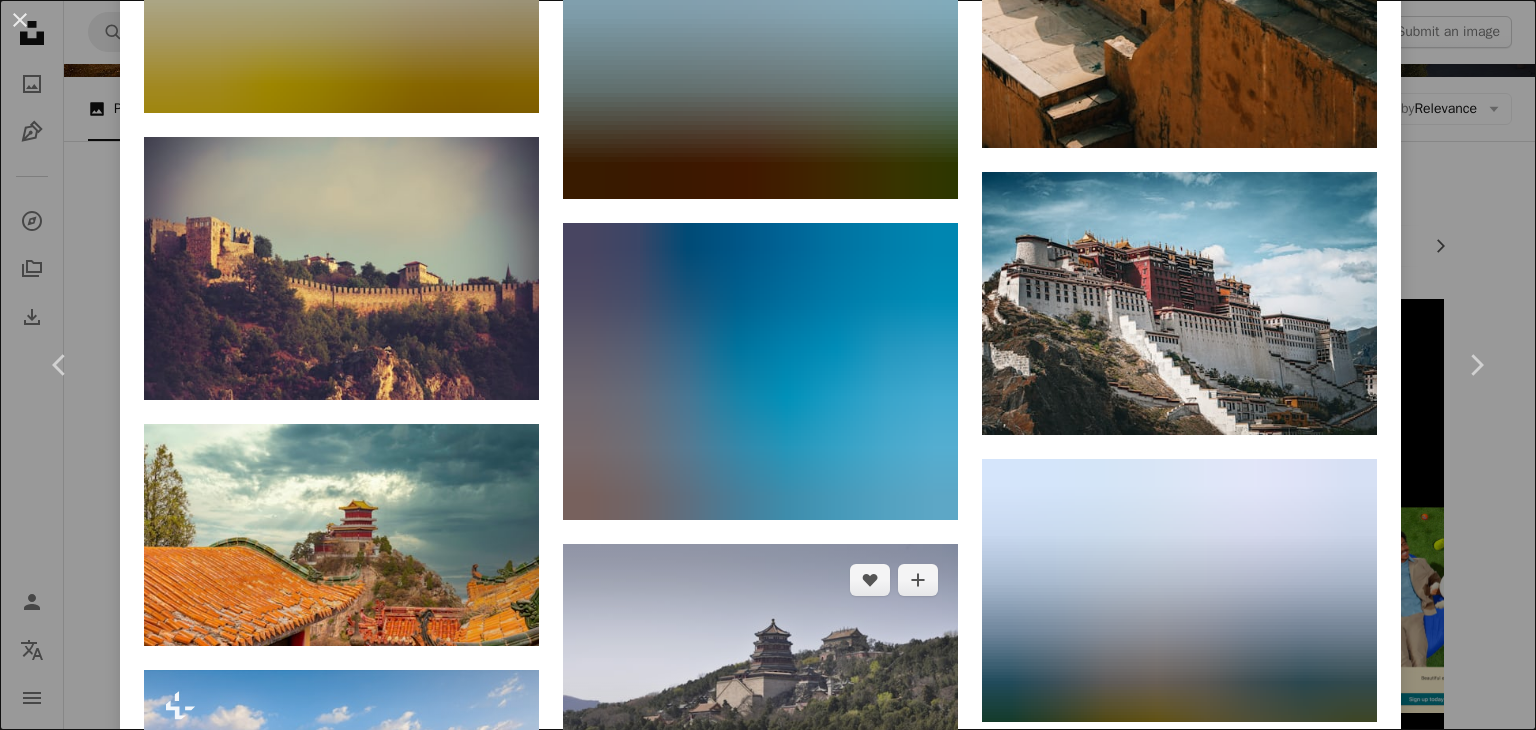 scroll, scrollTop: 7441, scrollLeft: 0, axis: vertical 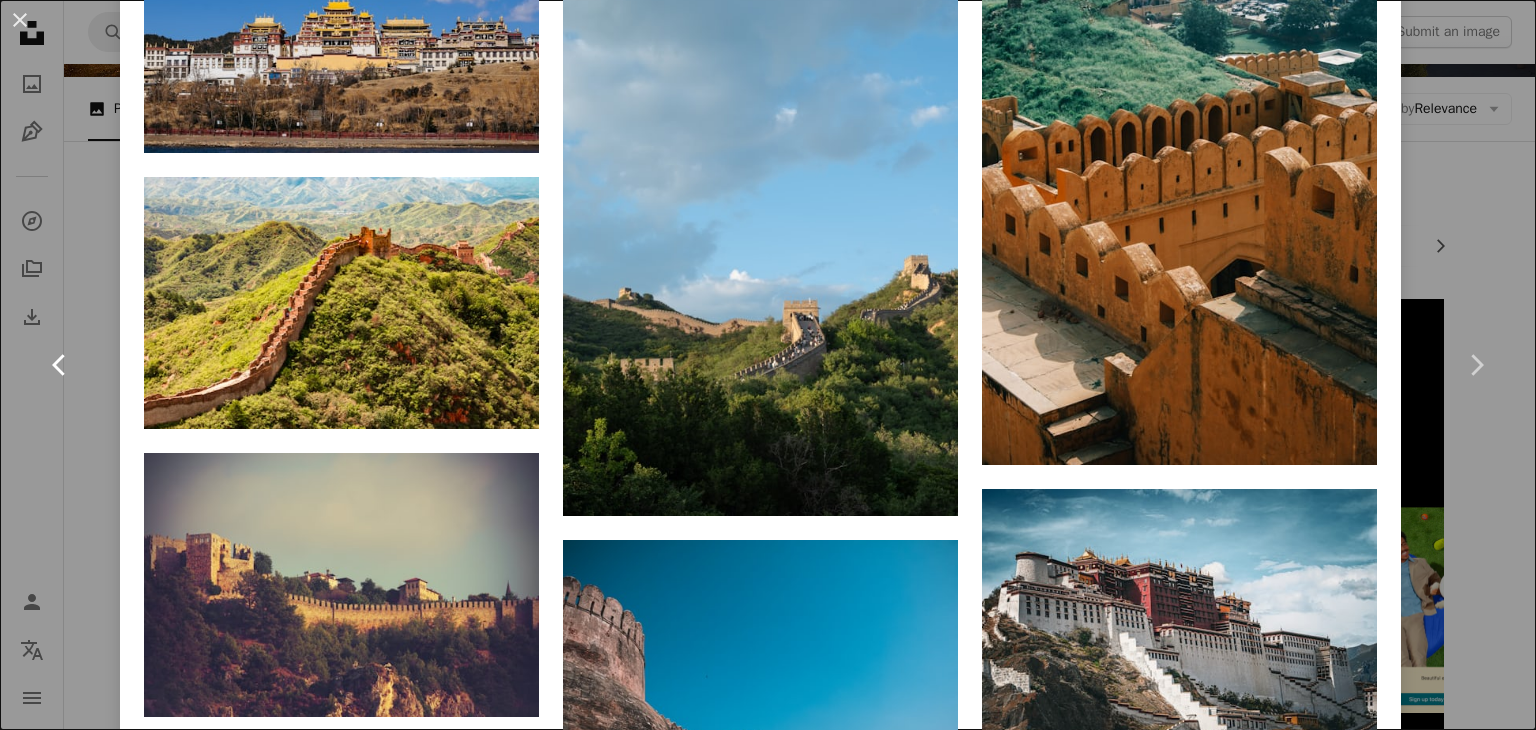 click on "Chevron left" 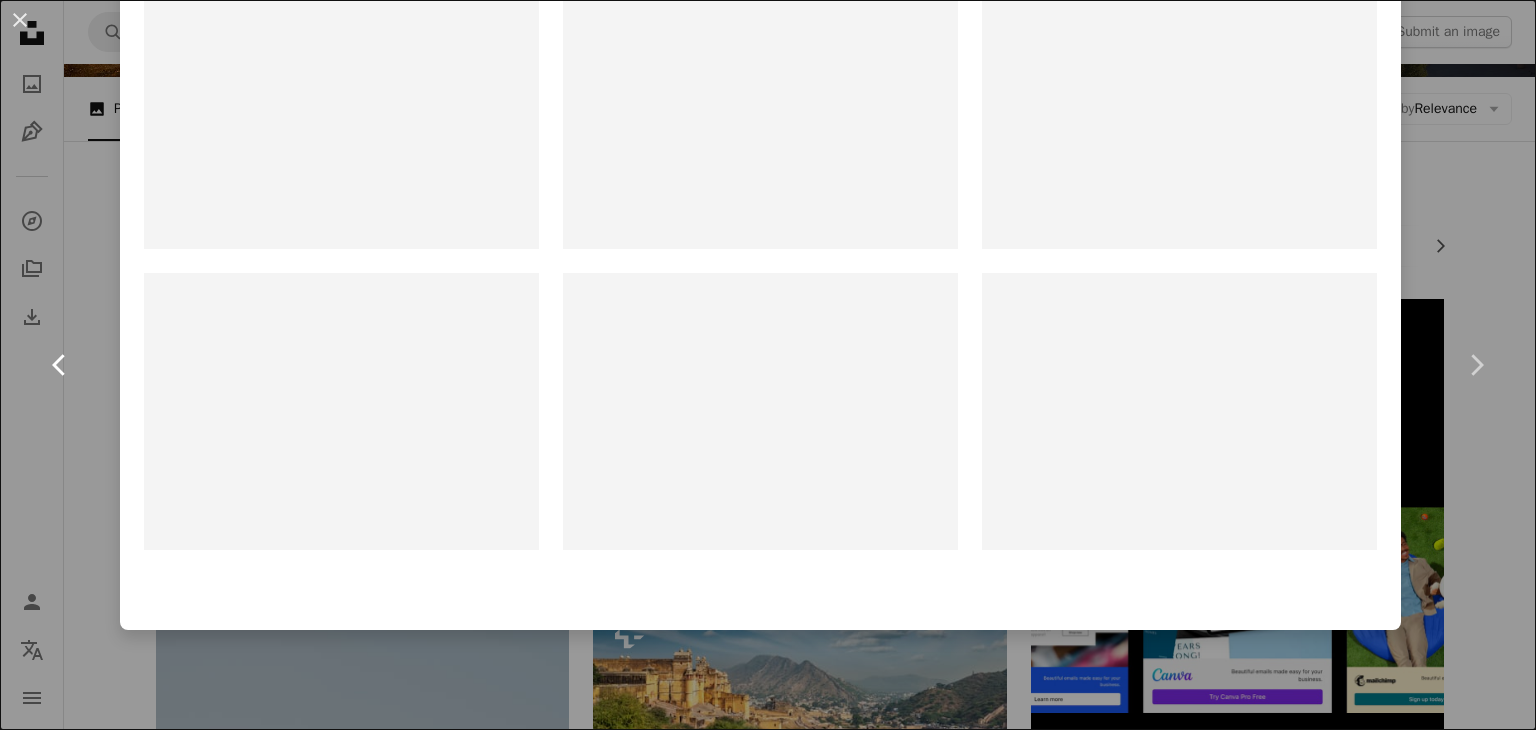 scroll, scrollTop: 0, scrollLeft: 0, axis: both 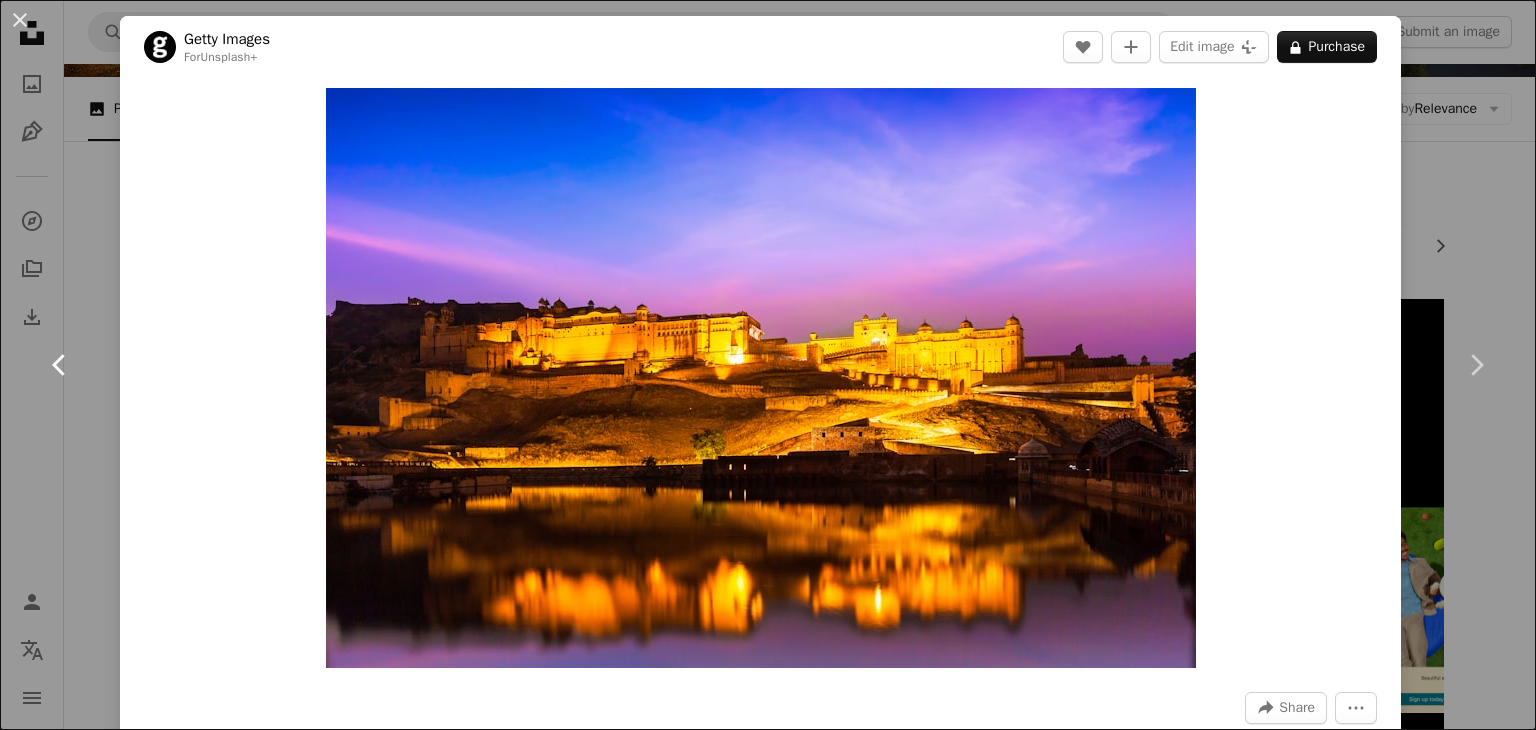 click on "Chevron left" 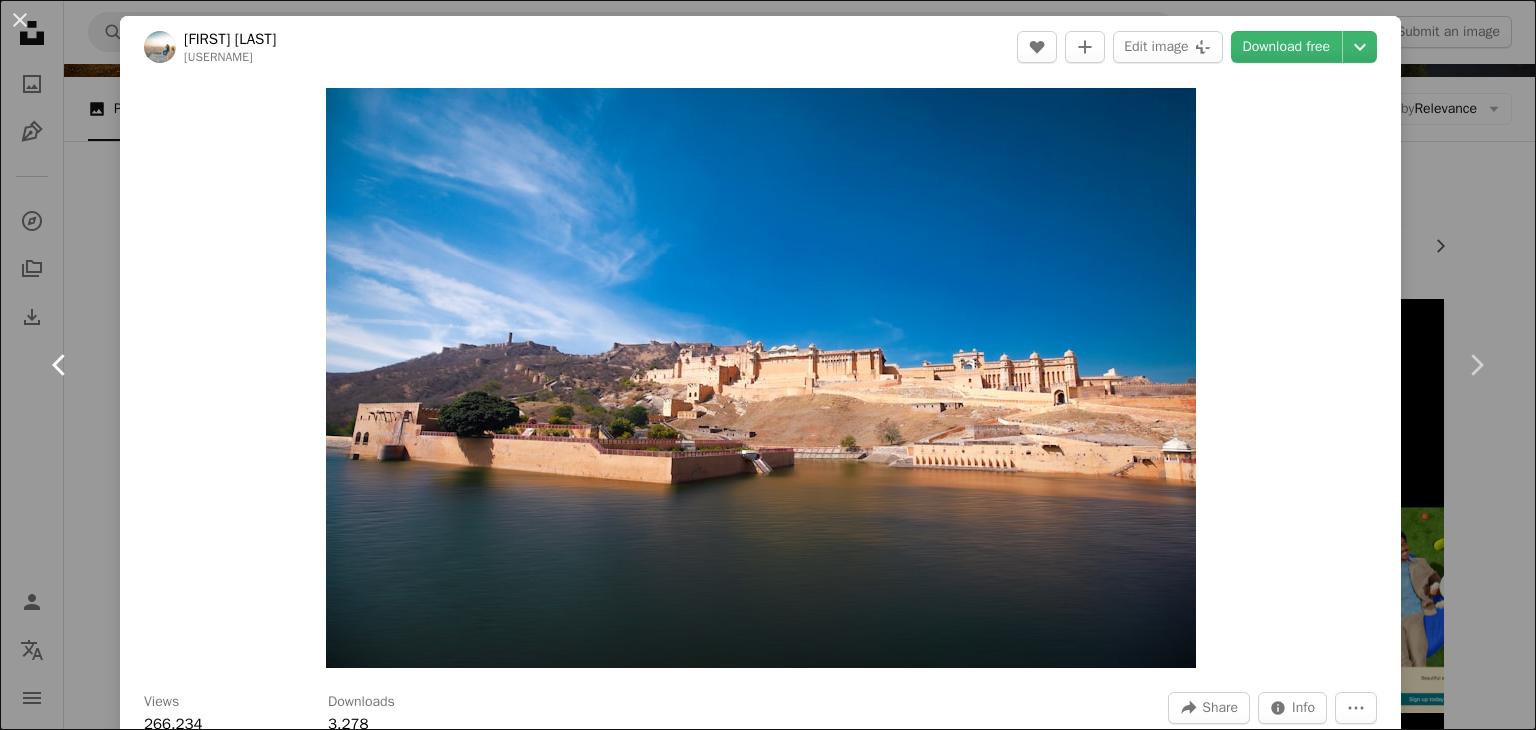 click on "Chevron left" 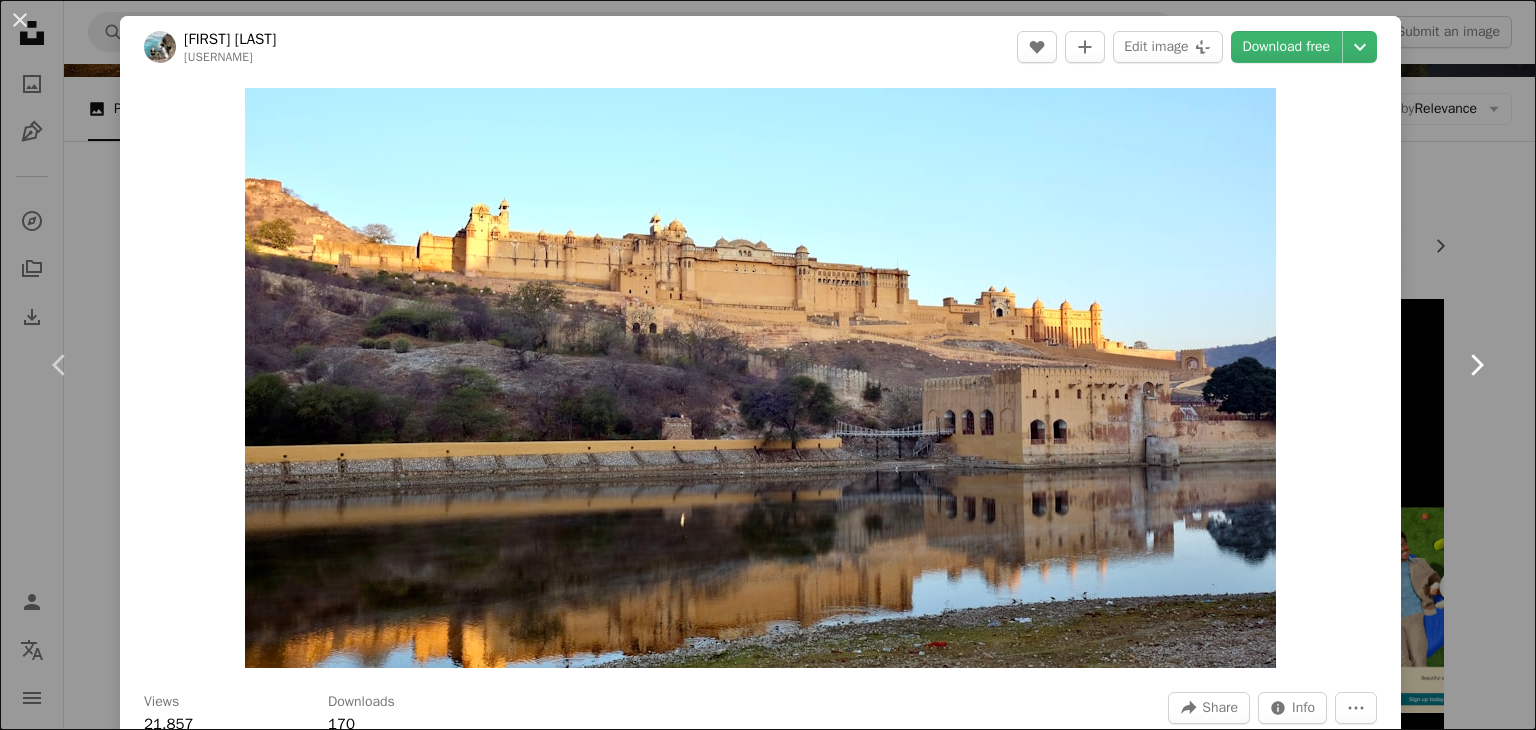 click on "Chevron right" 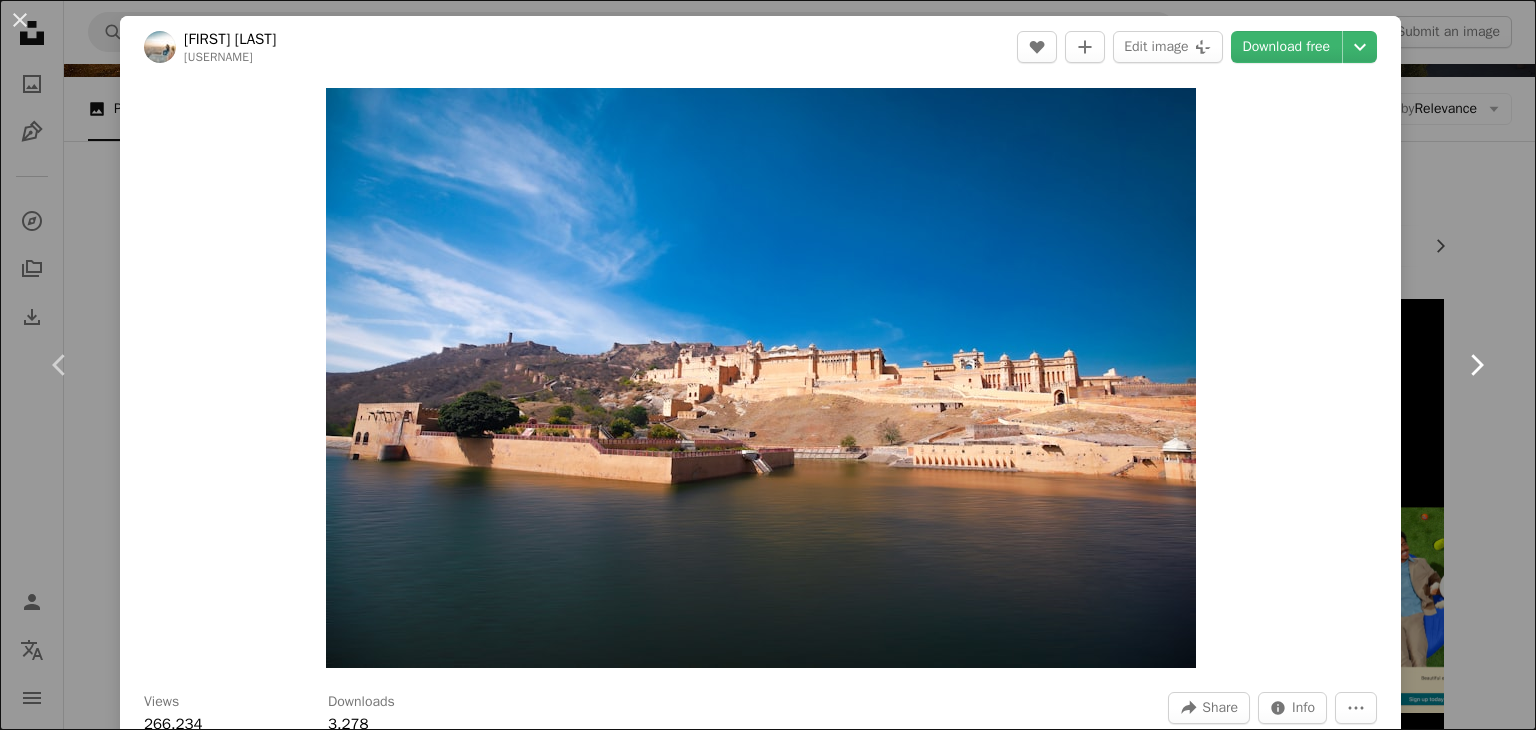 click on "Chevron right" 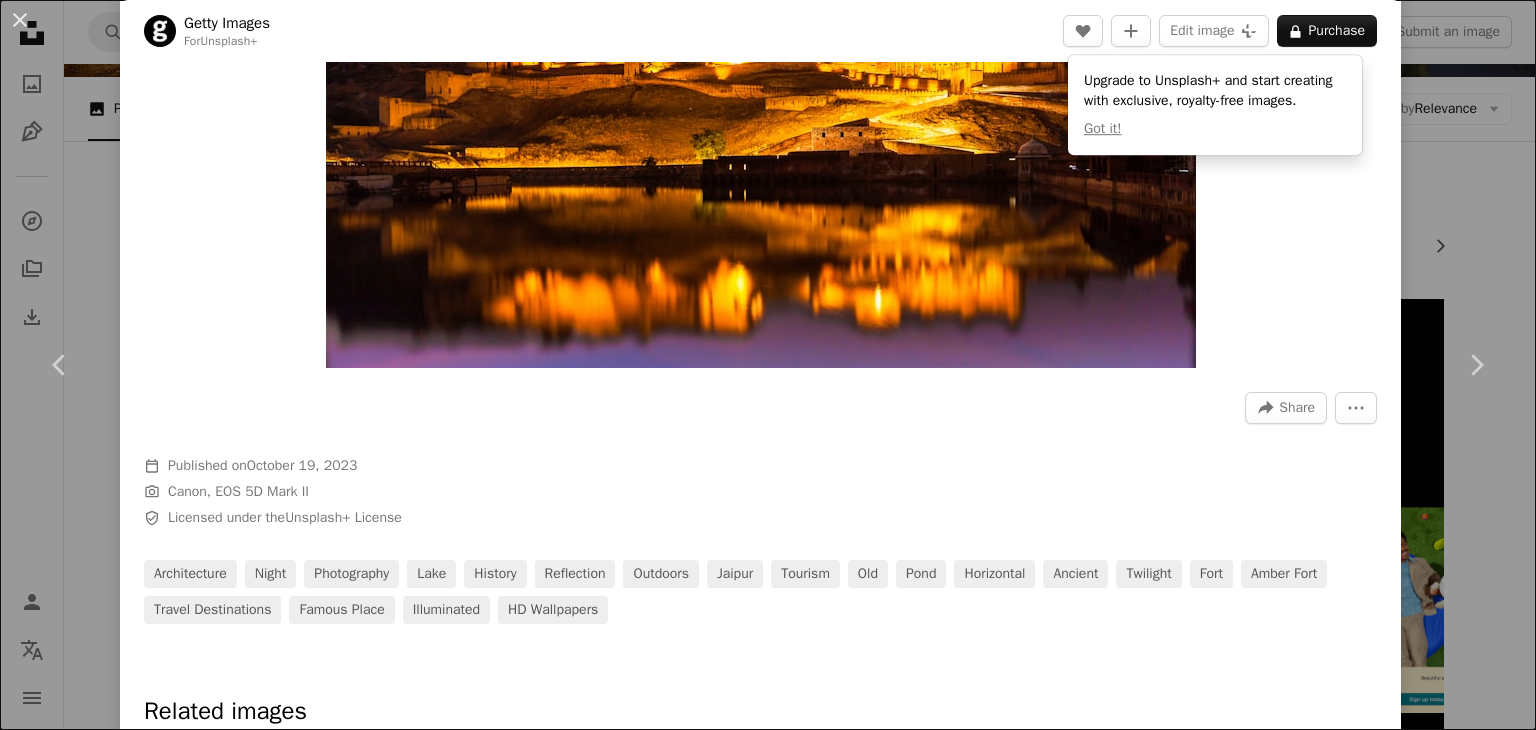 scroll, scrollTop: 0, scrollLeft: 0, axis: both 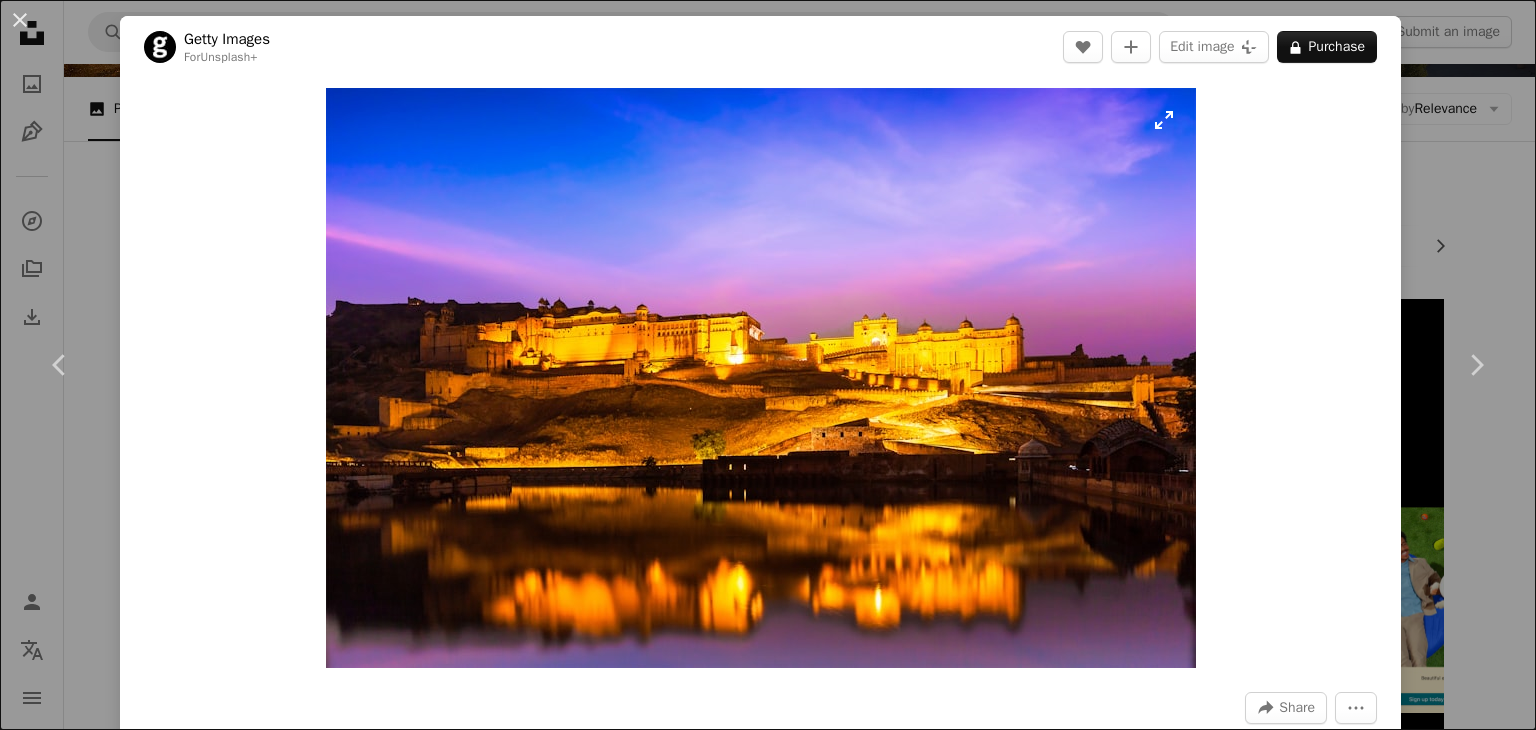 click at bounding box center (761, 378) 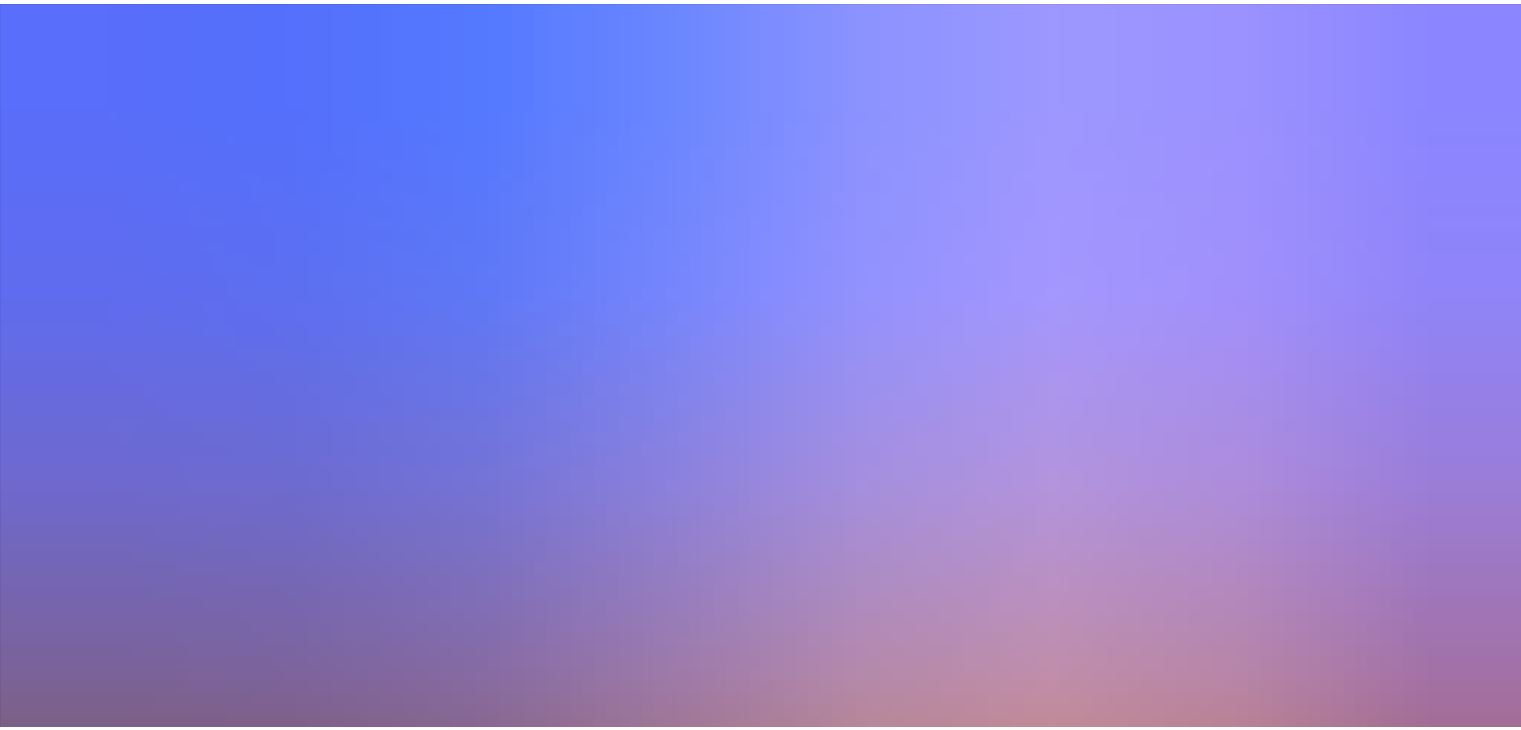 scroll, scrollTop: 137, scrollLeft: 0, axis: vertical 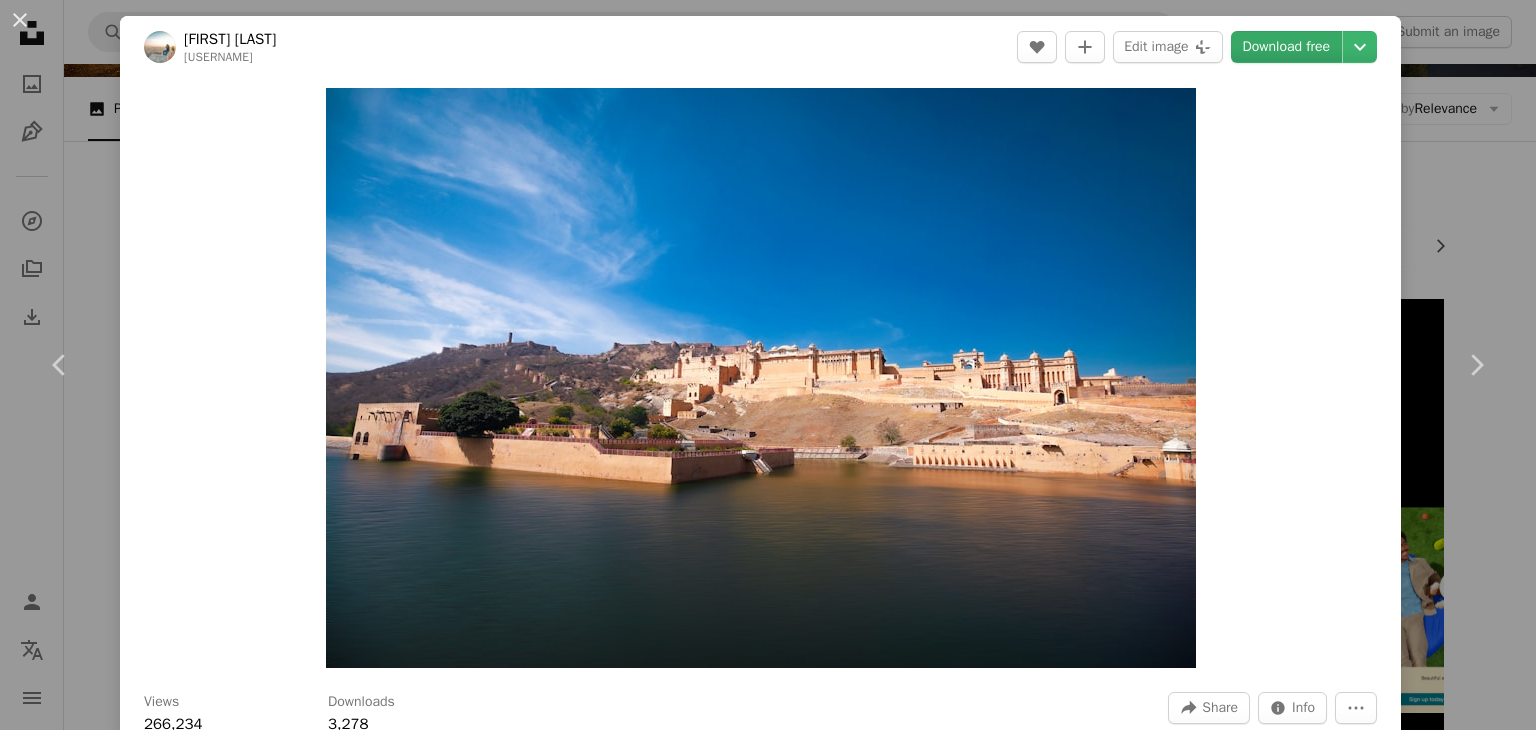 click on "Download free" at bounding box center [1287, 47] 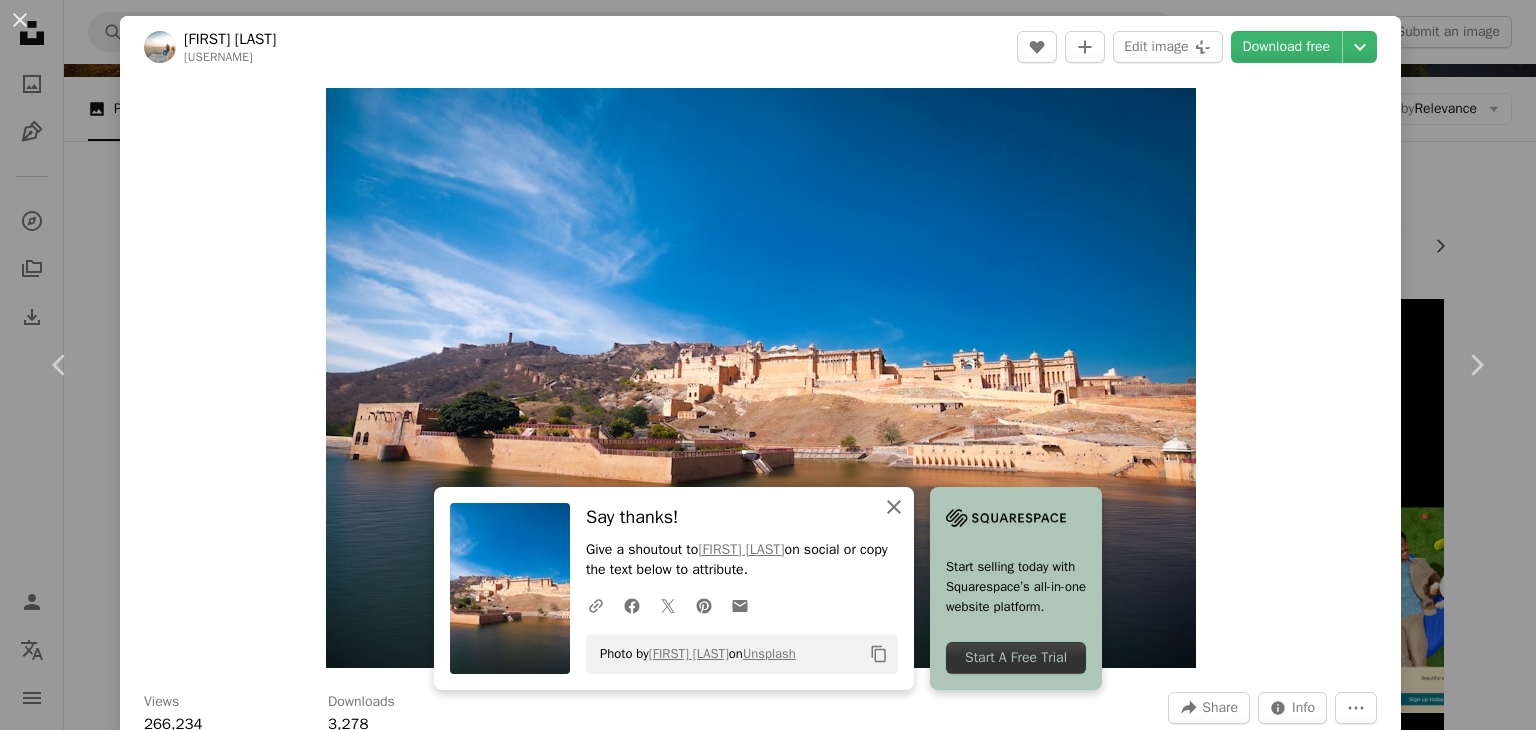 click 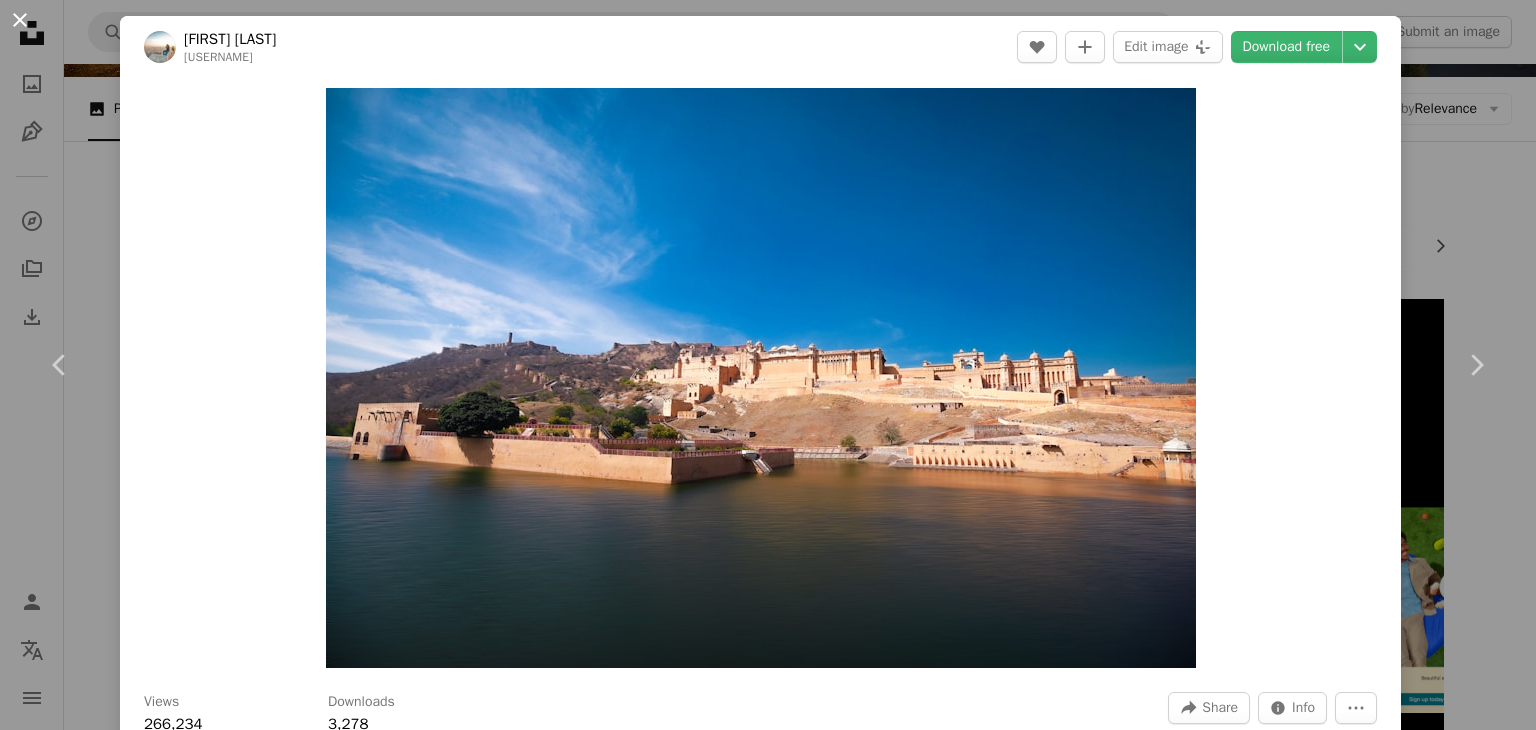 click on "An X shape" at bounding box center (20, 20) 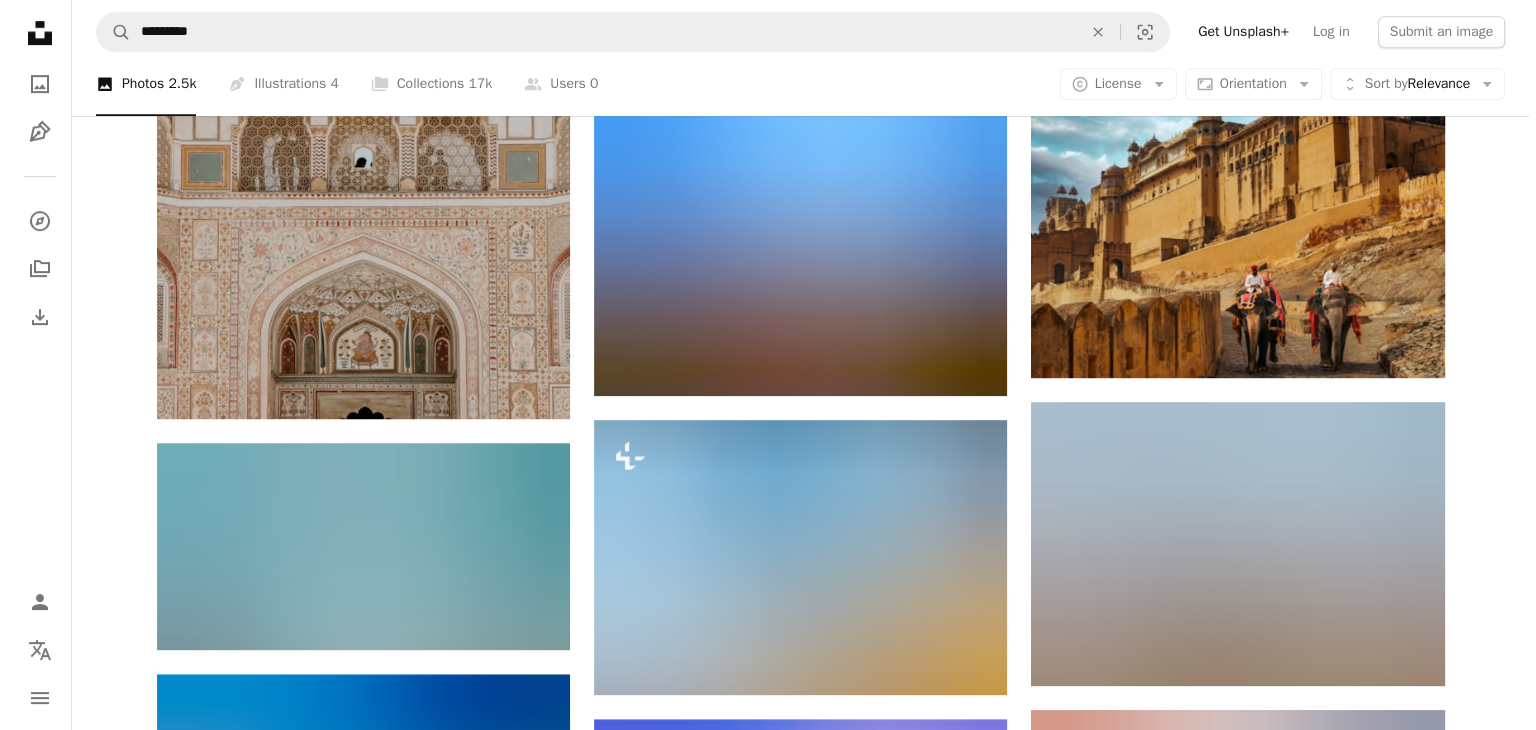 scroll, scrollTop: 1000, scrollLeft: 0, axis: vertical 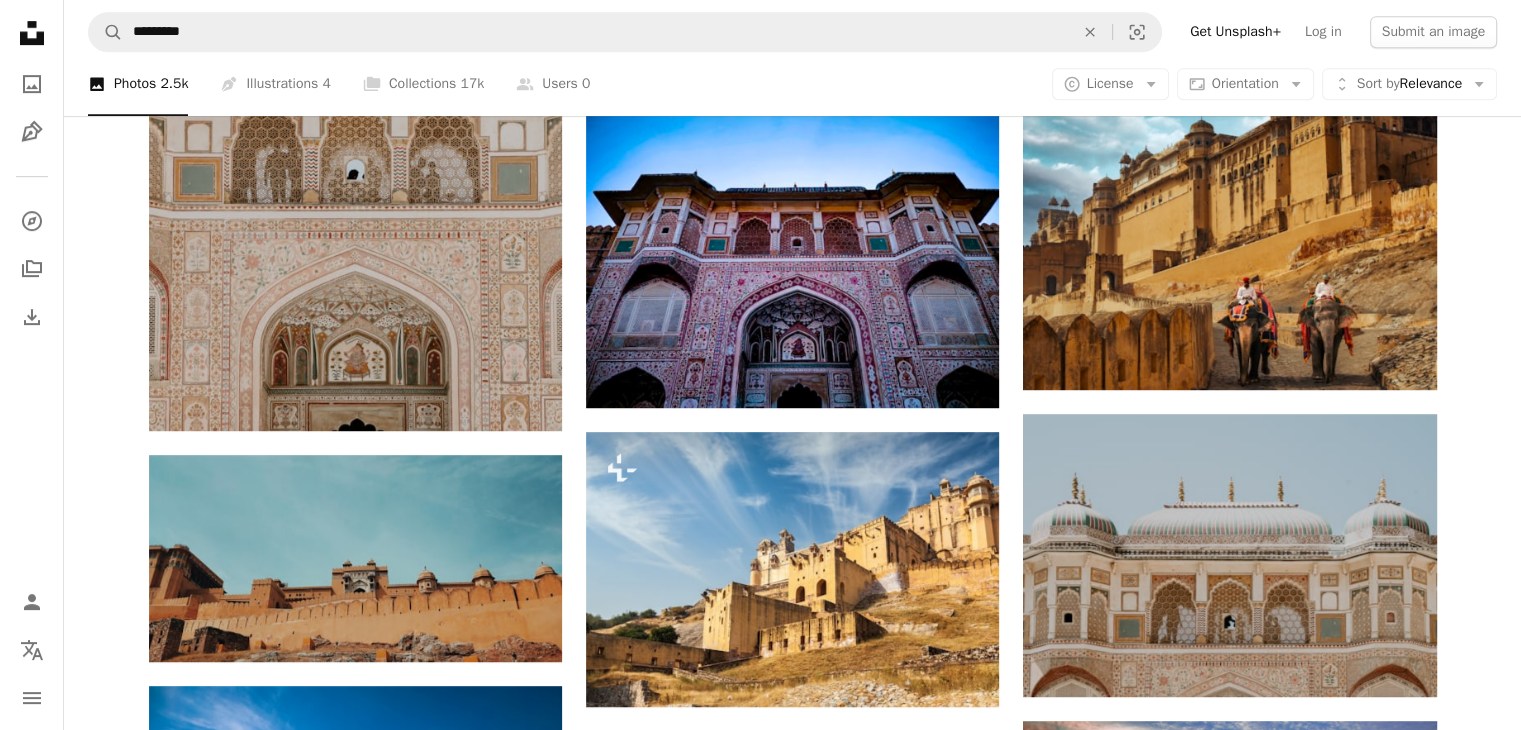 click at bounding box center (1229, 1156) 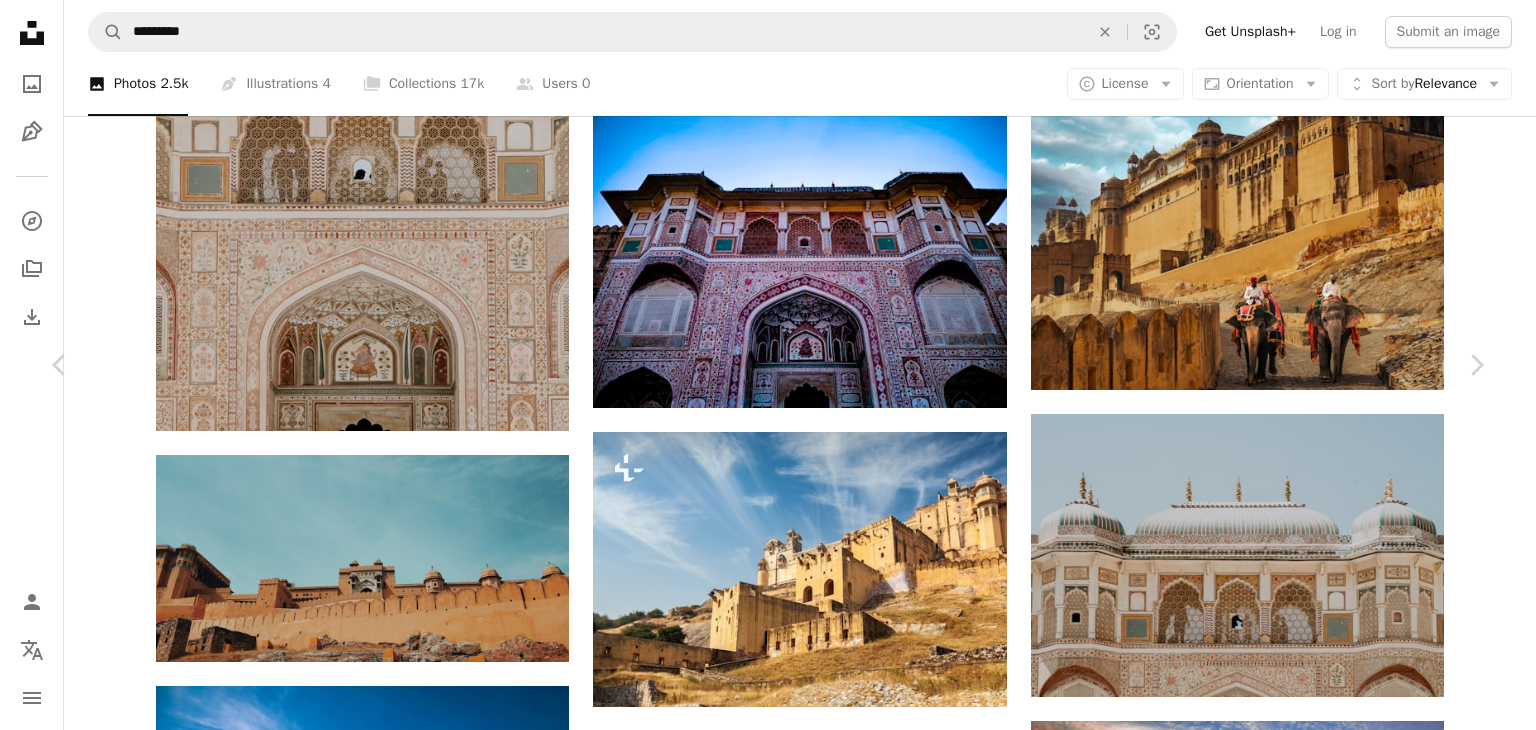 scroll, scrollTop: 2000, scrollLeft: 0, axis: vertical 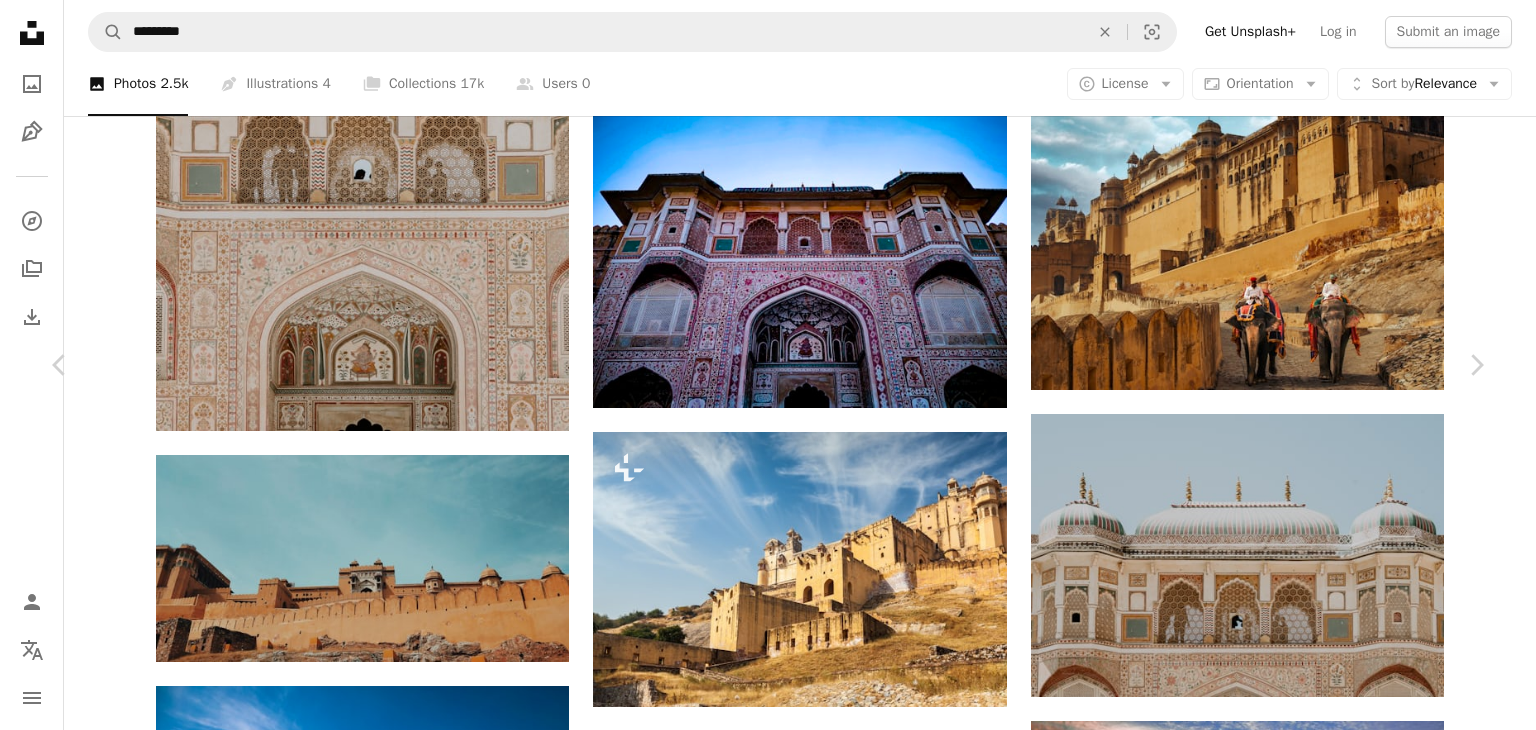 click at bounding box center [1179, 4234] 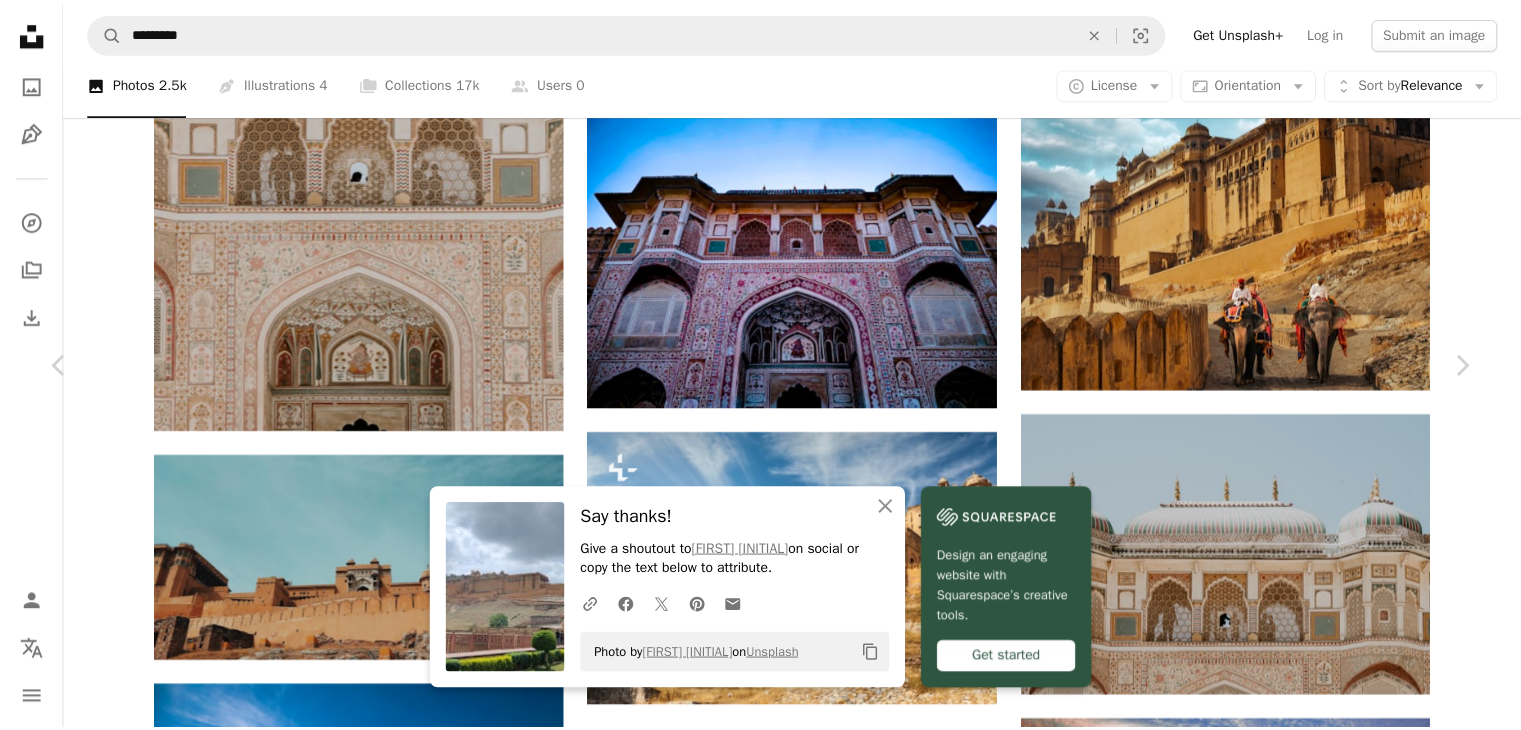 scroll, scrollTop: 2800, scrollLeft: 0, axis: vertical 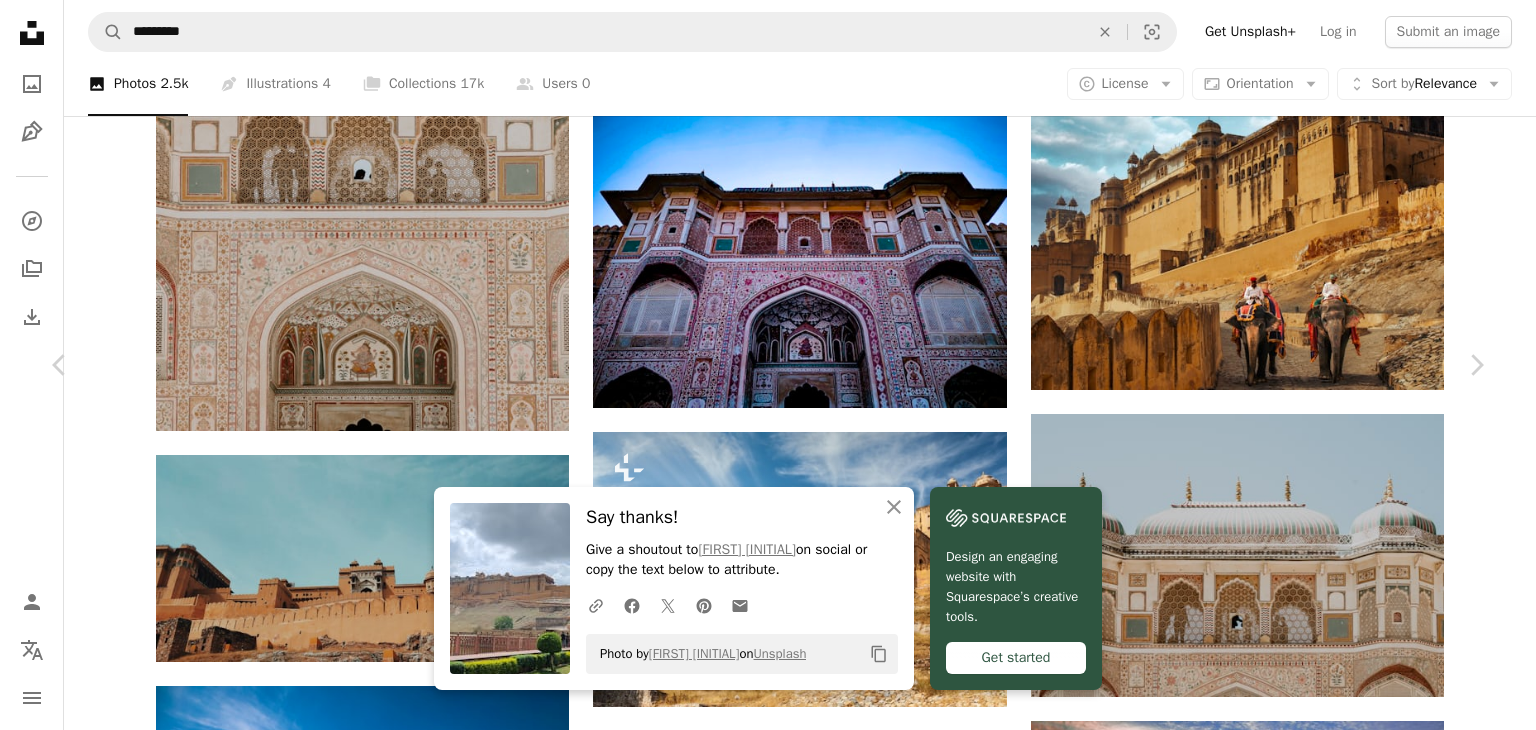click on "An X shape" at bounding box center (20, 20) 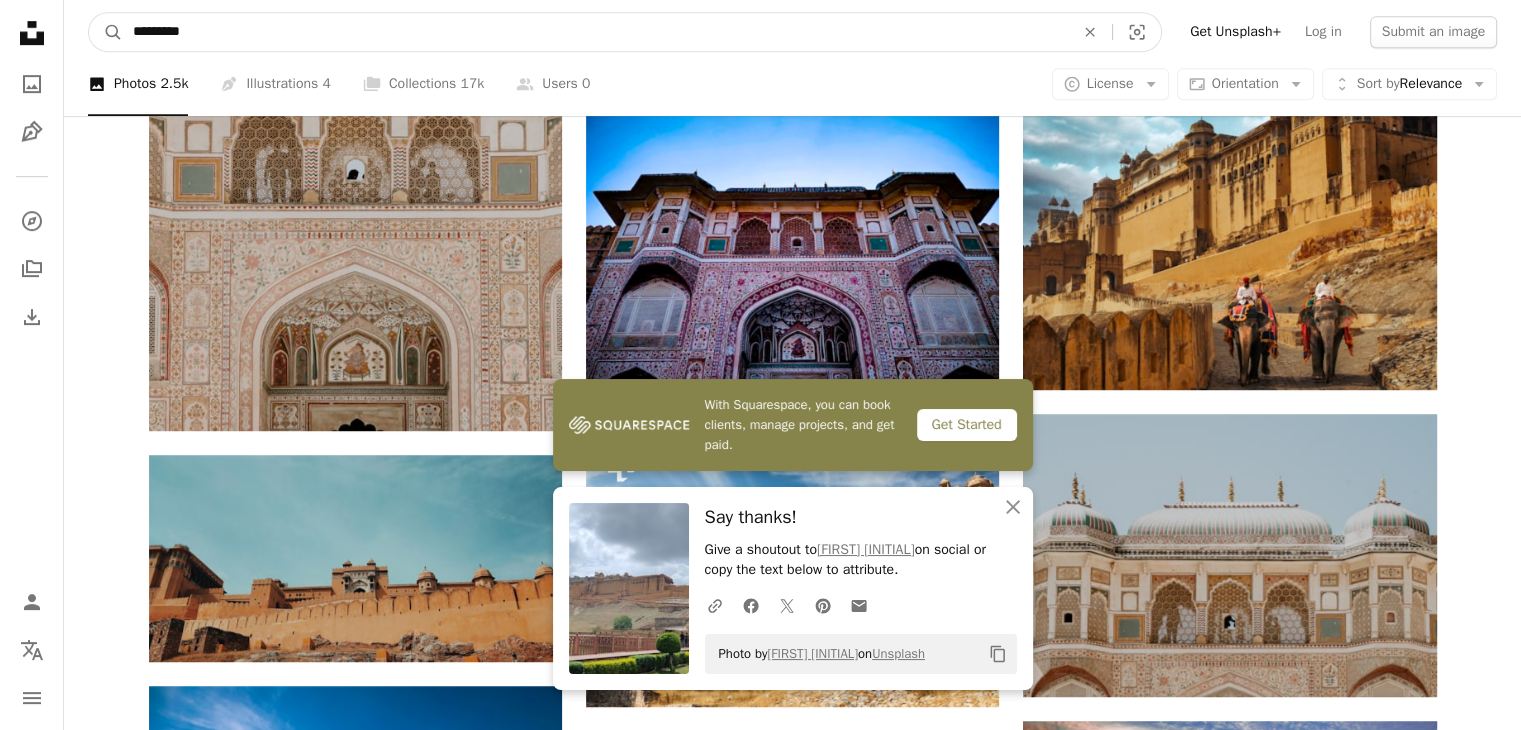click on "*********" at bounding box center (595, 32) 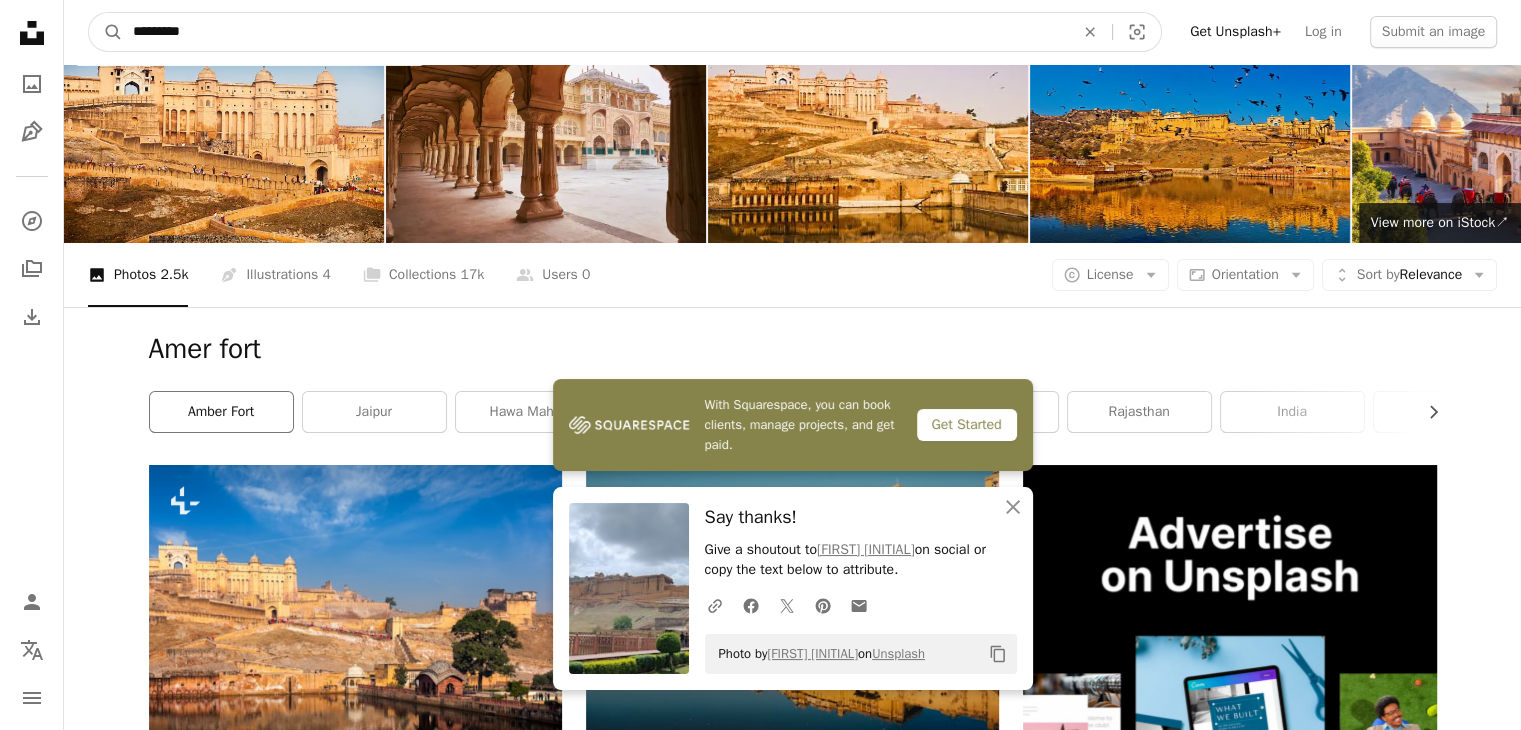 scroll, scrollTop: 0, scrollLeft: 0, axis: both 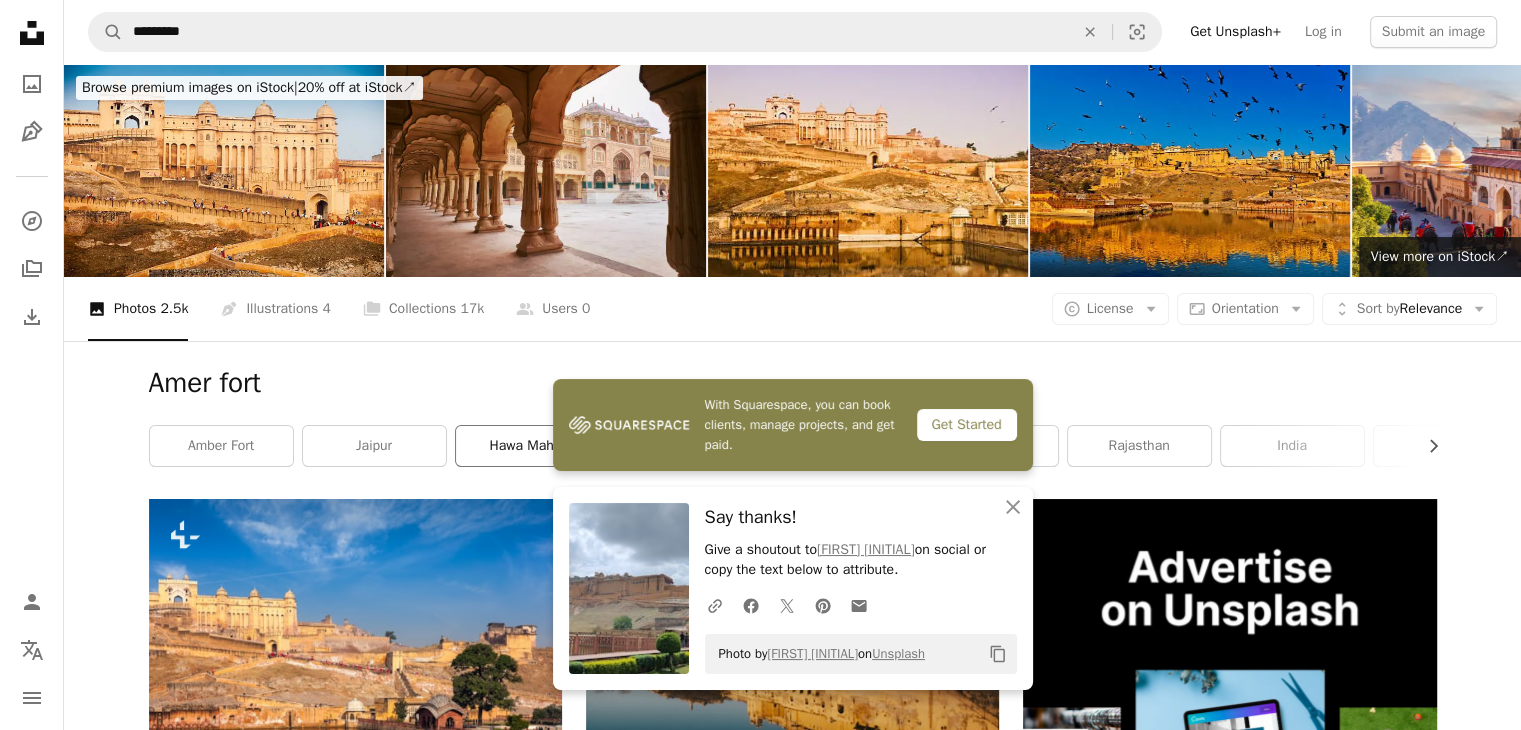 click on "hawa mahal" at bounding box center (527, 446) 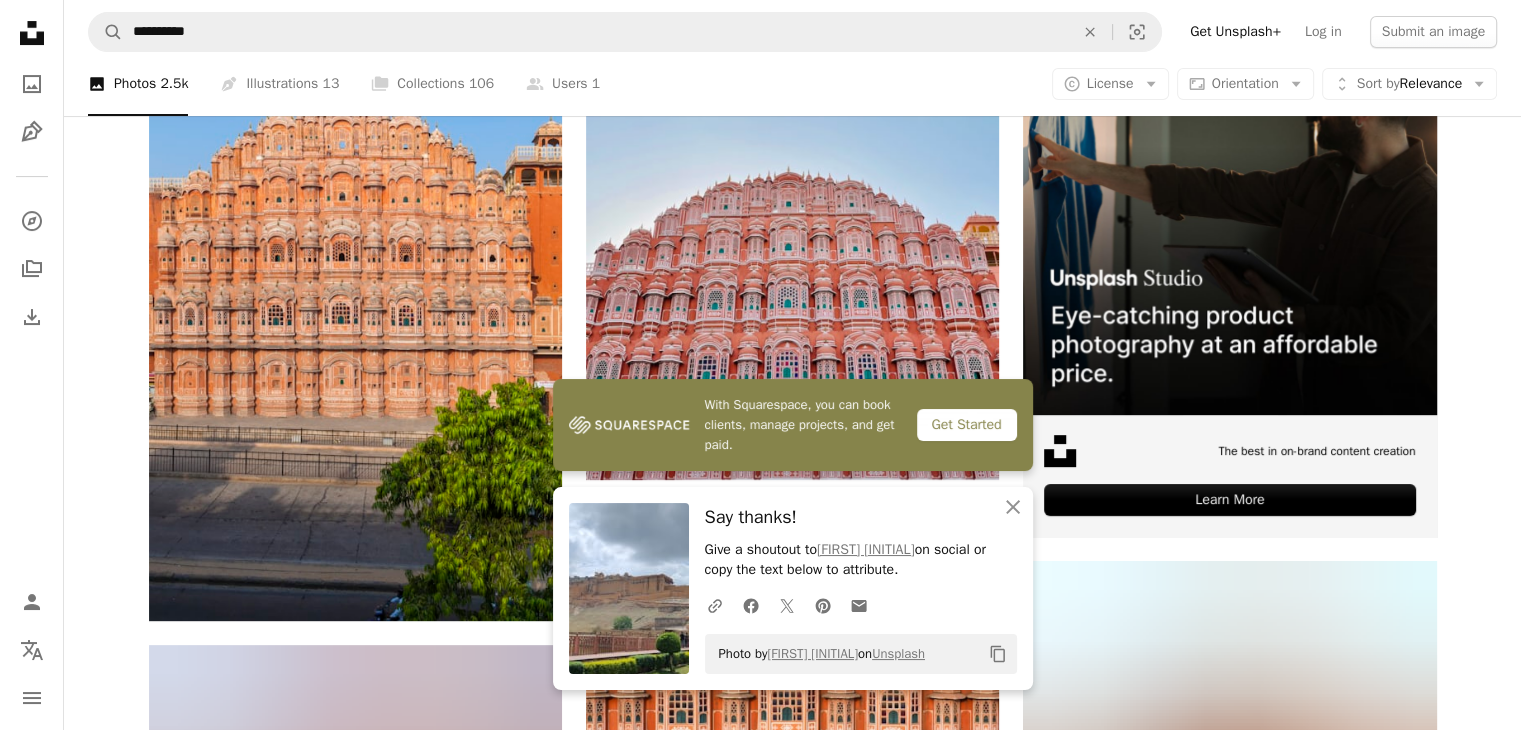 scroll, scrollTop: 500, scrollLeft: 0, axis: vertical 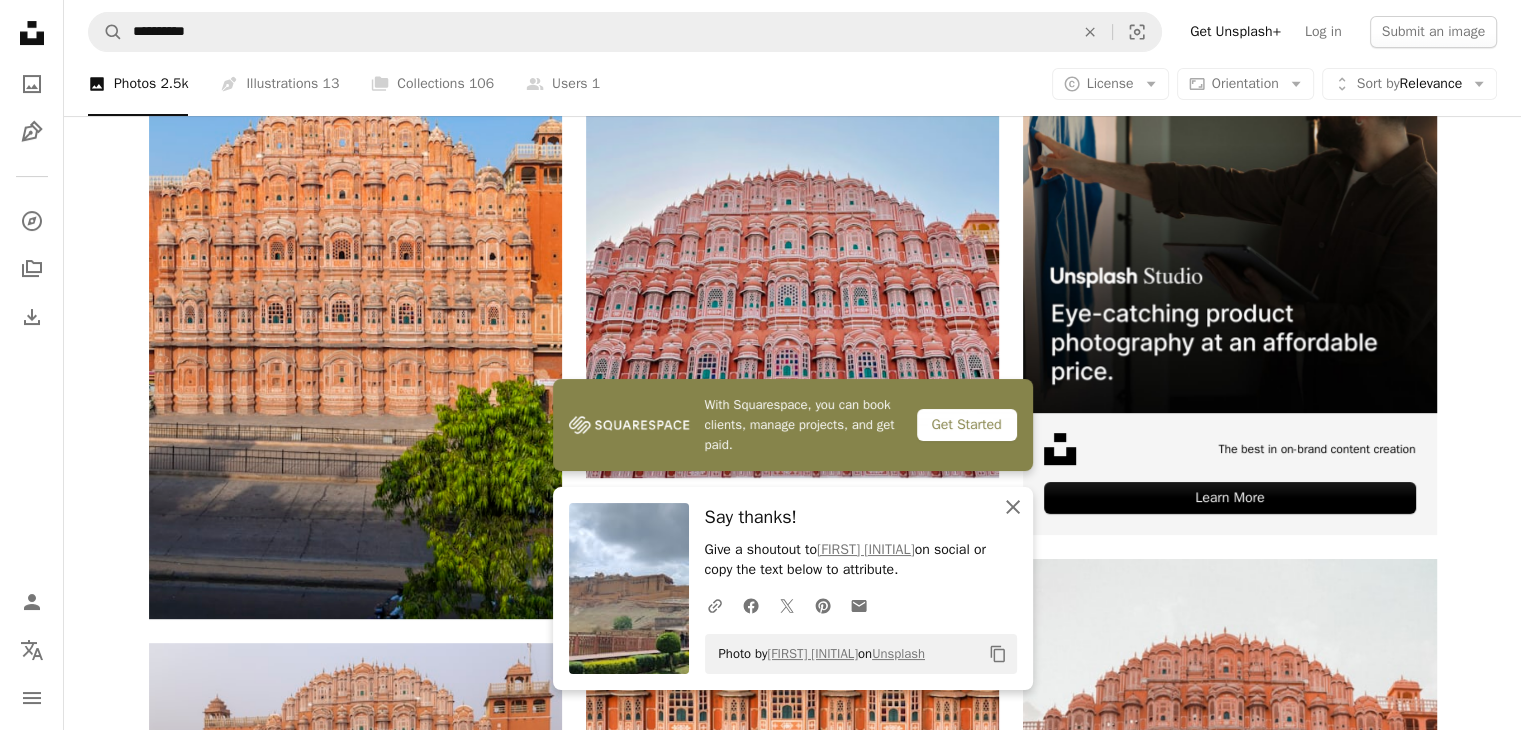 click on "An X shape" 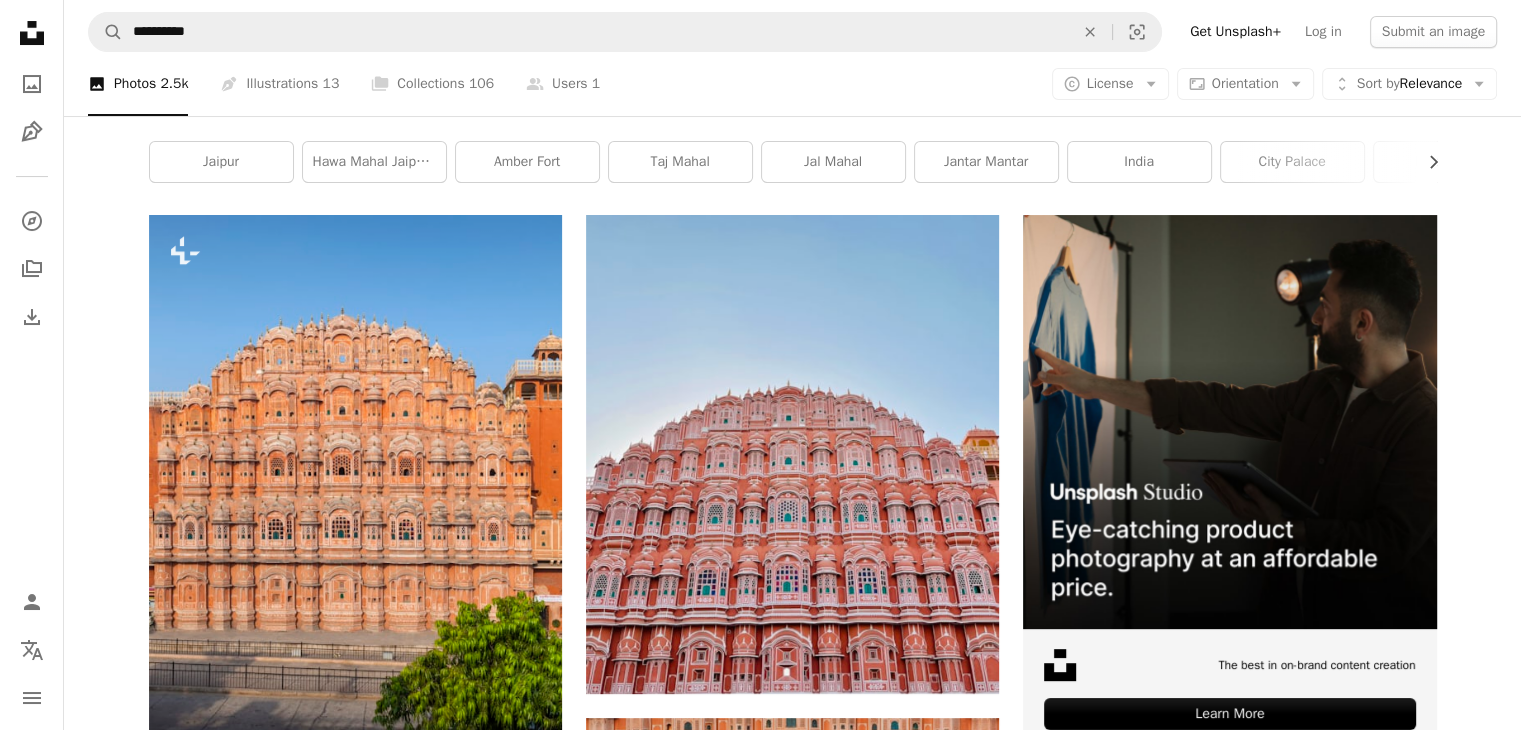scroll, scrollTop: 0, scrollLeft: 0, axis: both 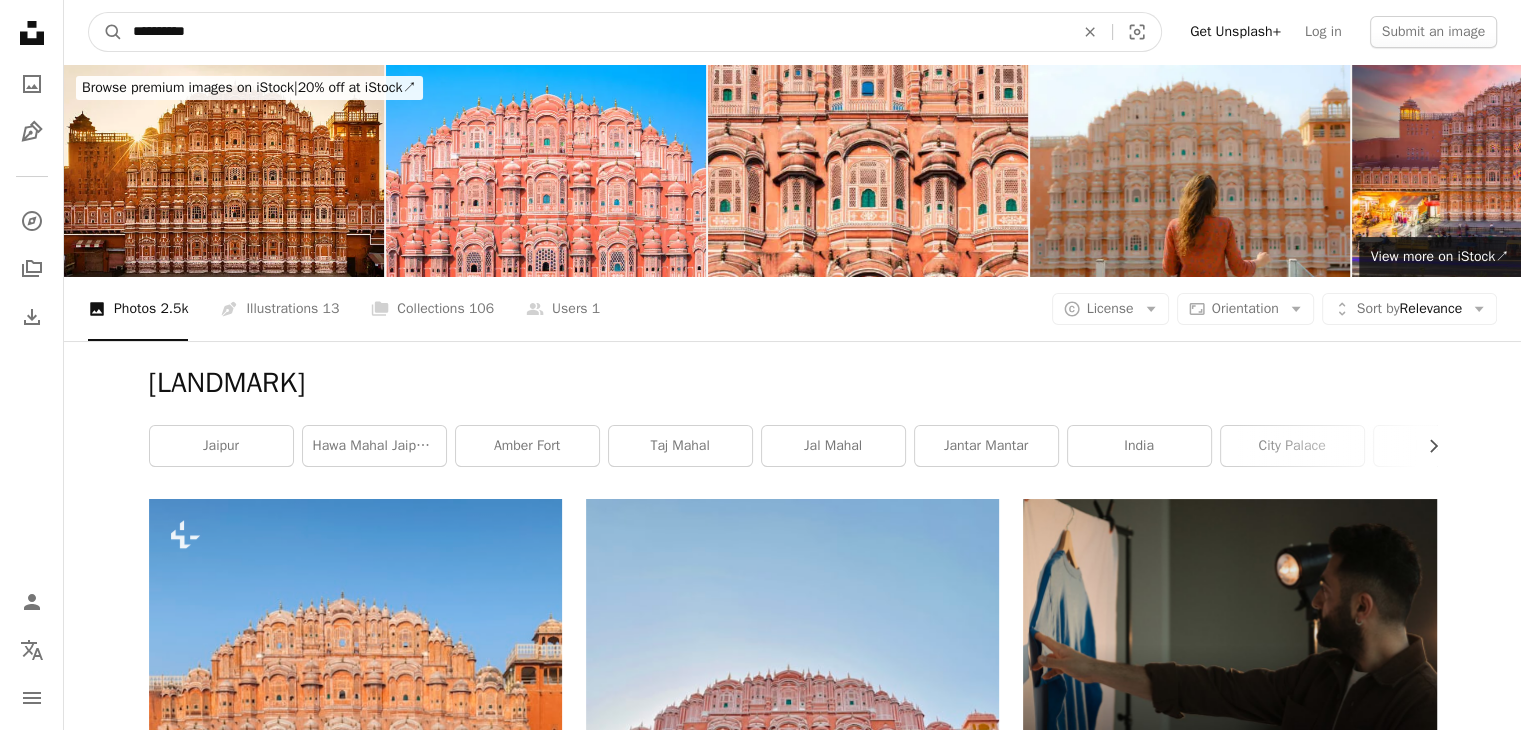 click on "**********" at bounding box center (595, 32) 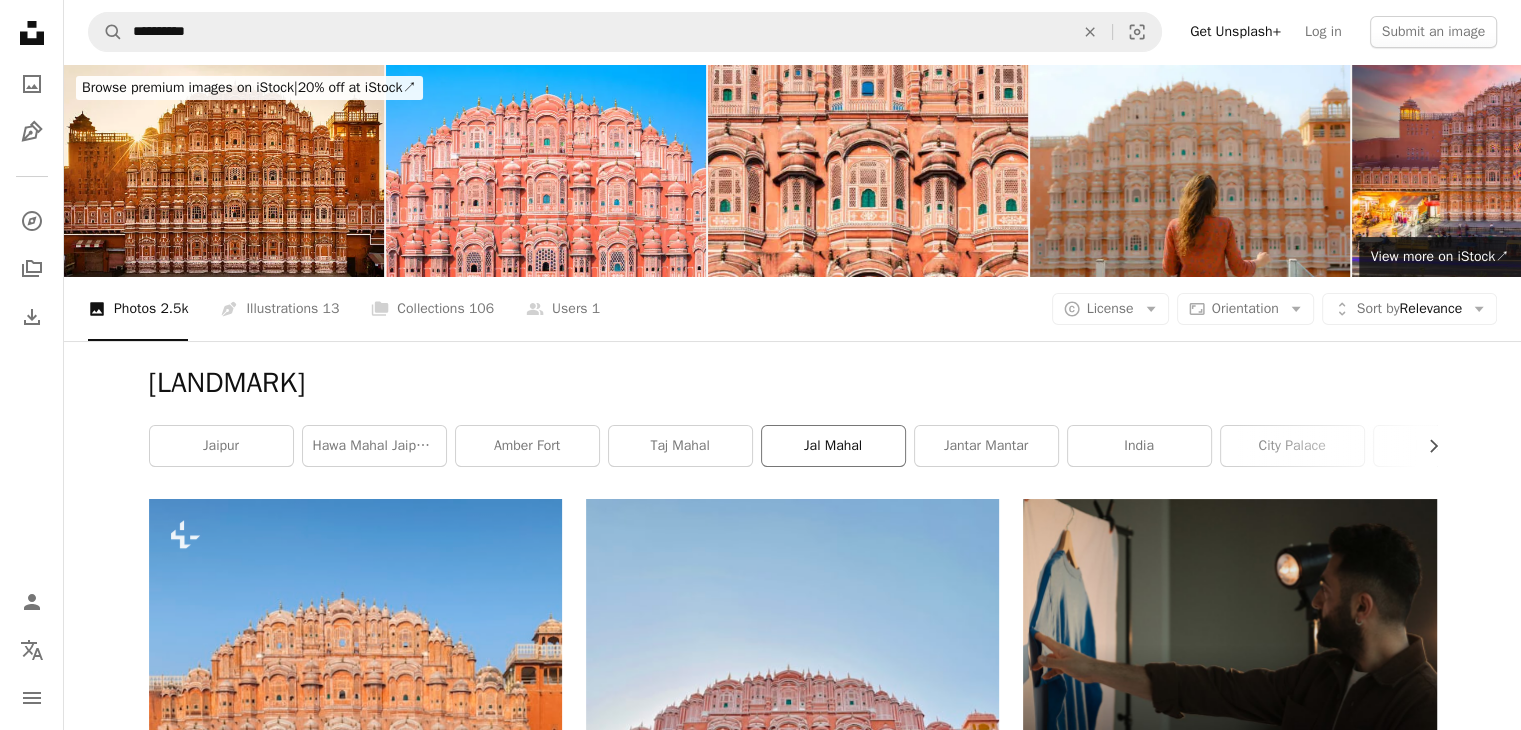 click on "jal mahal" at bounding box center (833, 446) 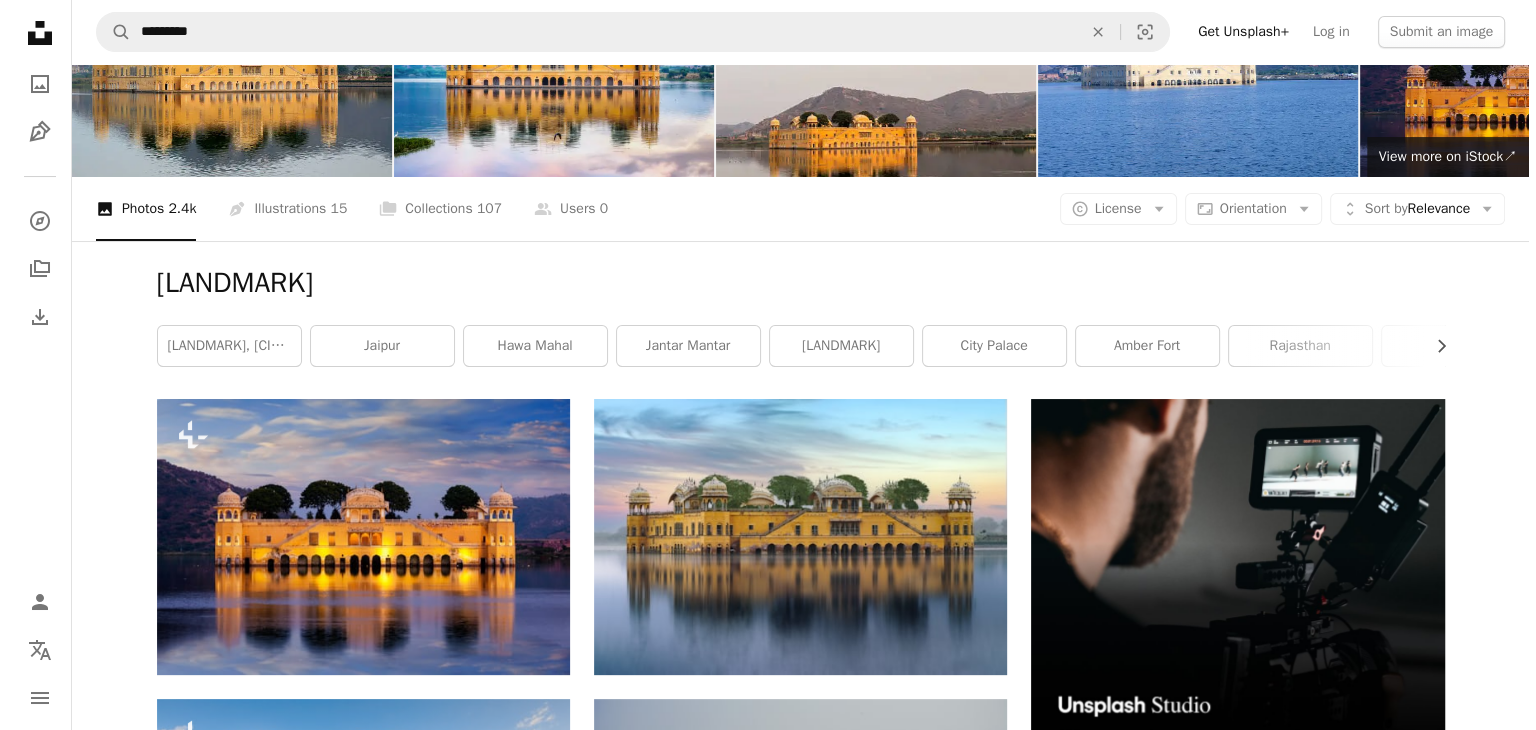 scroll, scrollTop: 0, scrollLeft: 0, axis: both 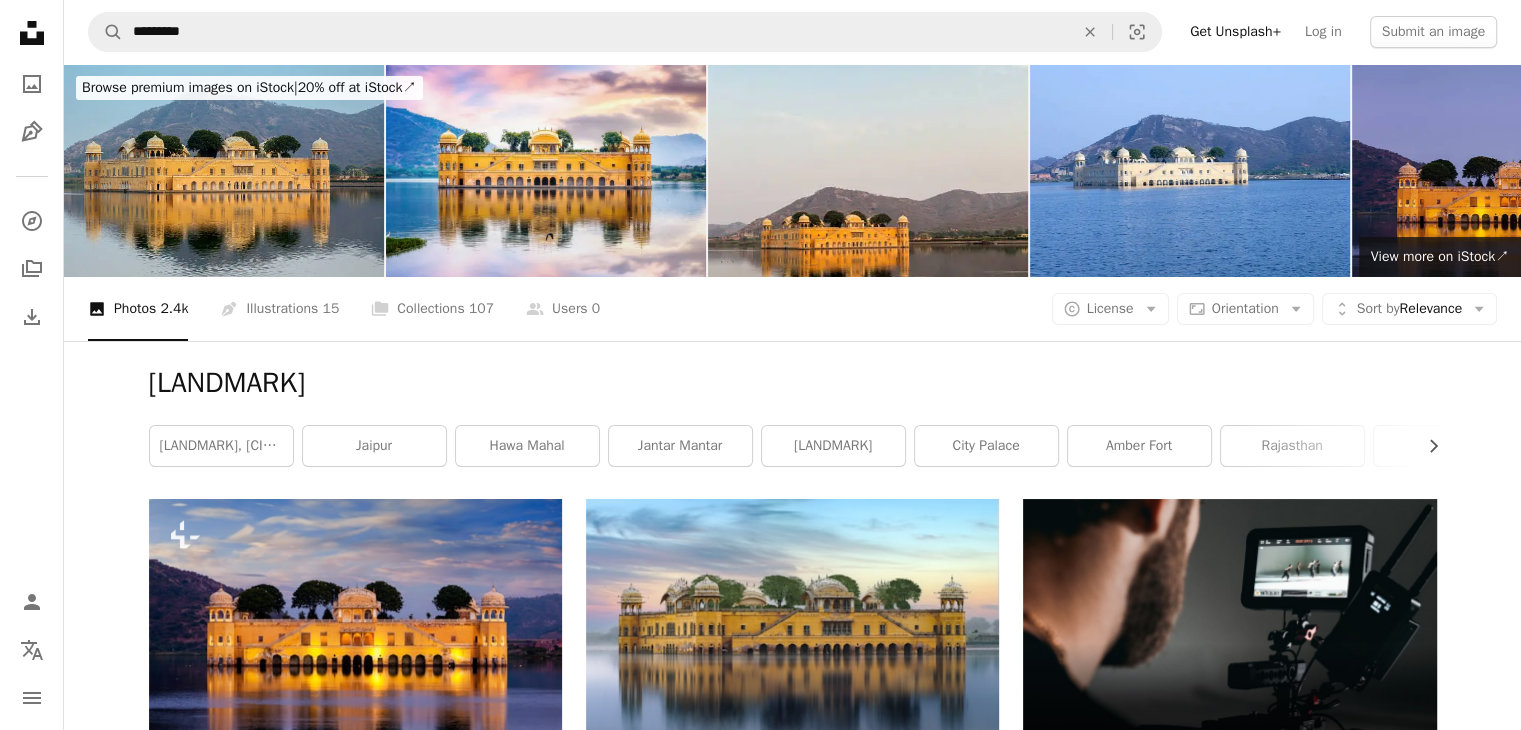 click at bounding box center (1229, 1148) 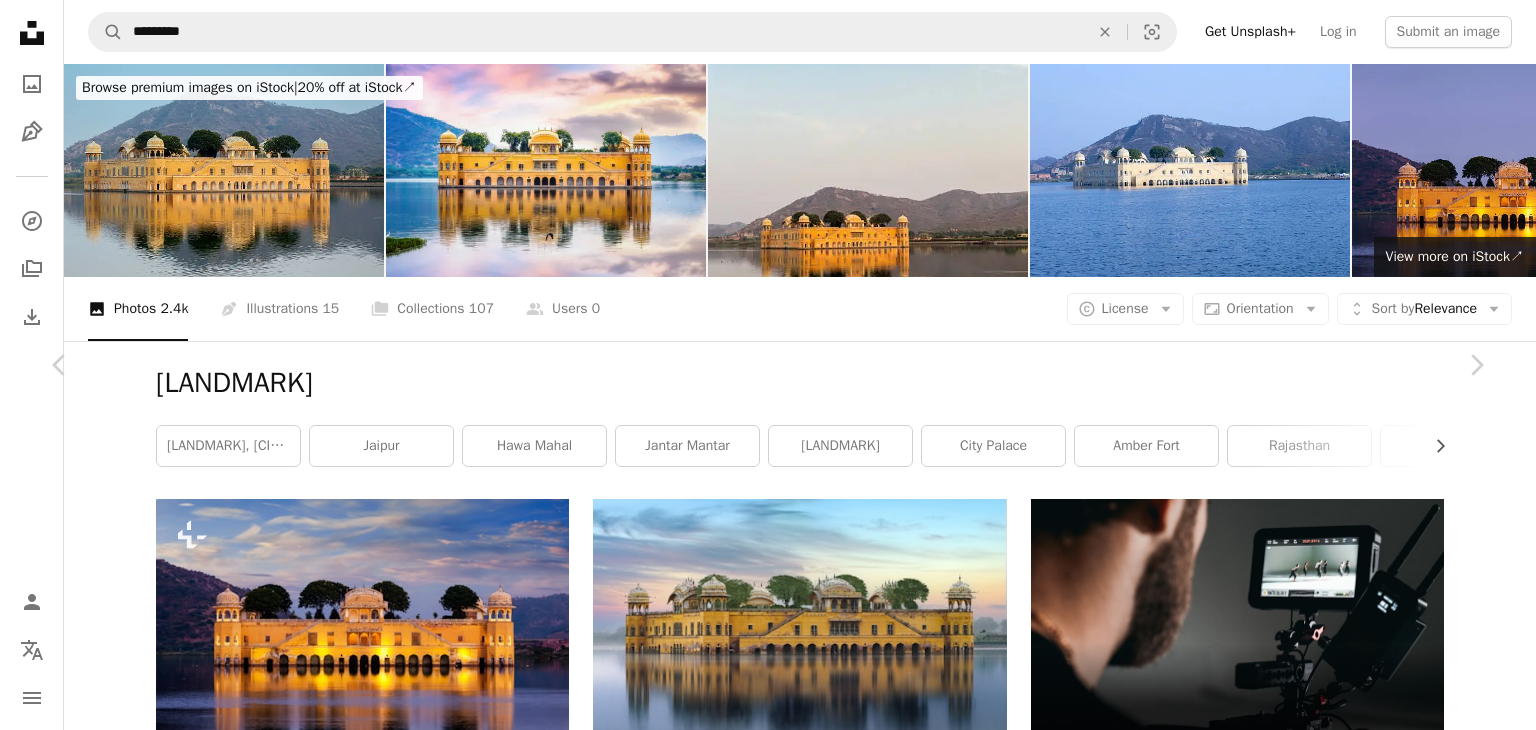 scroll, scrollTop: 6486, scrollLeft: 0, axis: vertical 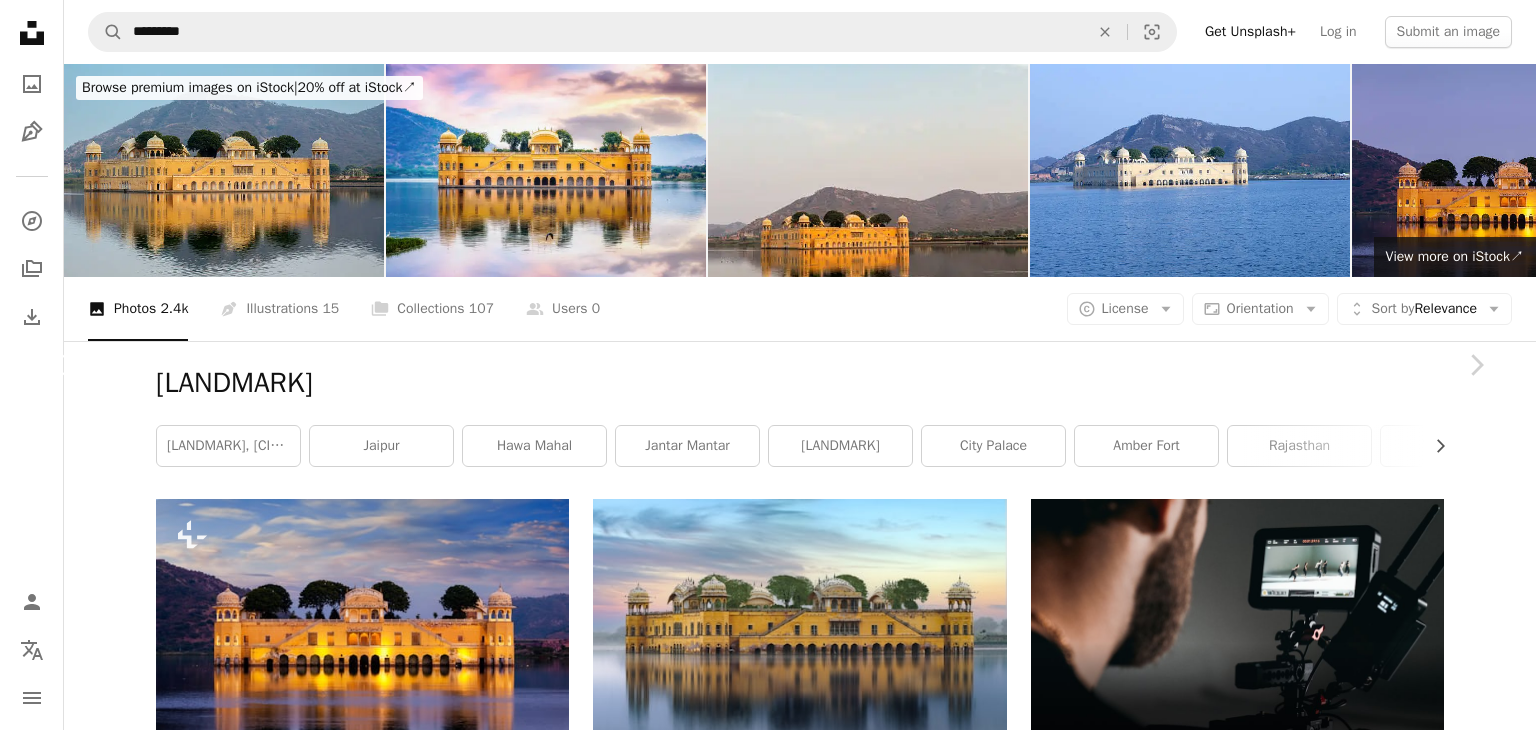 click on "Chevron left" 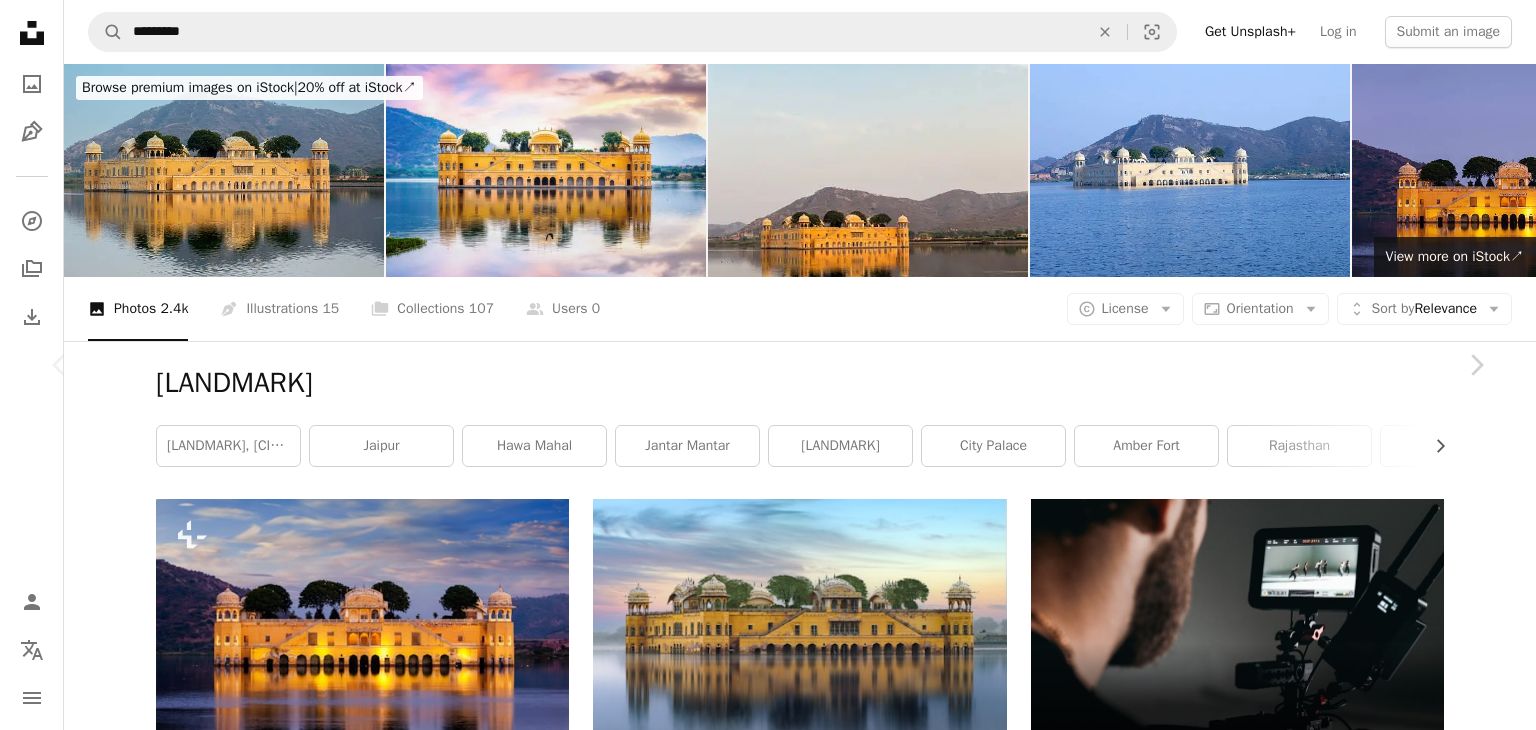 click on "Chevron left" 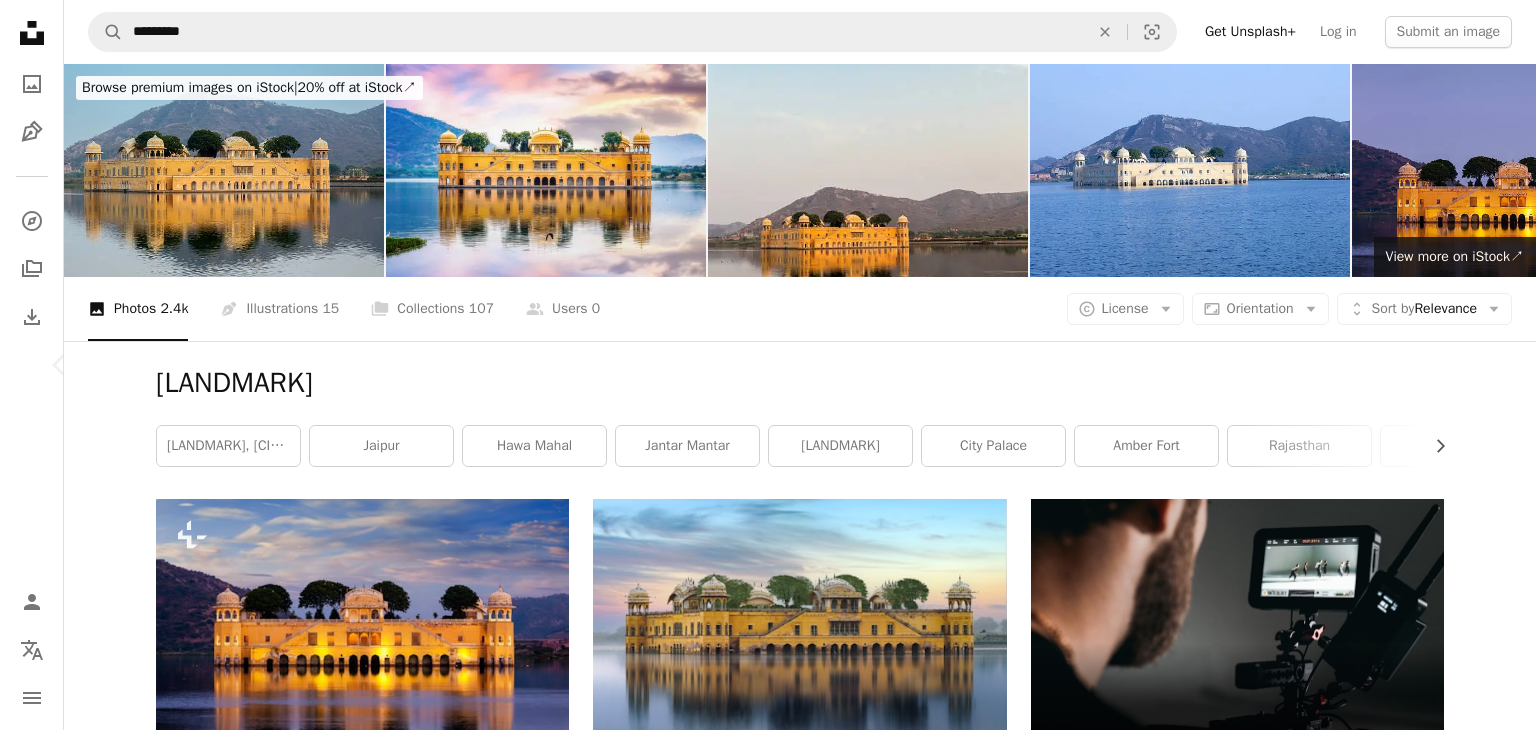 click on "Chevron right" 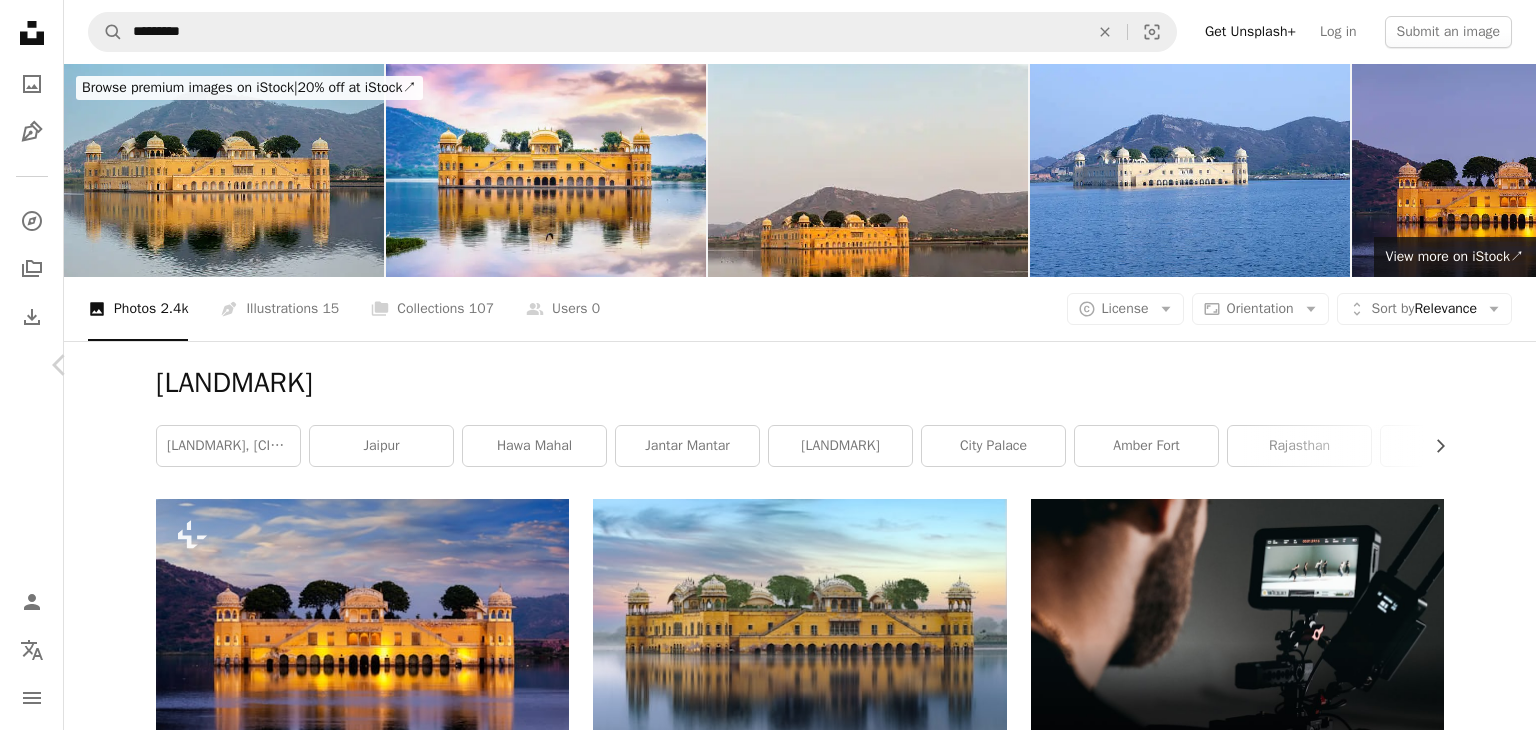 click on "Chevron right" 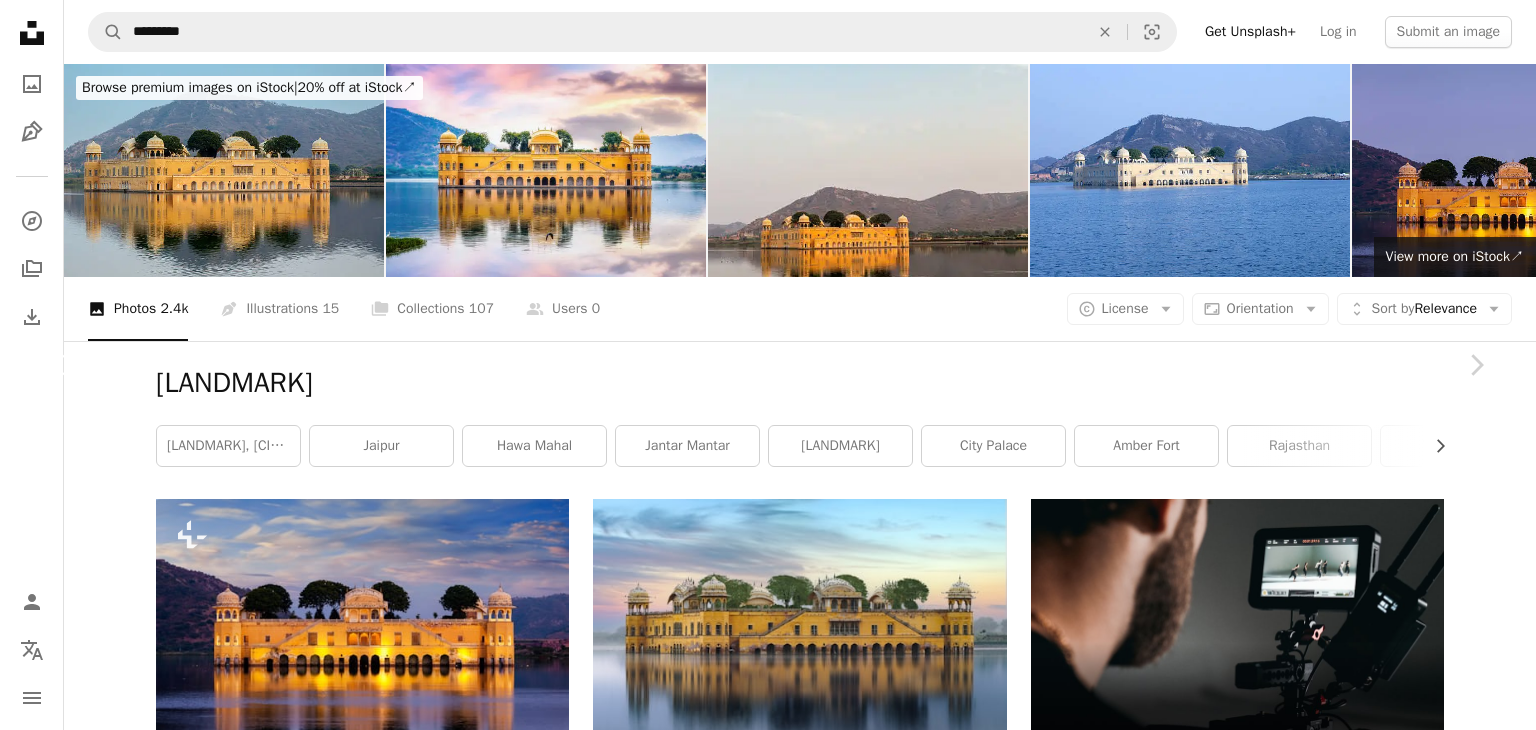 click on "Chevron left" 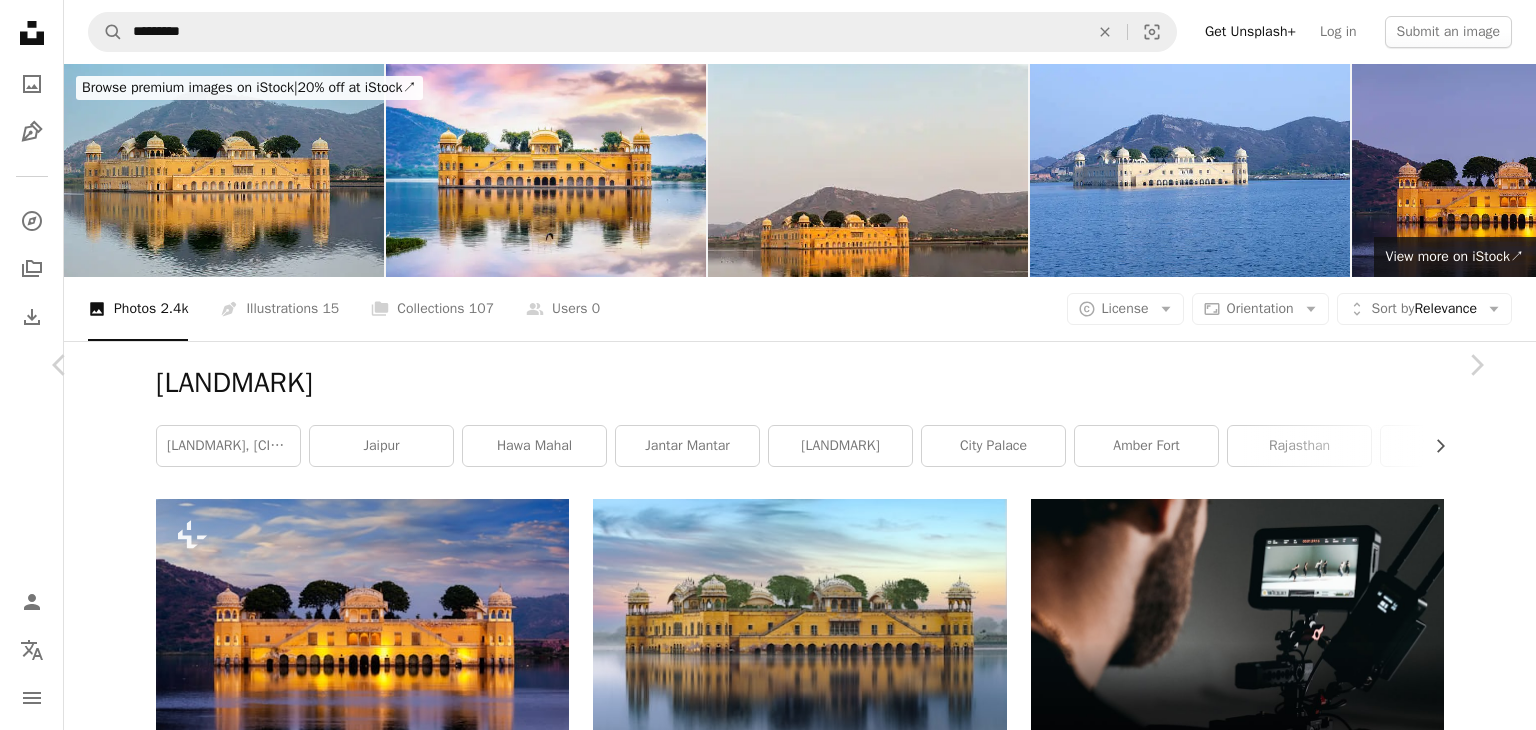 click on "Download free" at bounding box center [1287, 7133] 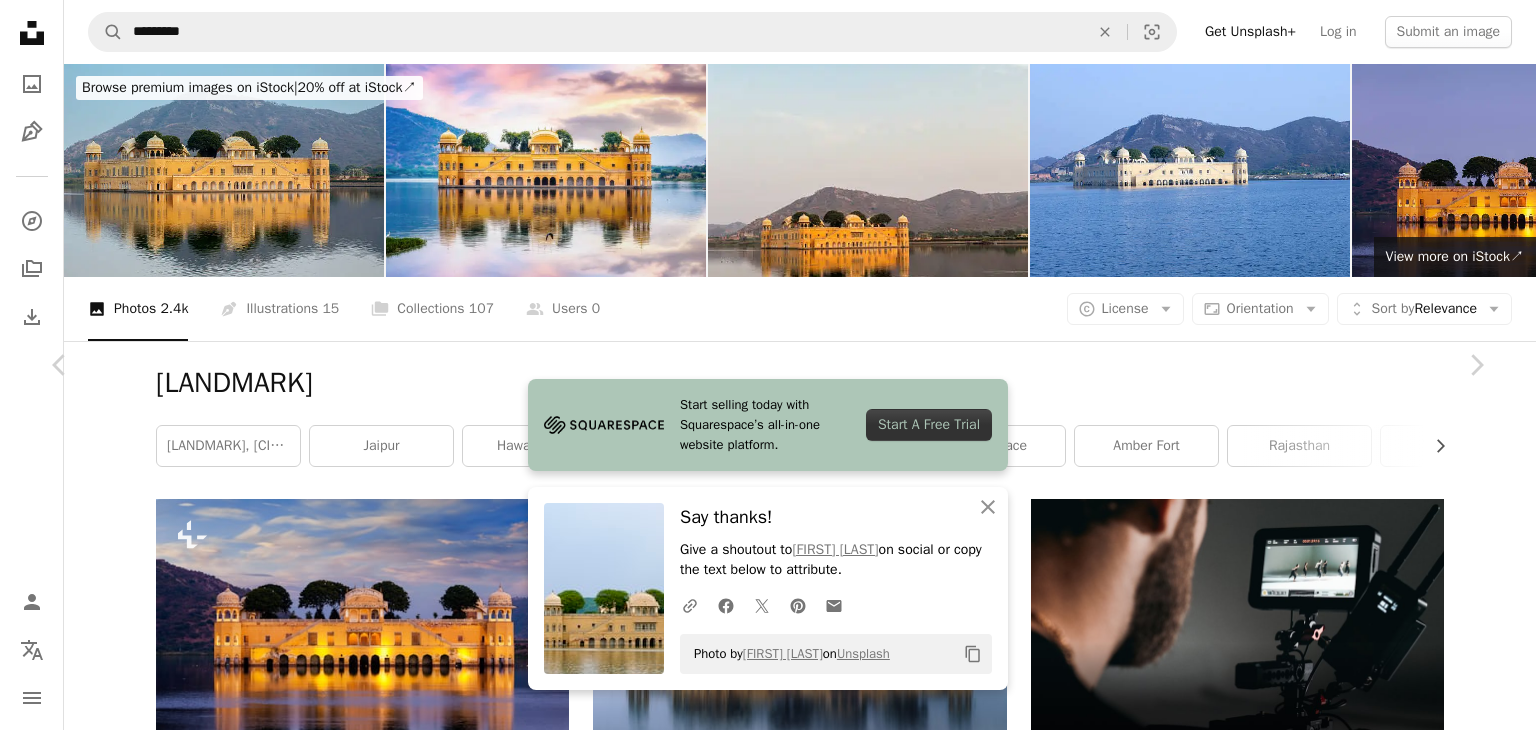 scroll, scrollTop: 600, scrollLeft: 0, axis: vertical 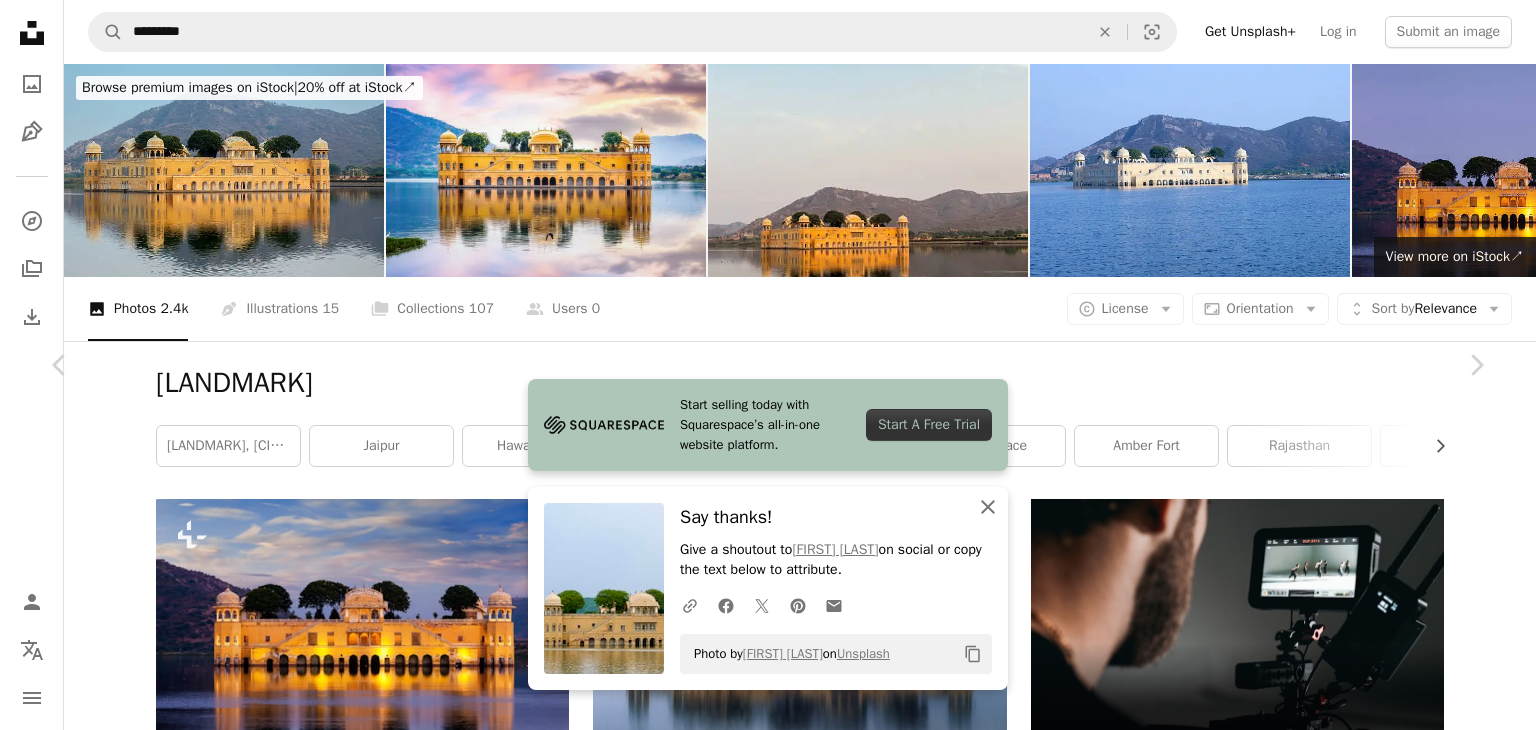 click 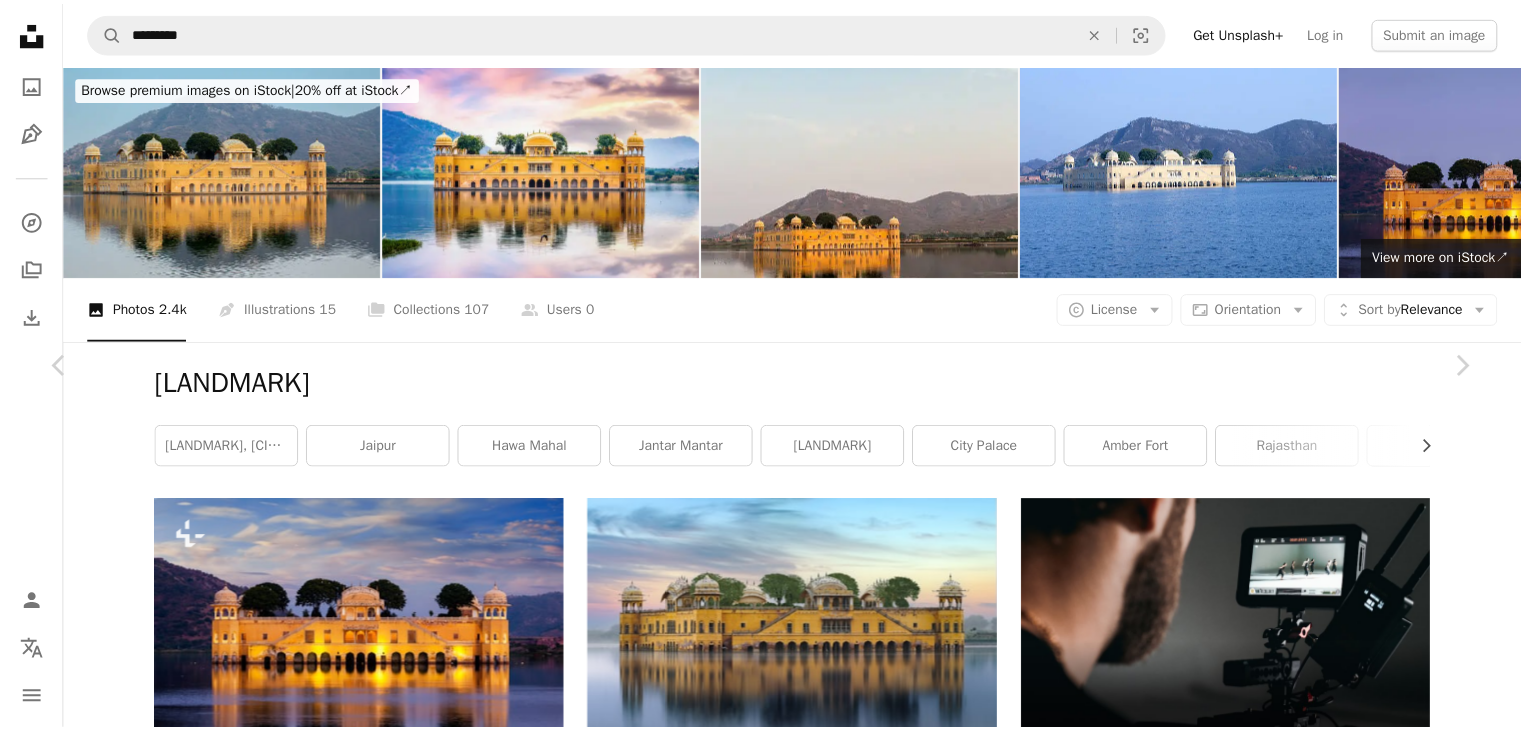 scroll, scrollTop: 796, scrollLeft: 0, axis: vertical 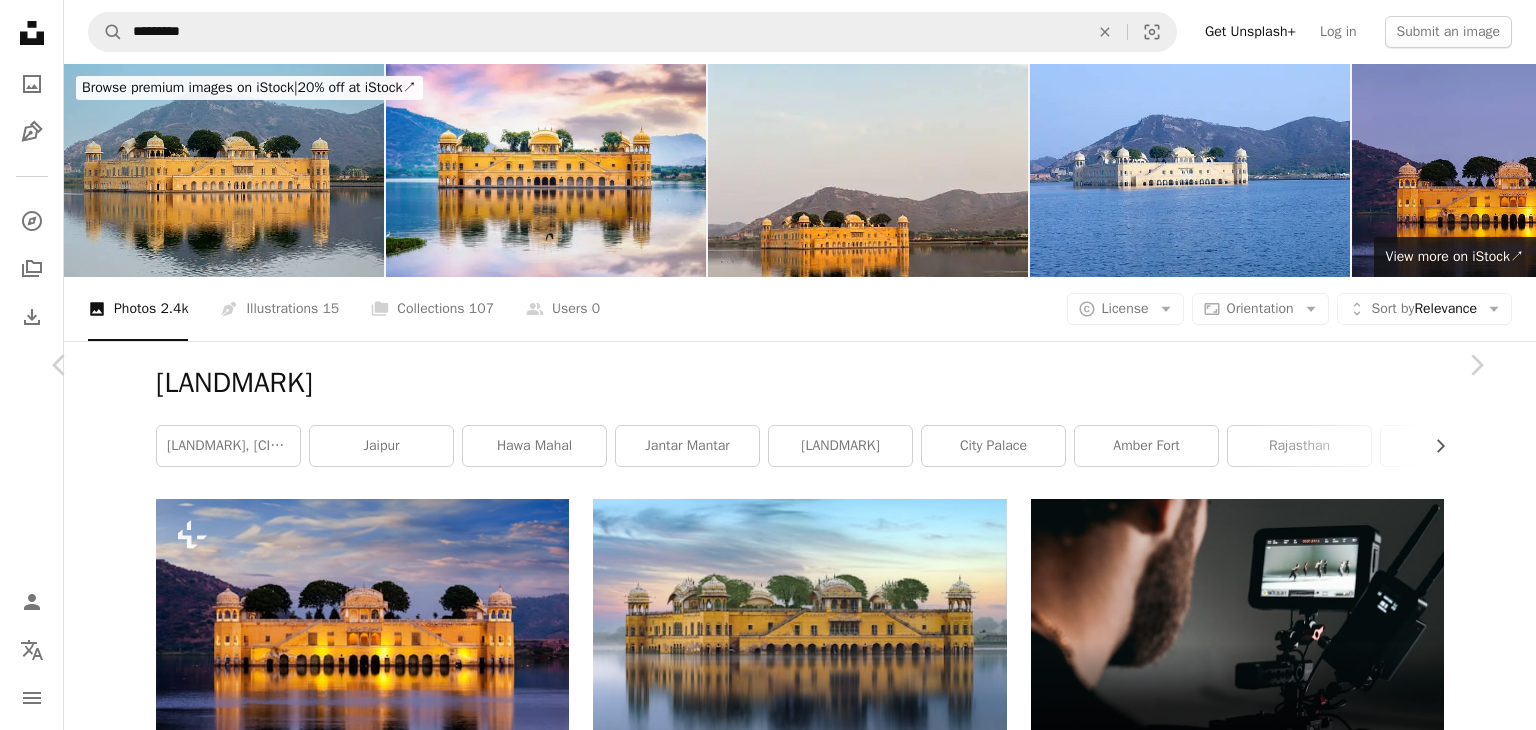 click on "Arrow pointing down" 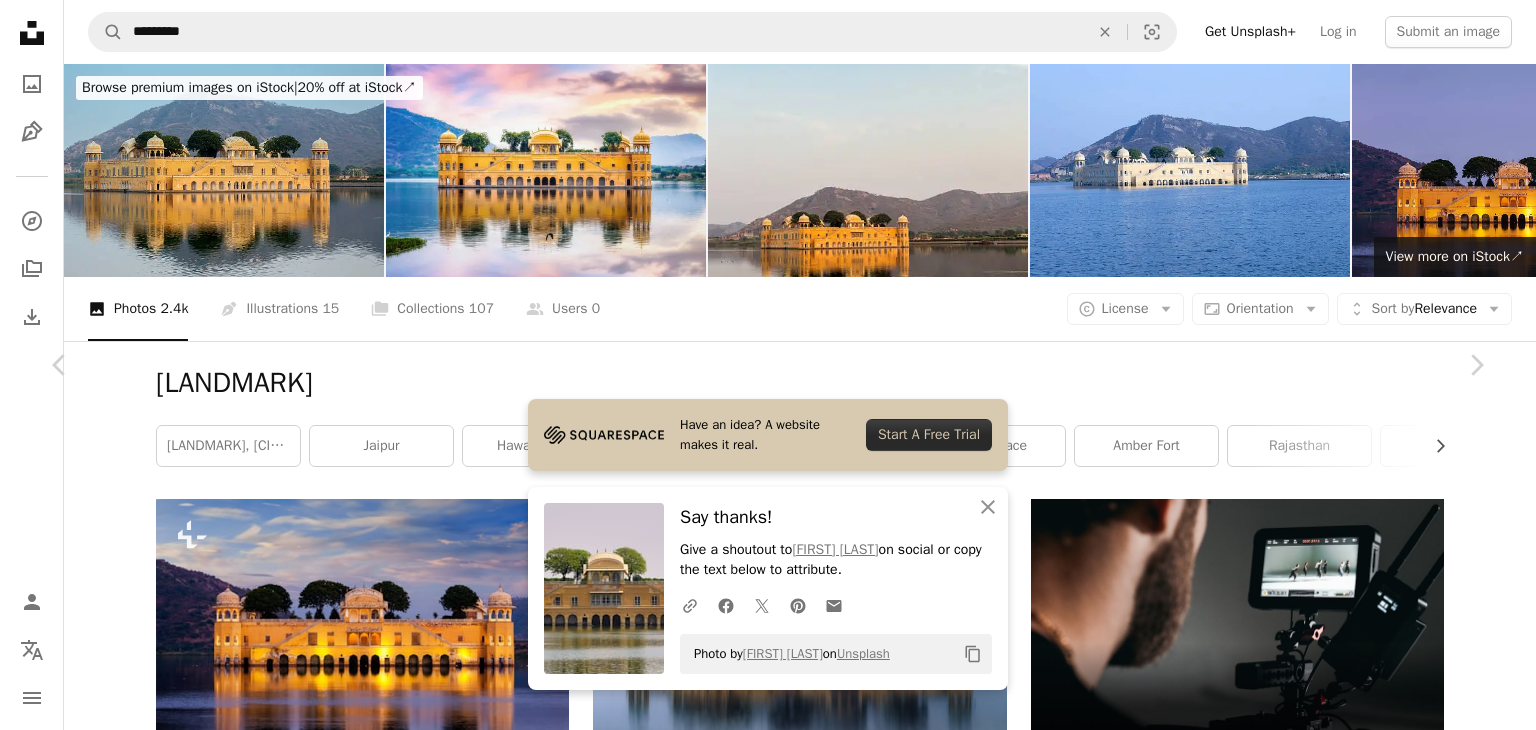 click on "An X shape" at bounding box center [20, 20] 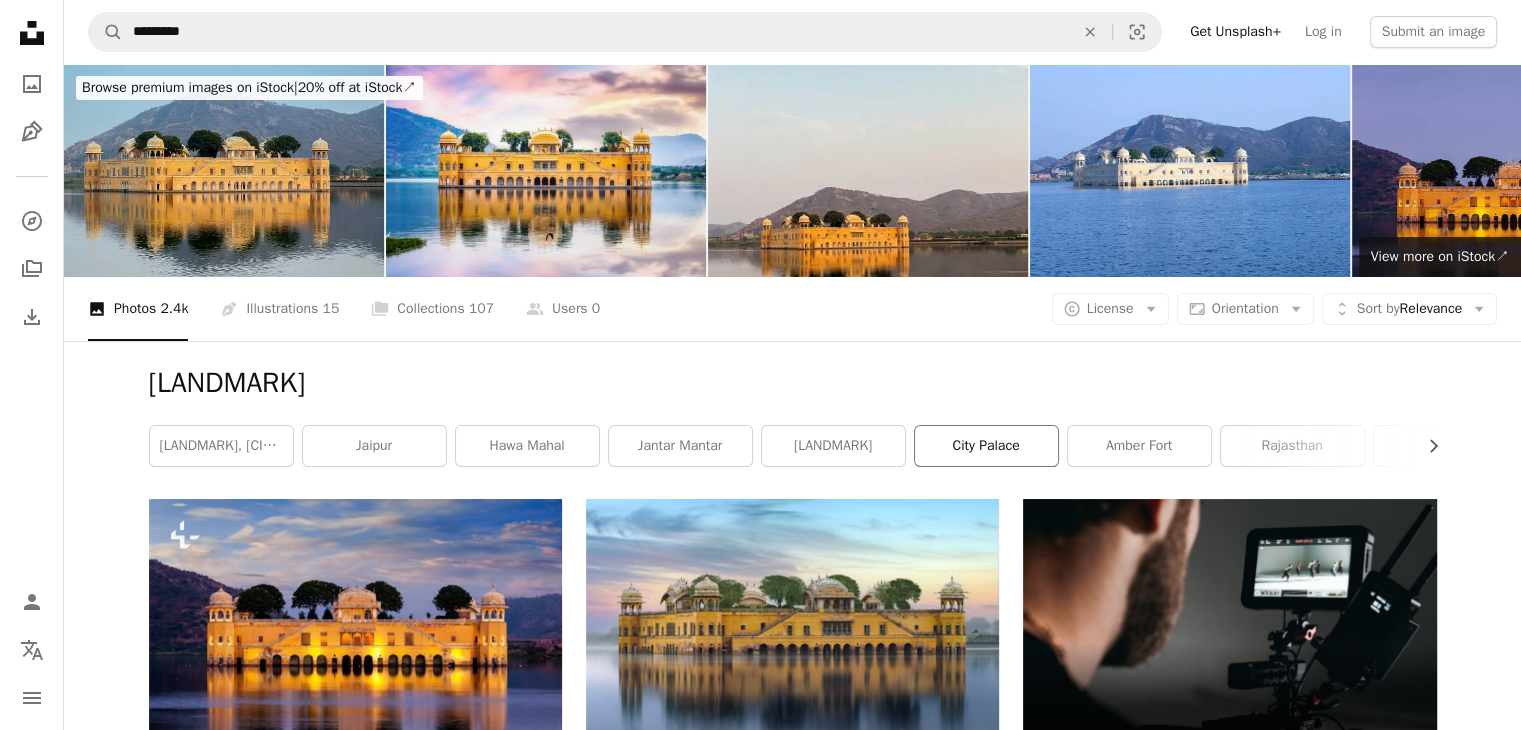 click on "city palace" at bounding box center [986, 446] 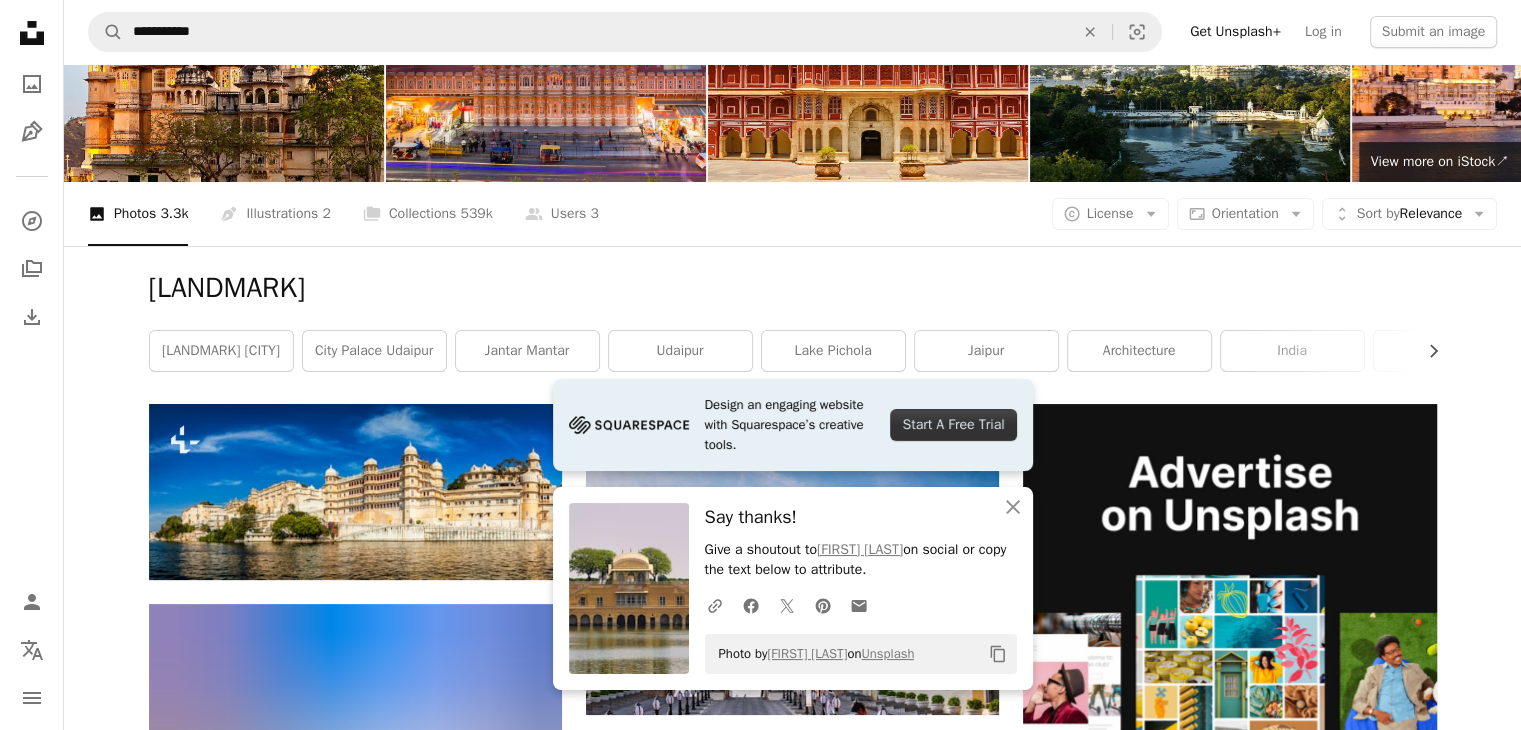 scroll, scrollTop: 200, scrollLeft: 0, axis: vertical 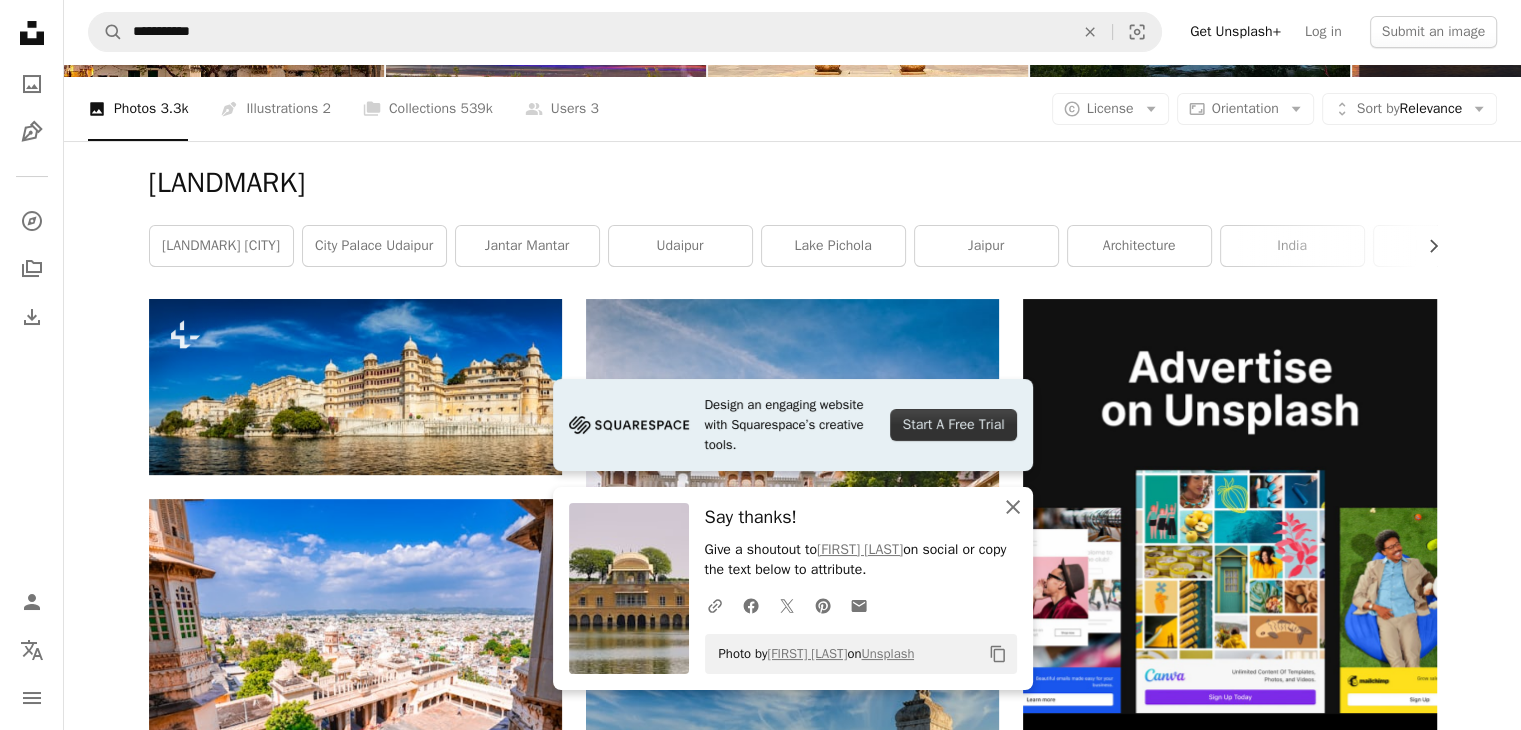 click on "An X shape" 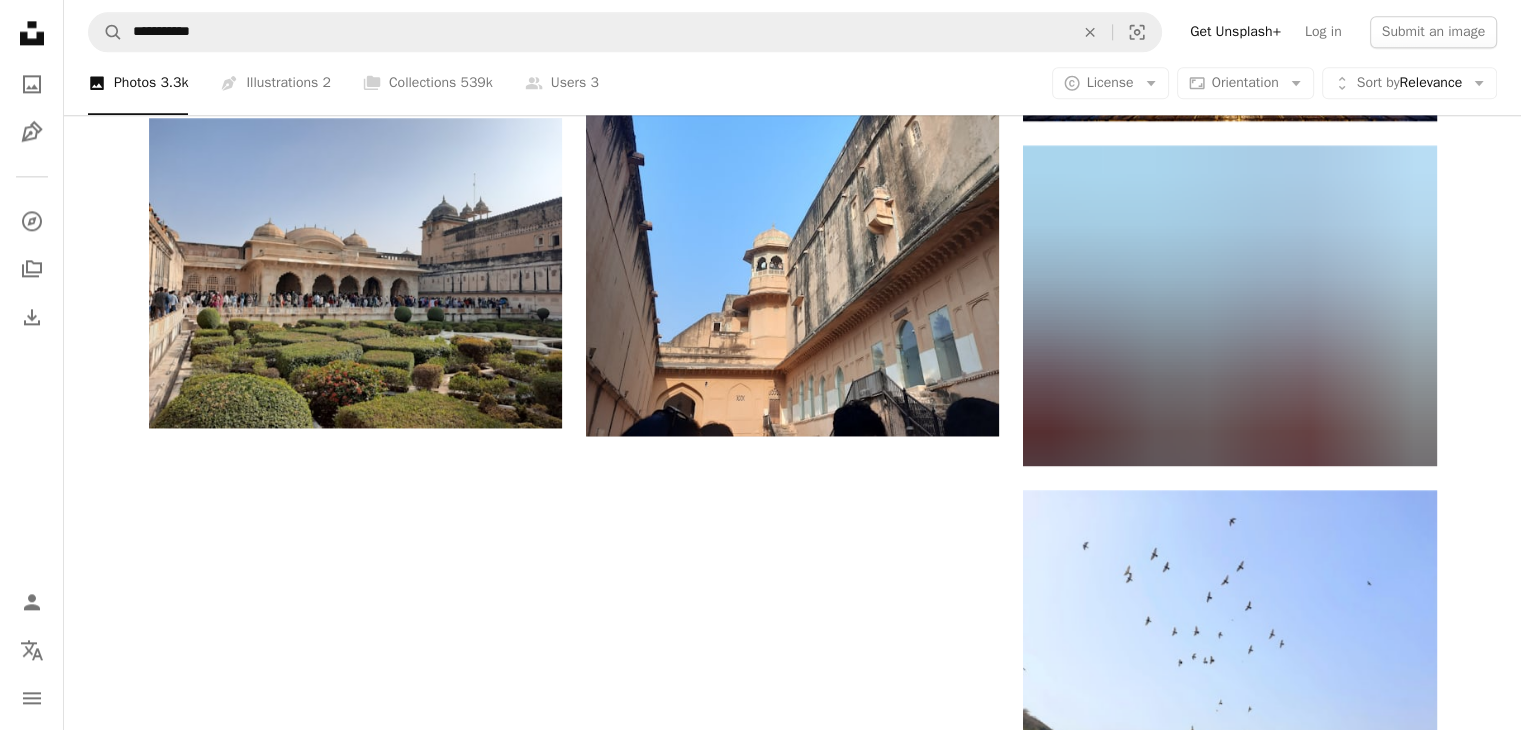 scroll, scrollTop: 2700, scrollLeft: 0, axis: vertical 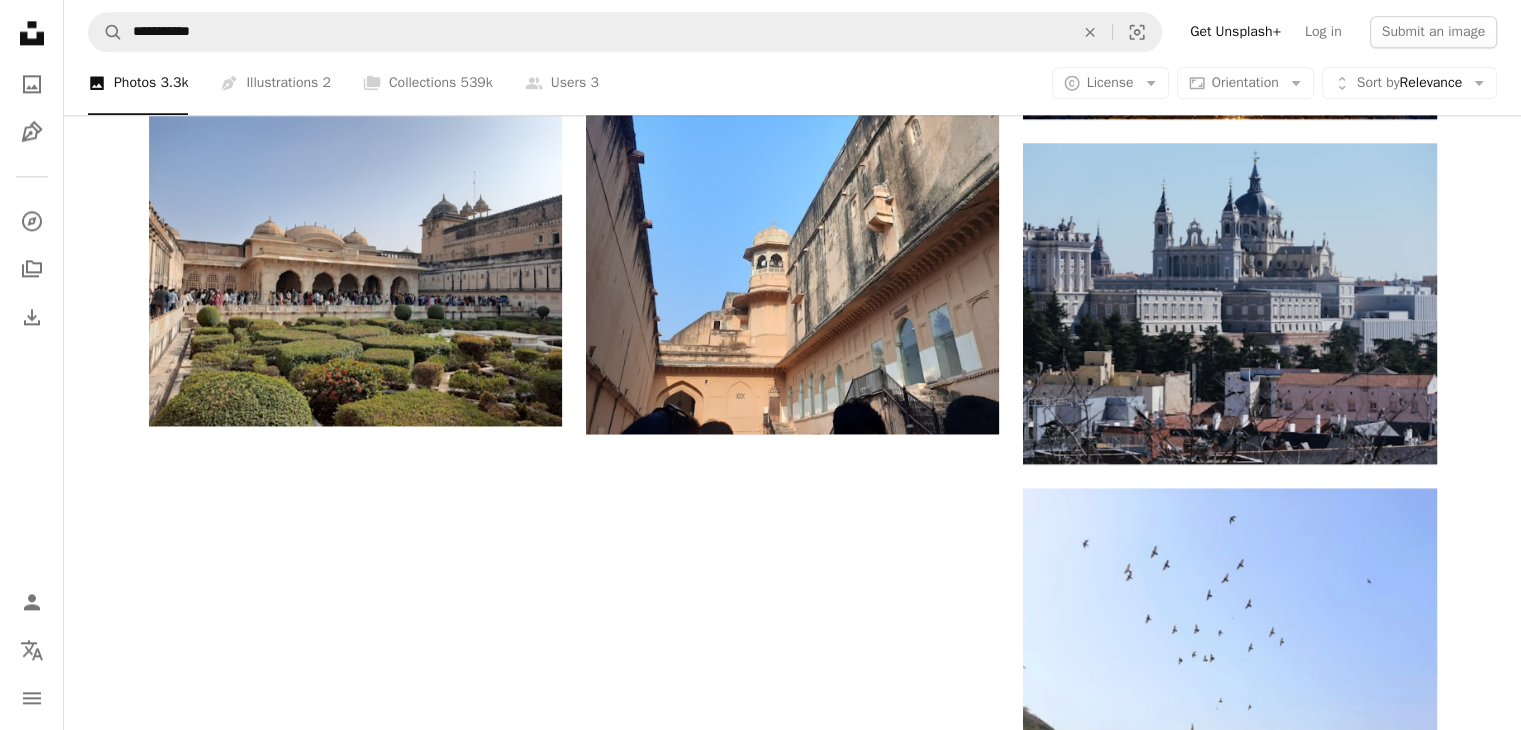click on "Load more" at bounding box center [793, 1726] 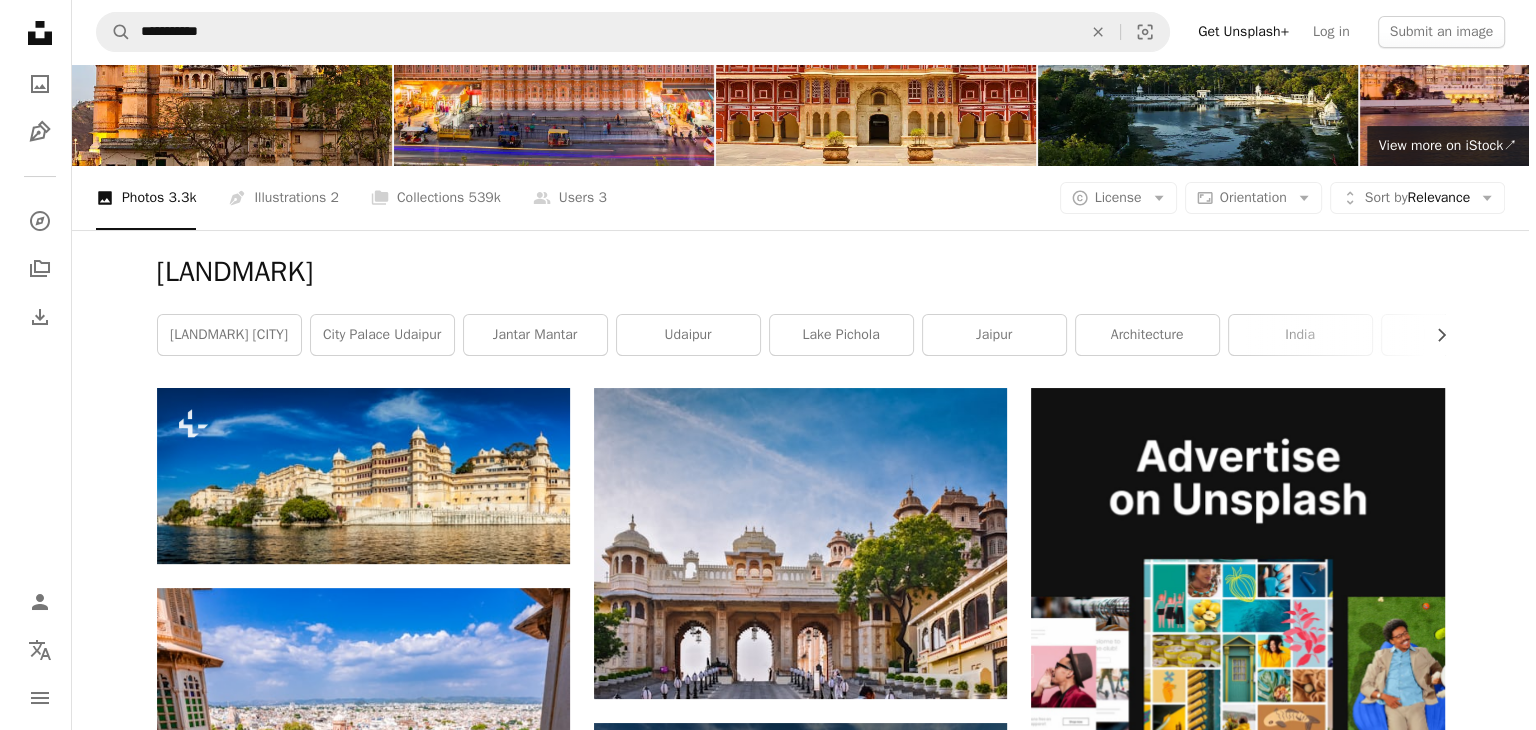 scroll, scrollTop: 100, scrollLeft: 0, axis: vertical 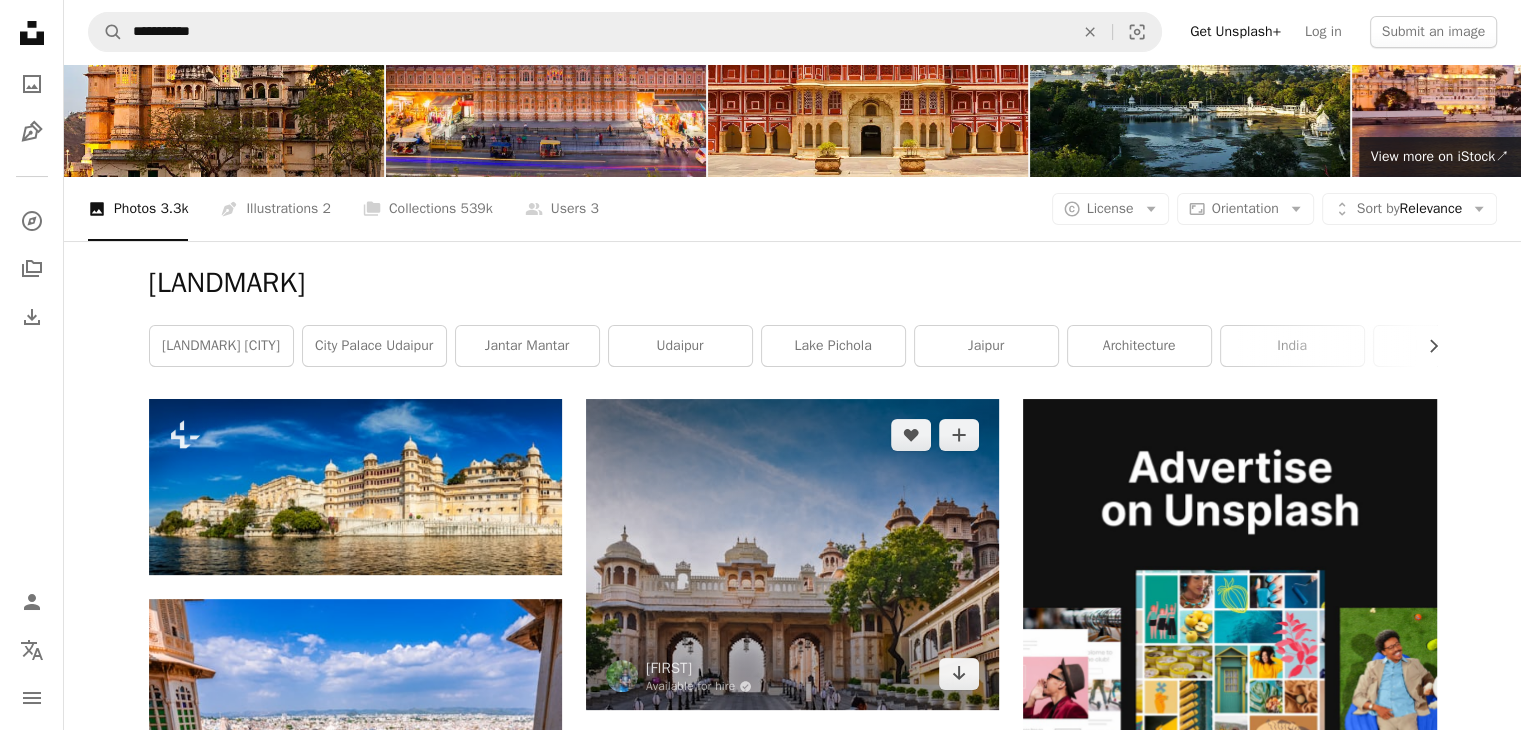 click at bounding box center [792, 554] 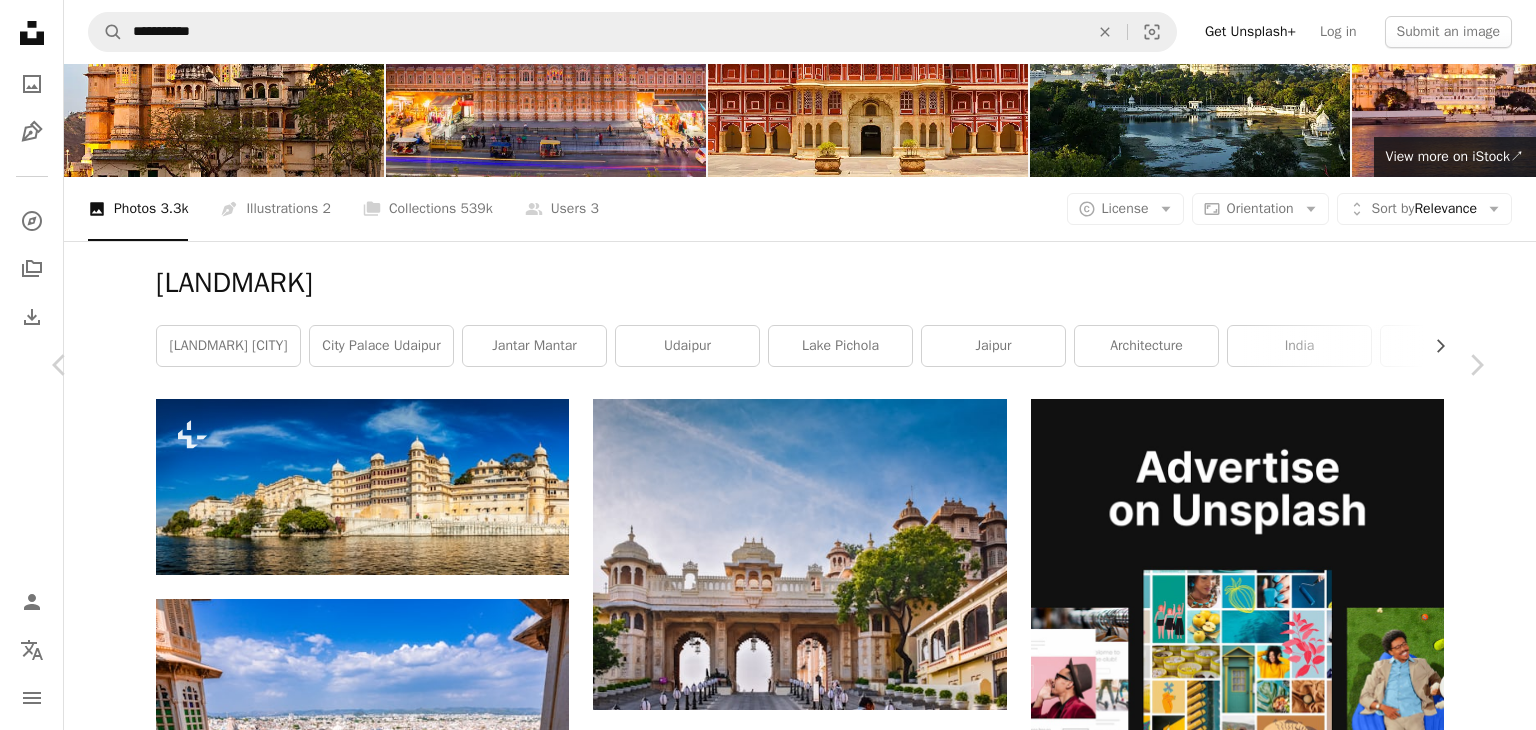 click on "Download free" at bounding box center [1287, 6811] 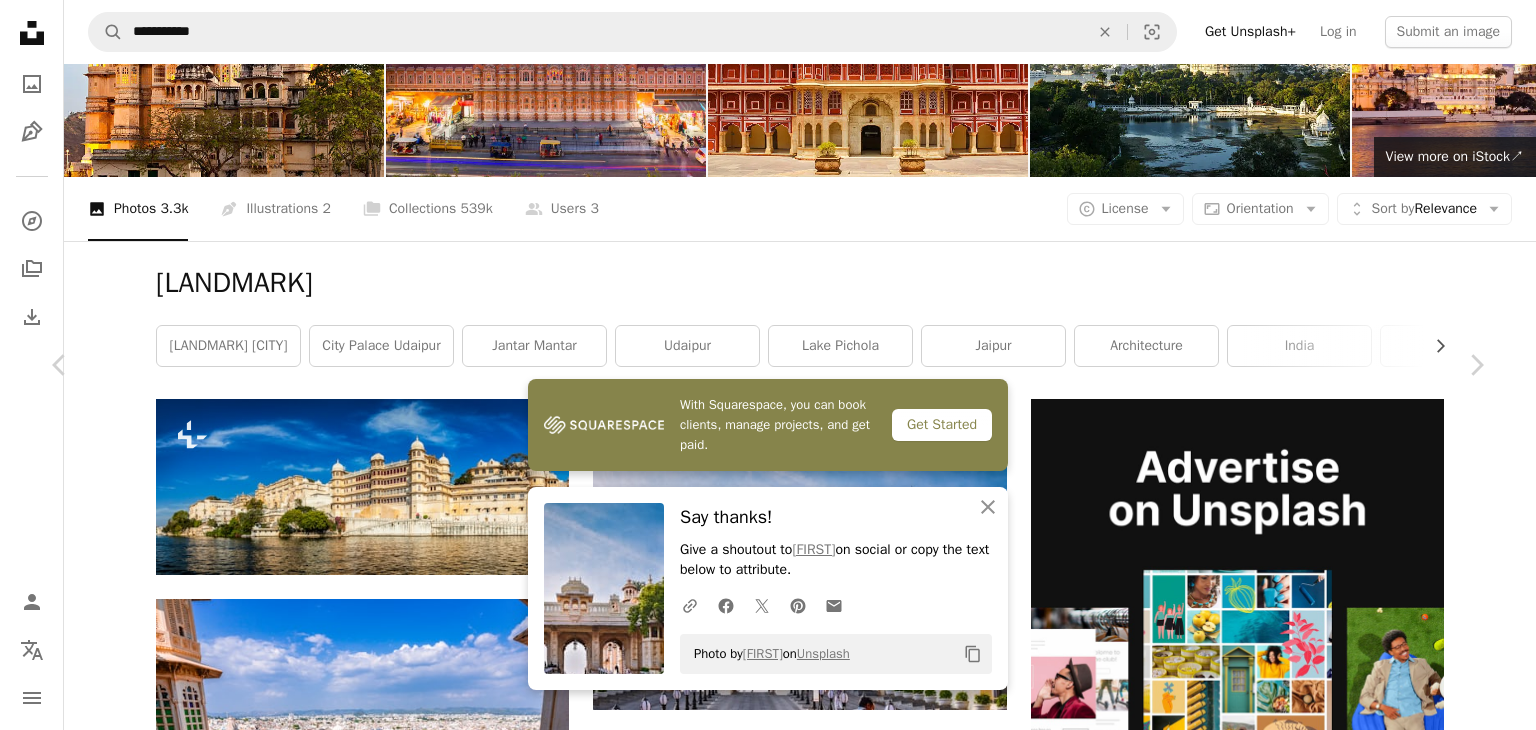 scroll, scrollTop: 900, scrollLeft: 0, axis: vertical 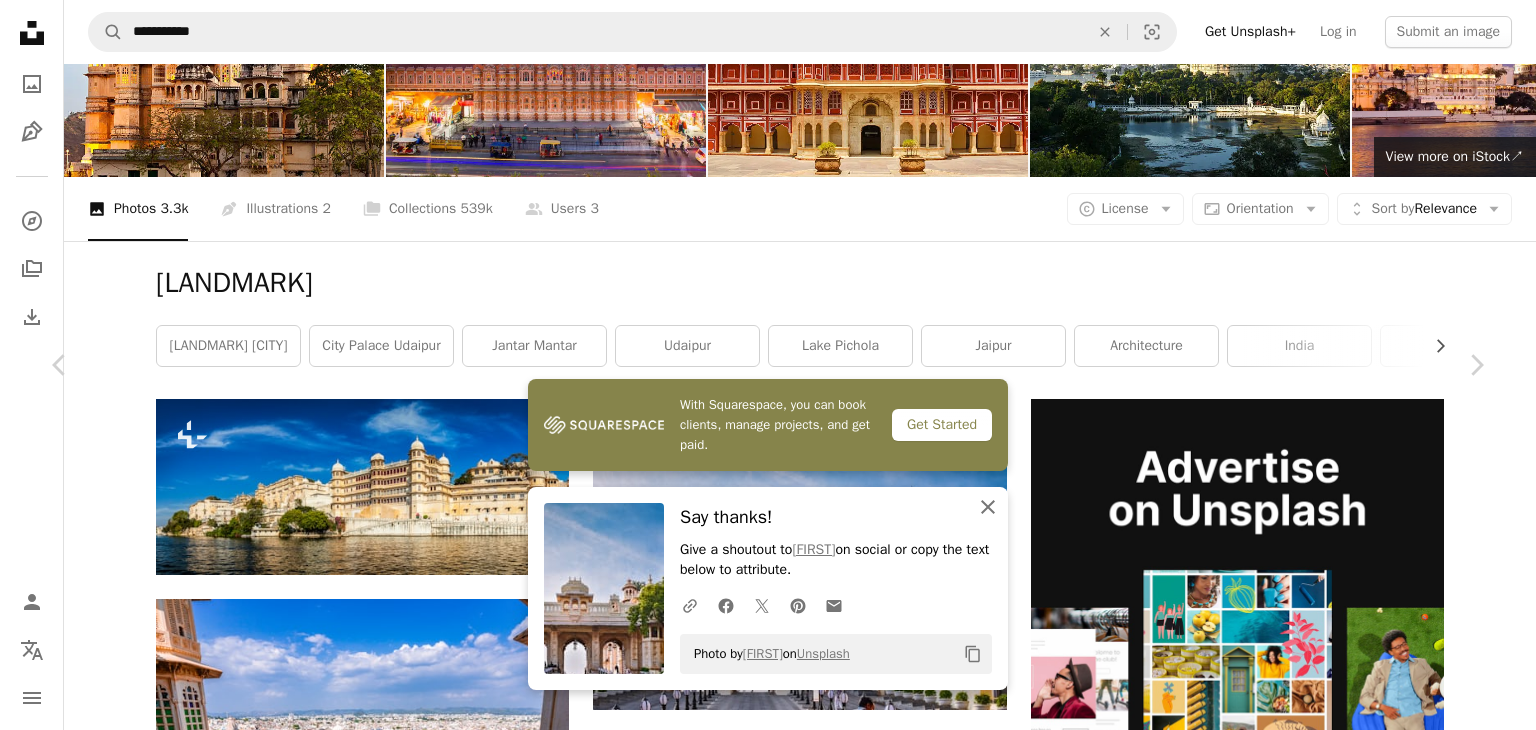 click on "An X shape" 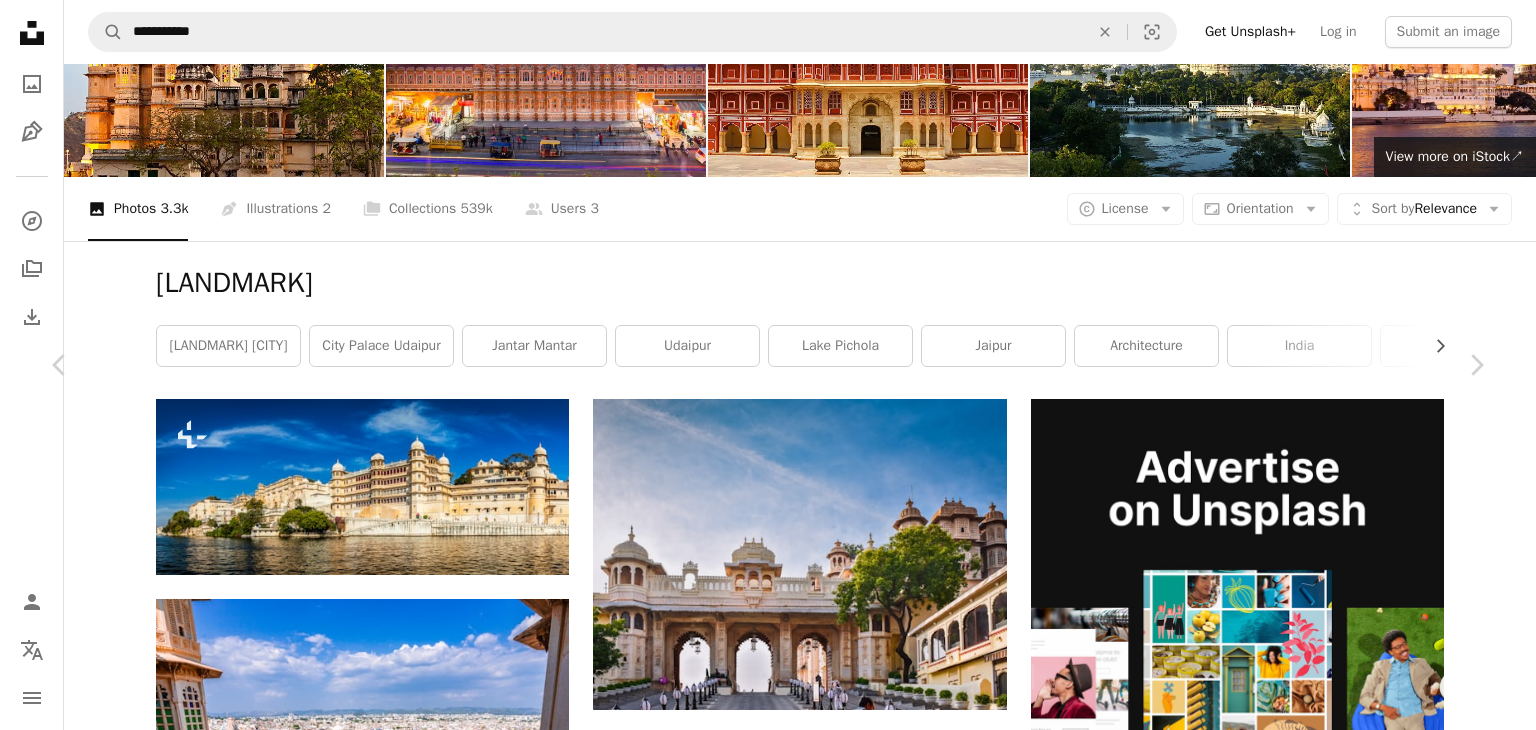scroll, scrollTop: 1400, scrollLeft: 0, axis: vertical 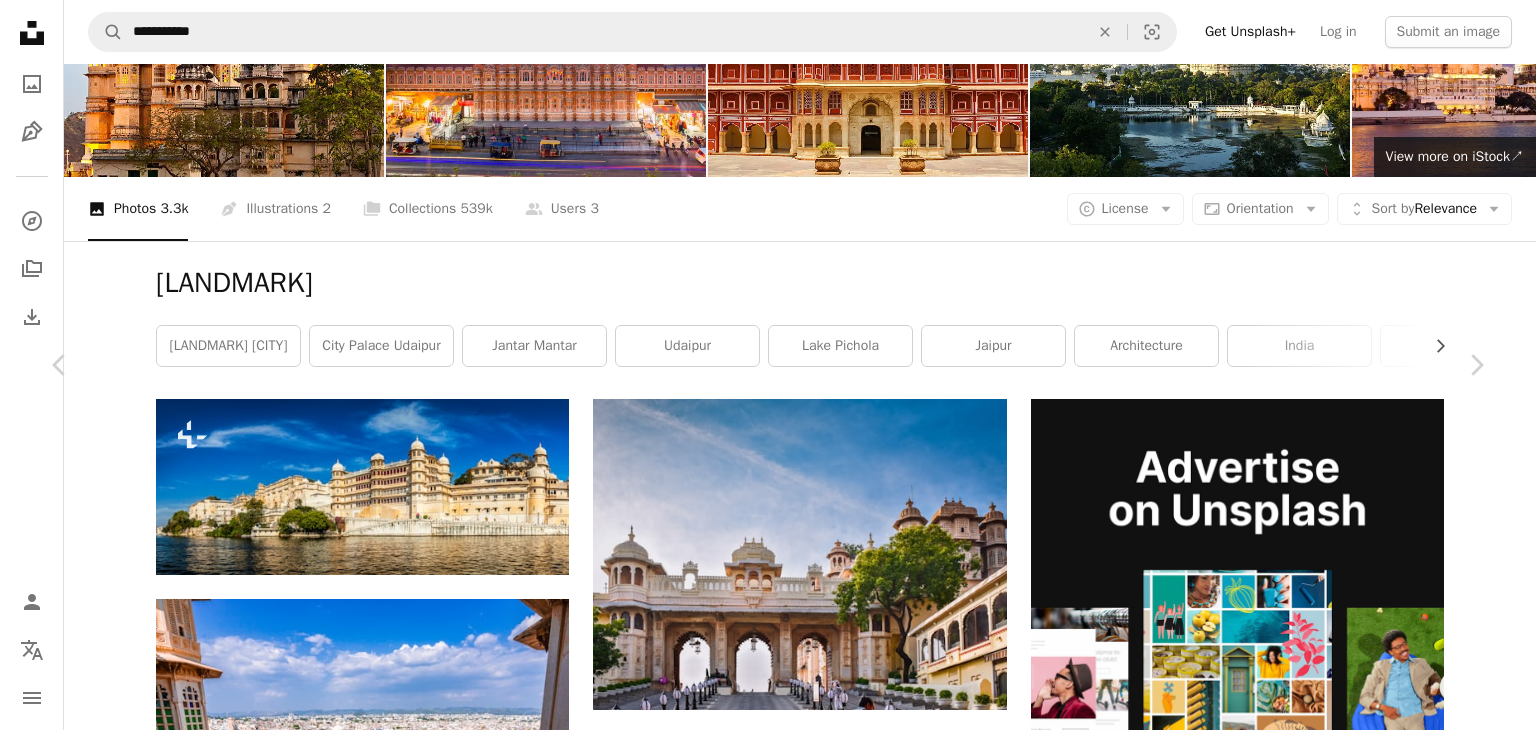 click on "An X shape" at bounding box center (20, 20) 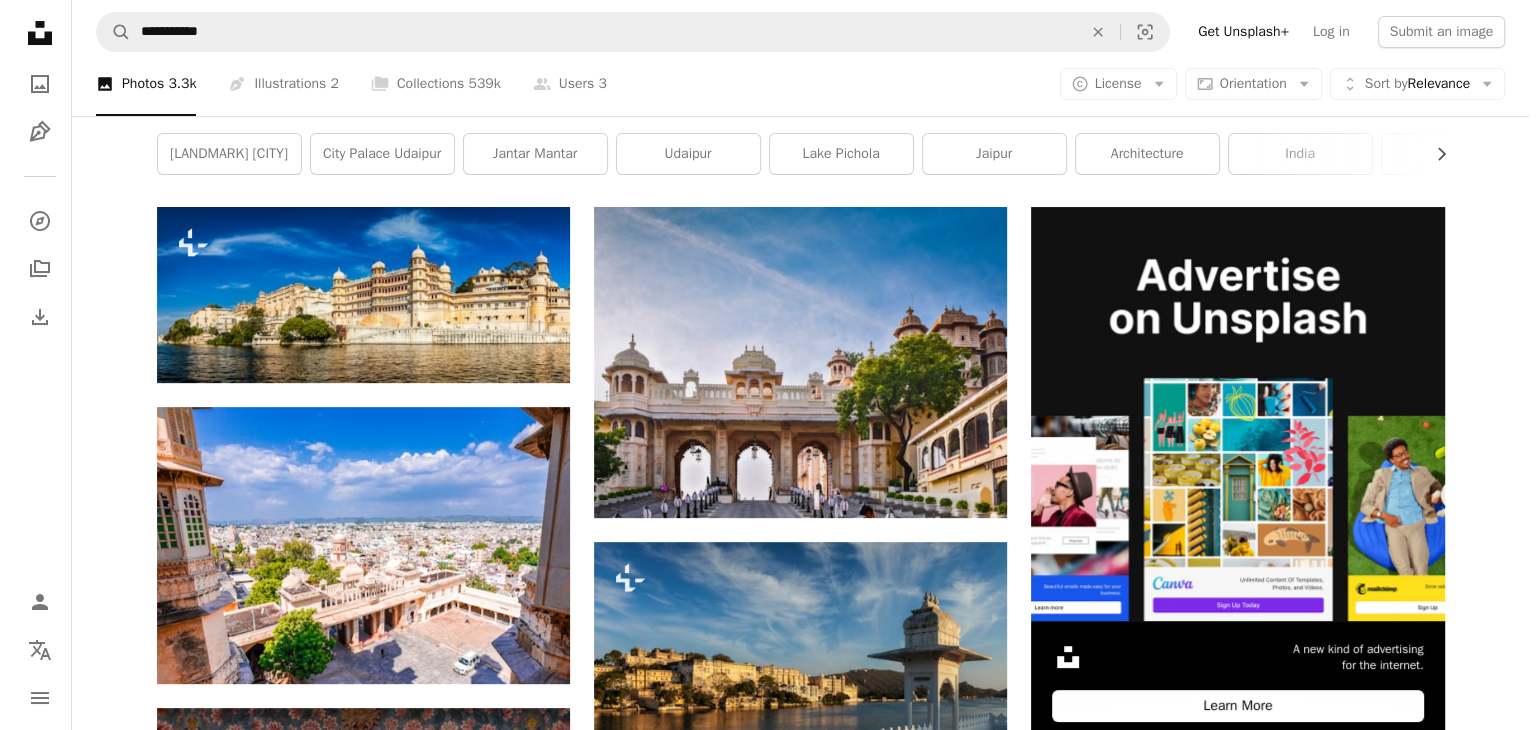 scroll, scrollTop: 400, scrollLeft: 0, axis: vertical 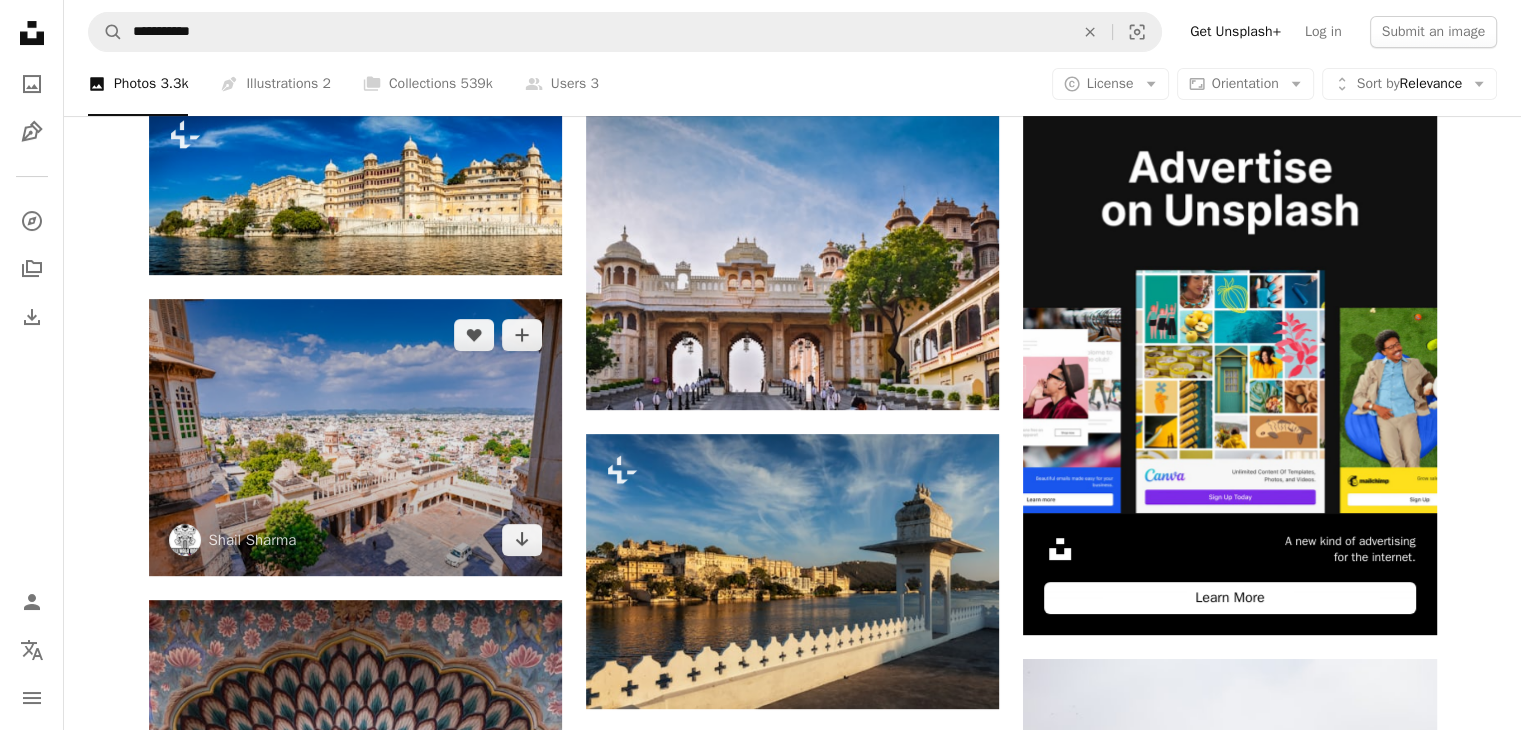 click at bounding box center [355, 437] 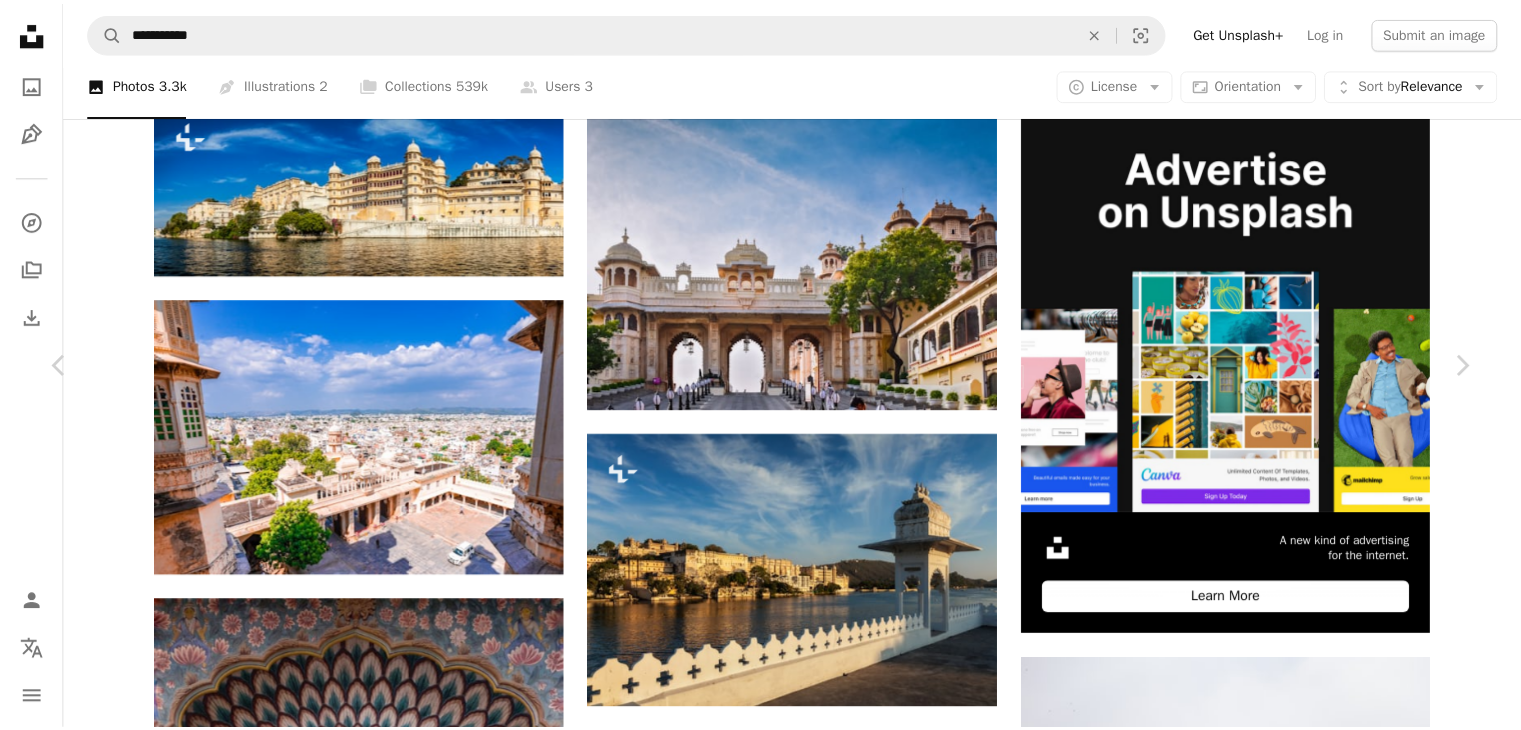 scroll, scrollTop: 2100, scrollLeft: 0, axis: vertical 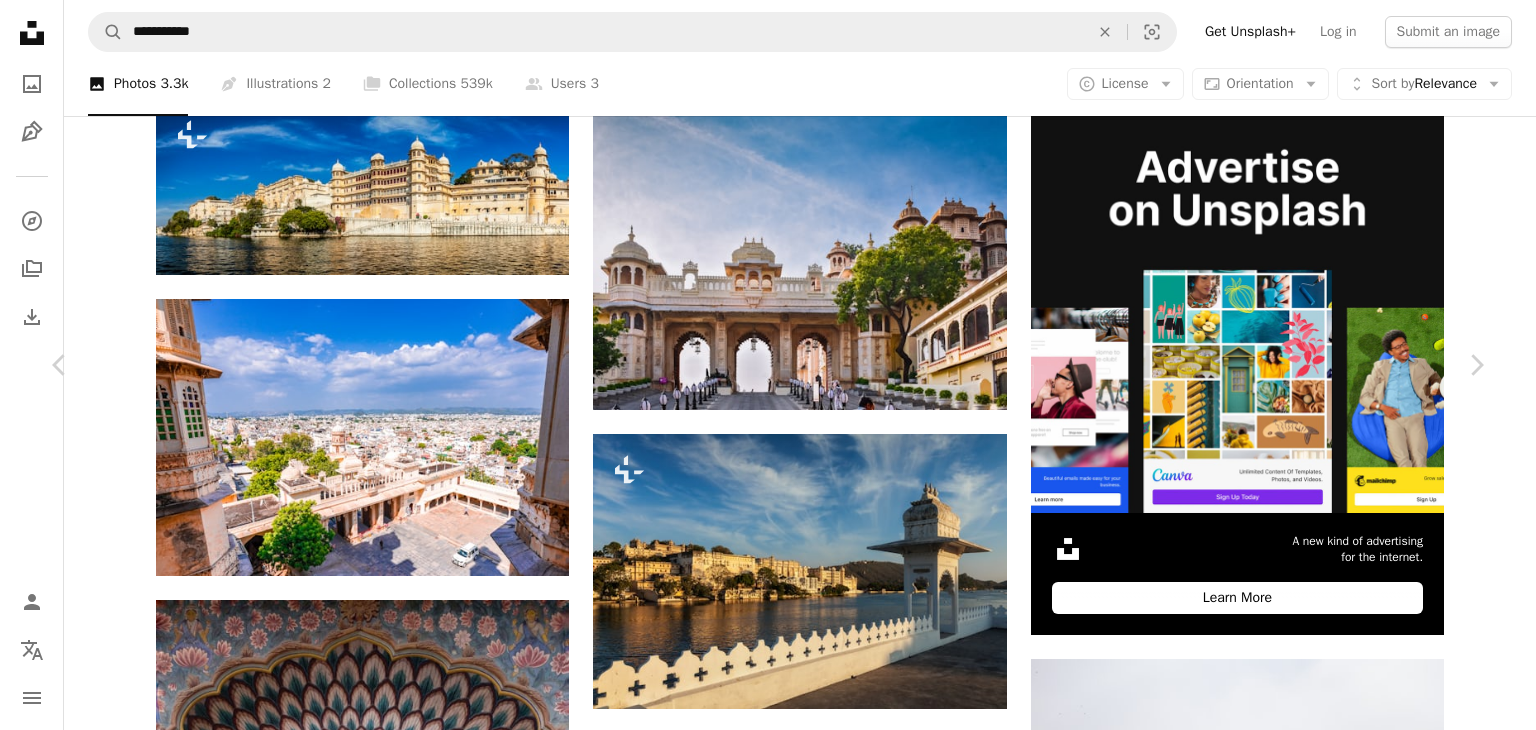 click on "An X shape" at bounding box center [20, 20] 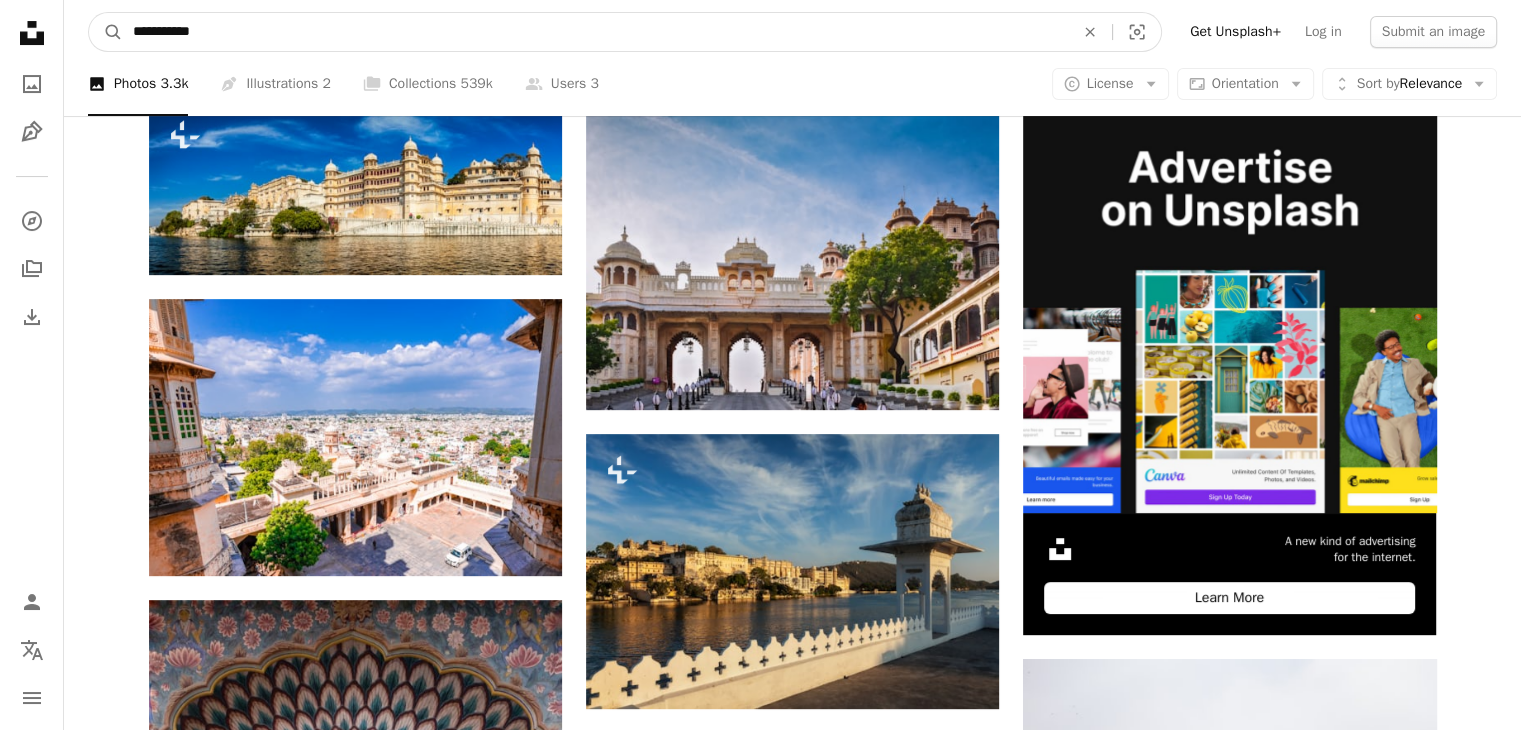 click on "**********" at bounding box center (595, 32) 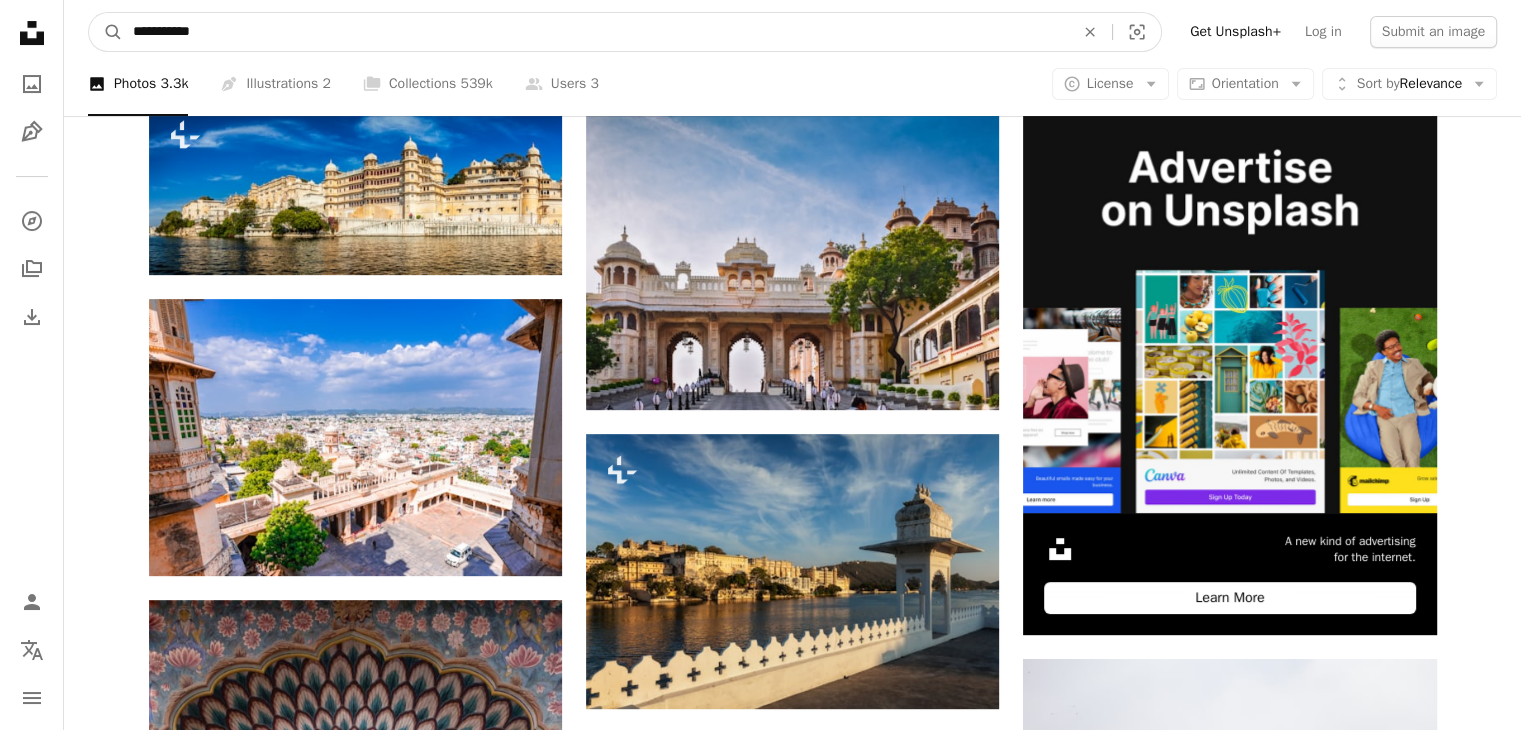 click on "**********" at bounding box center (595, 32) 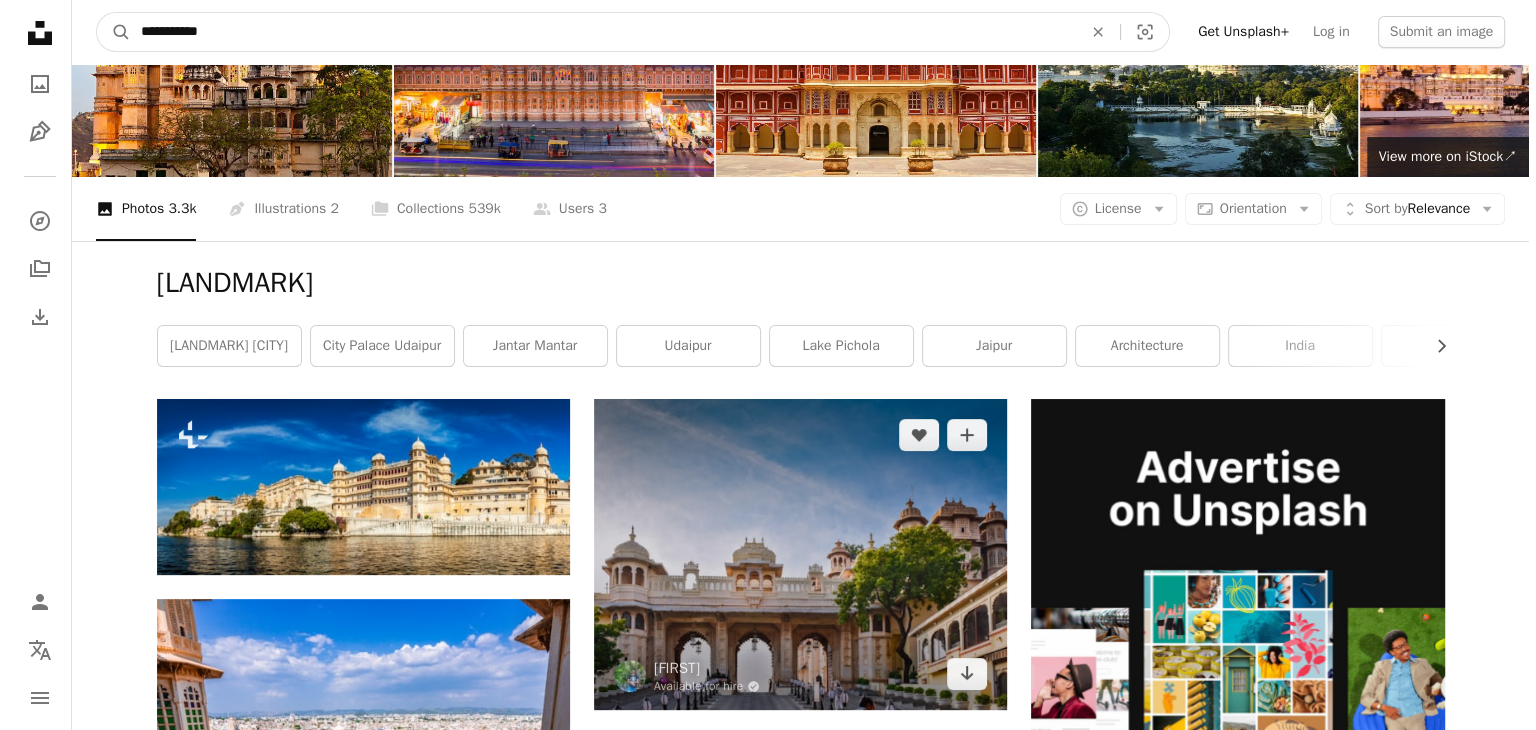 scroll, scrollTop: 200, scrollLeft: 0, axis: vertical 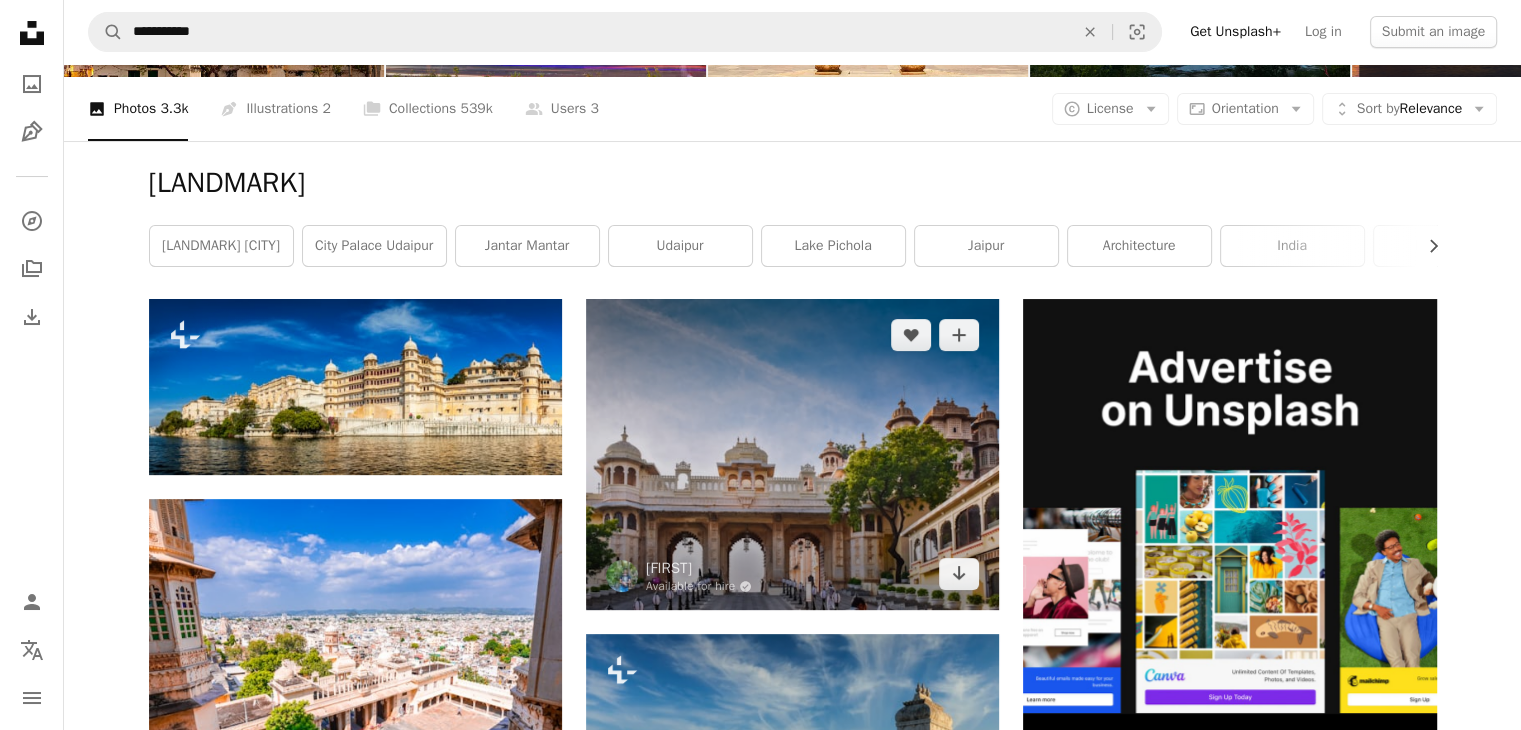 click at bounding box center [792, 454] 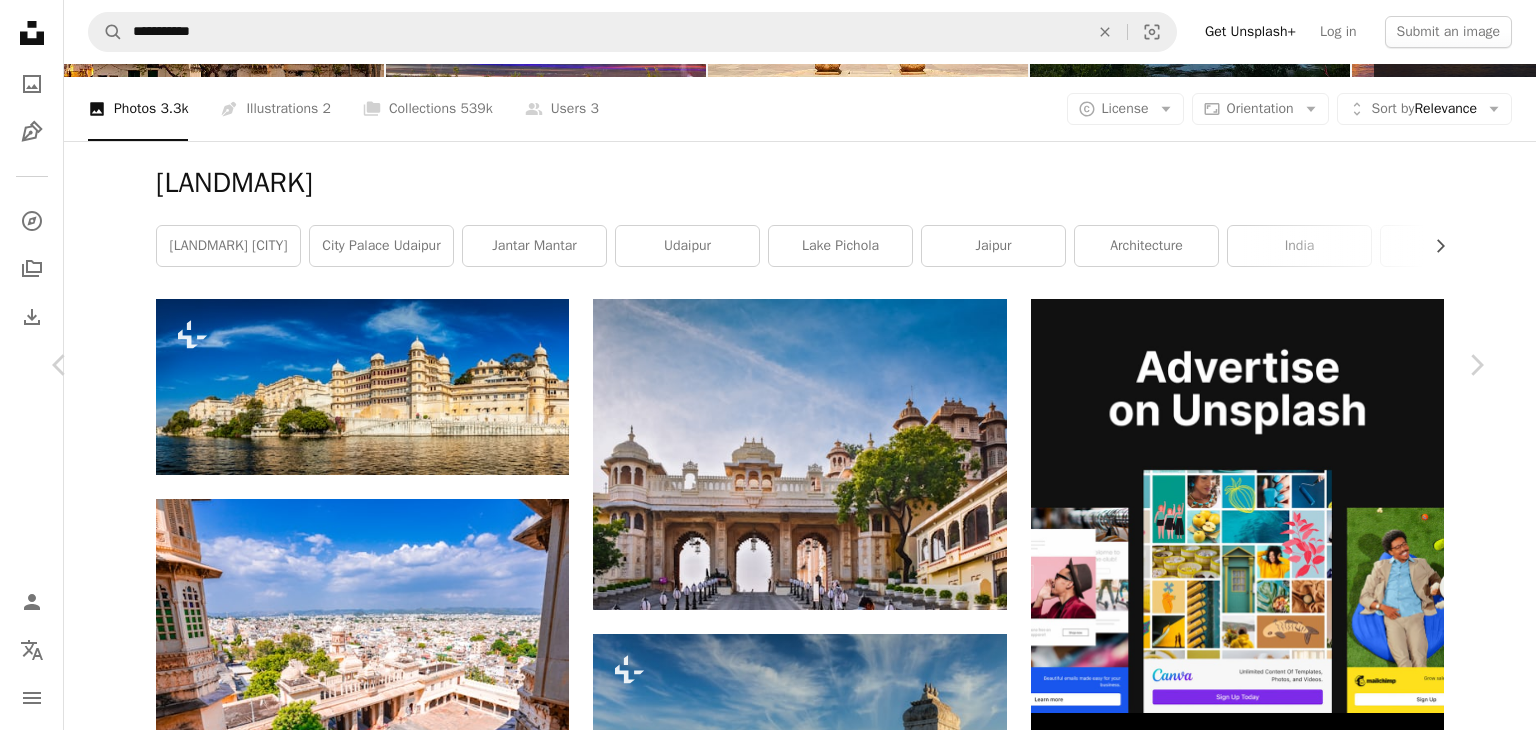 scroll, scrollTop: 900, scrollLeft: 0, axis: vertical 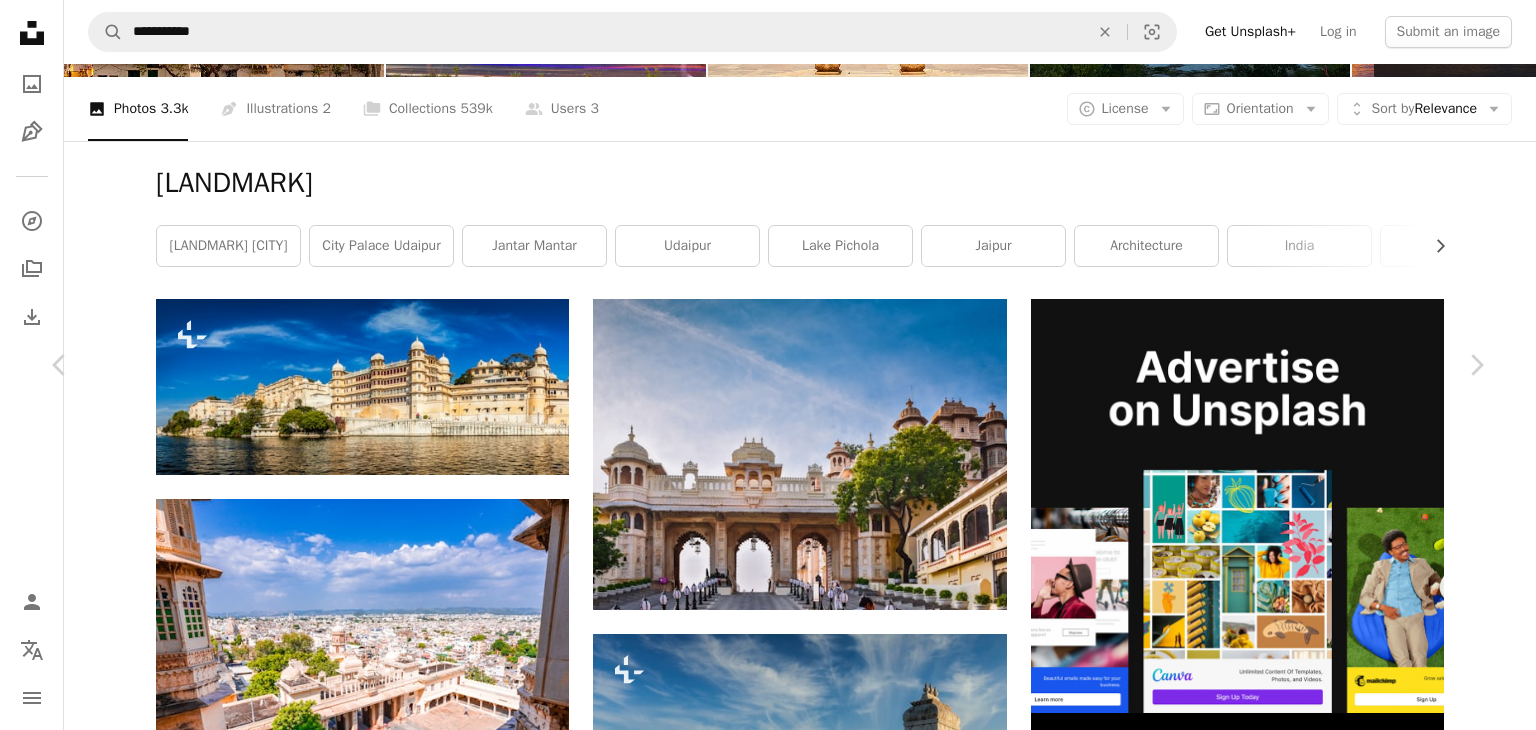 click at bounding box center [760, 7287] 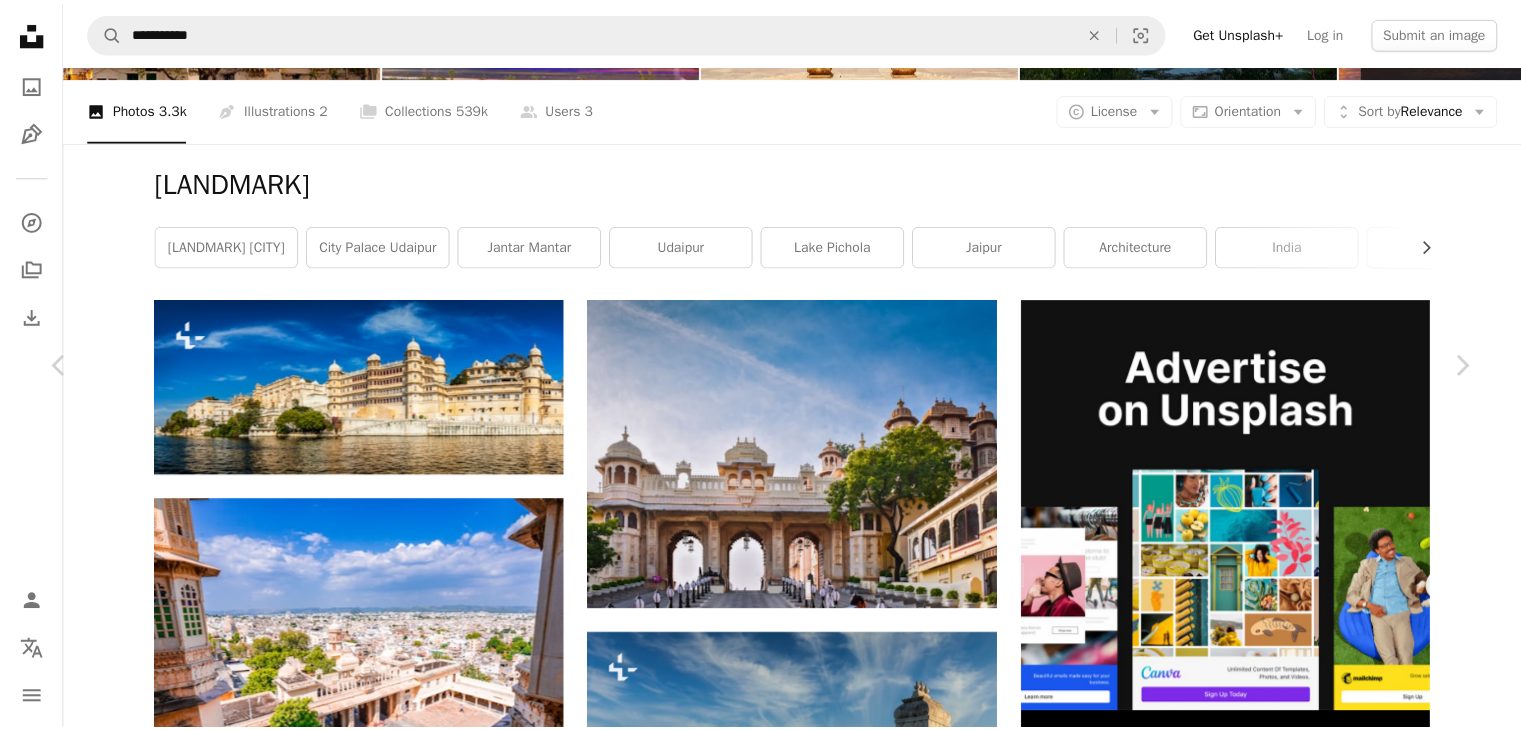 scroll, scrollTop: 0, scrollLeft: 0, axis: both 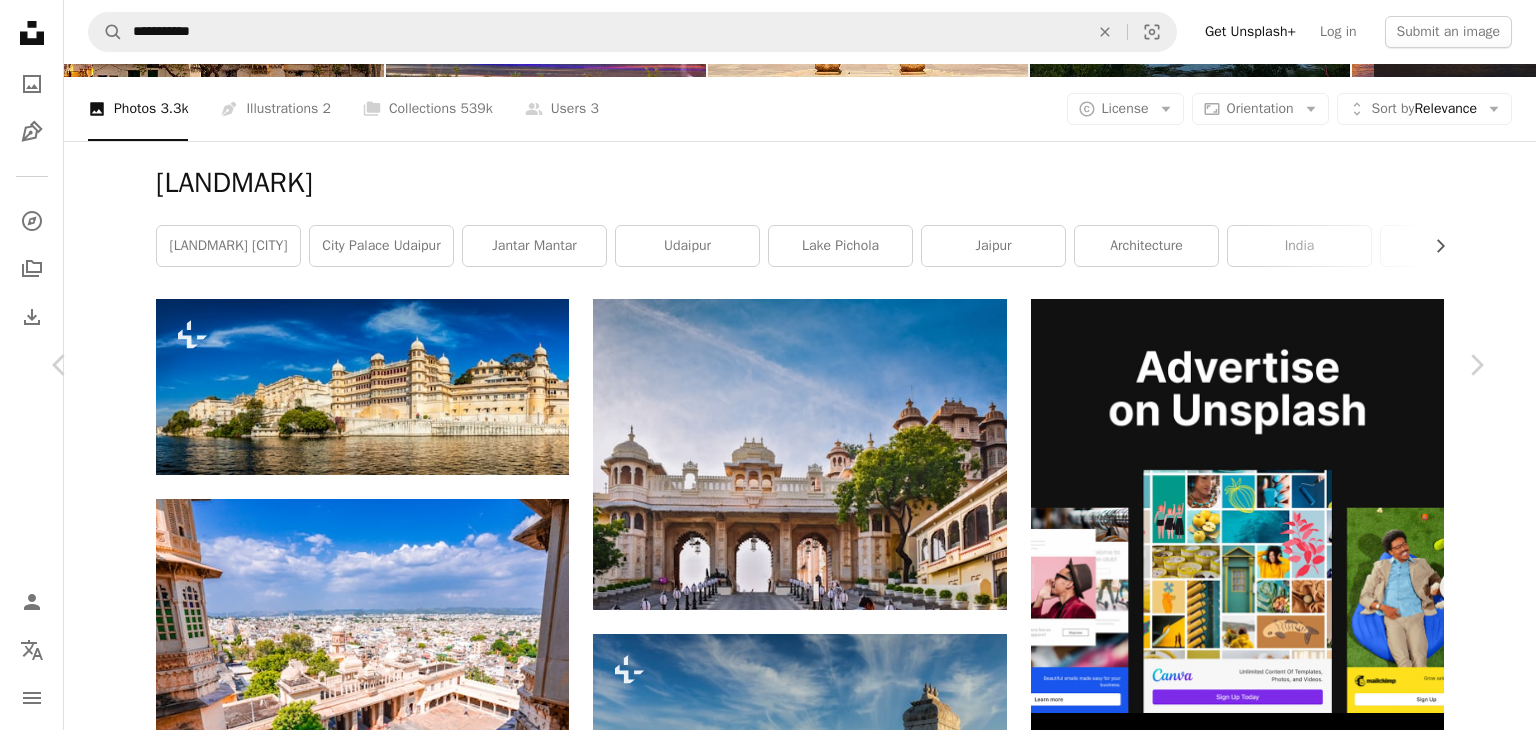 click on "An X shape" at bounding box center [20, 20] 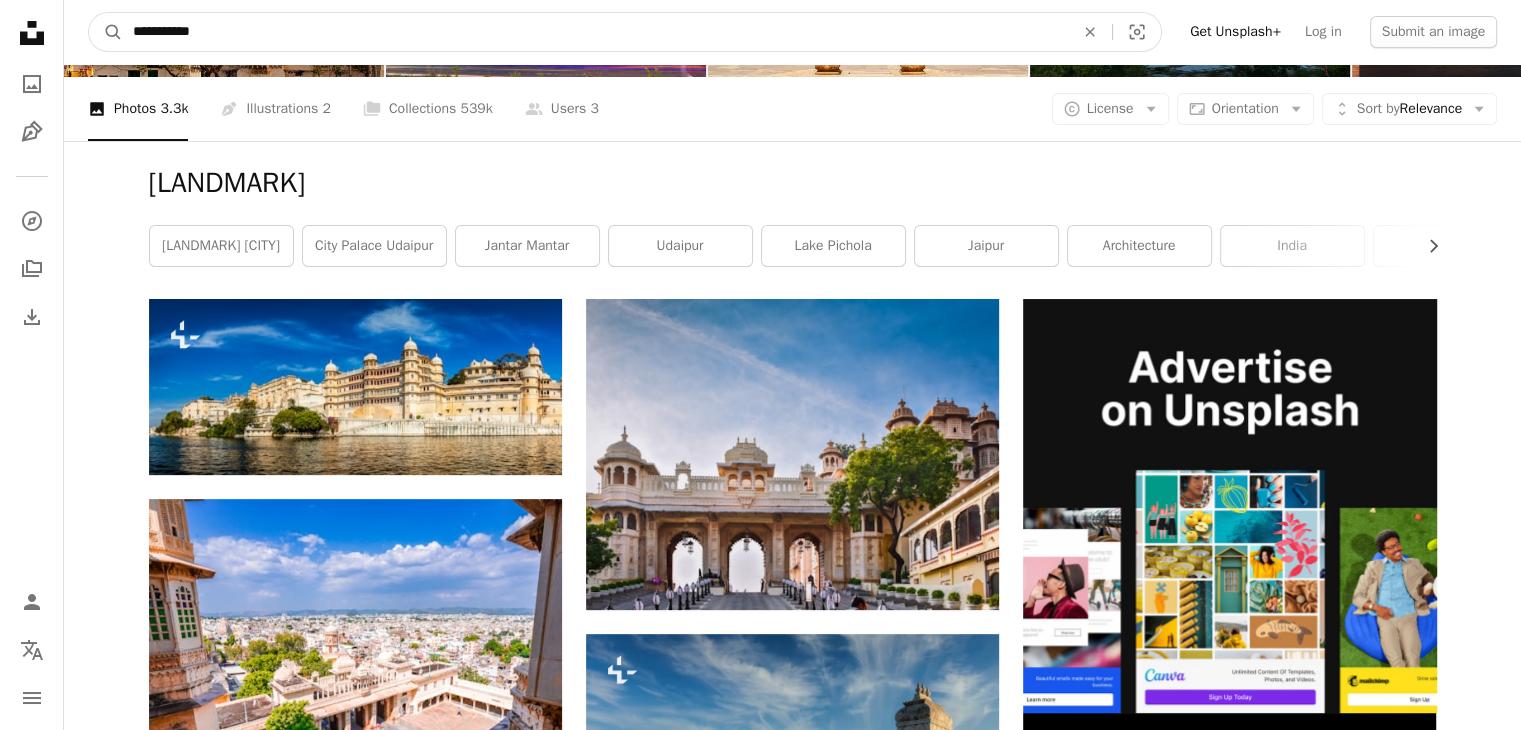 click on "**********" at bounding box center [595, 32] 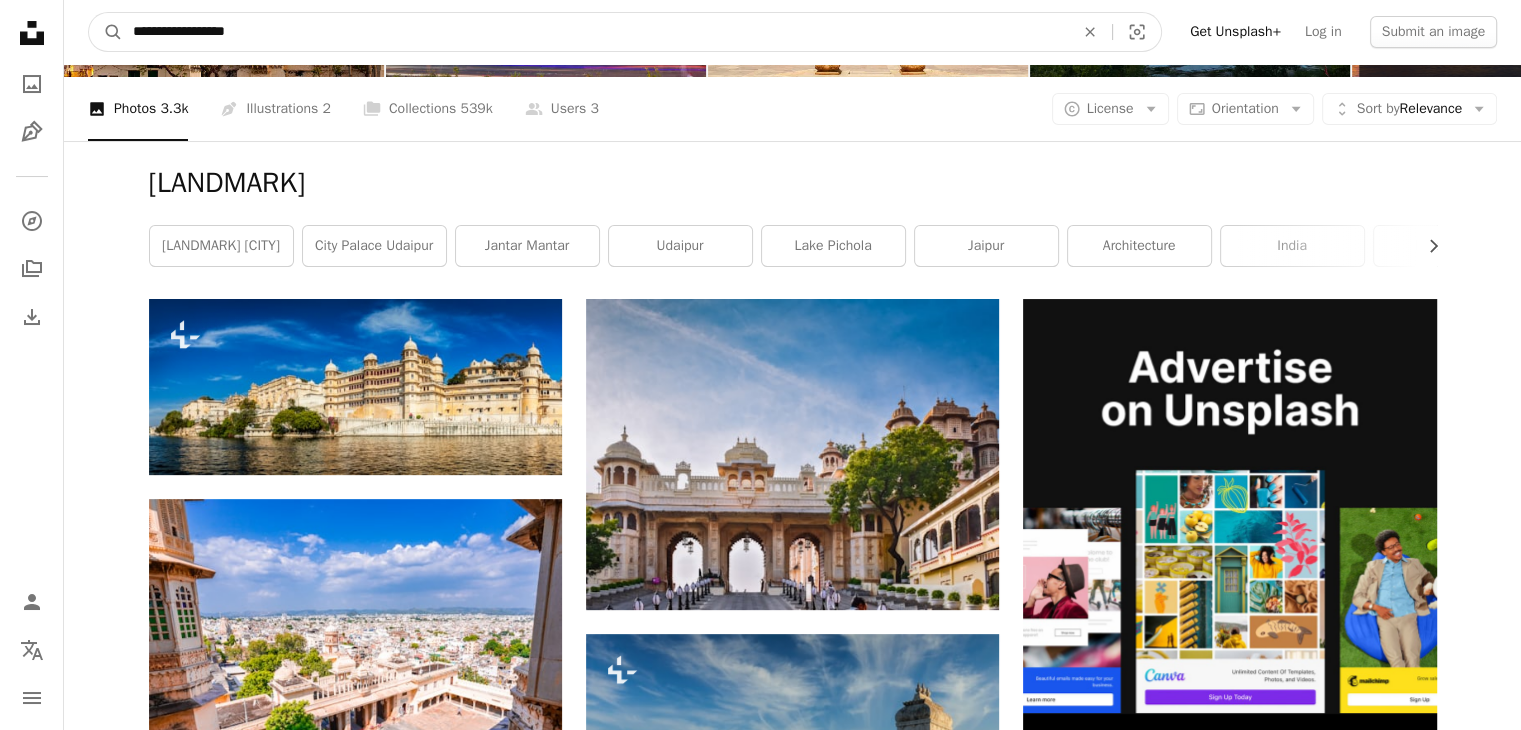 type on "**********" 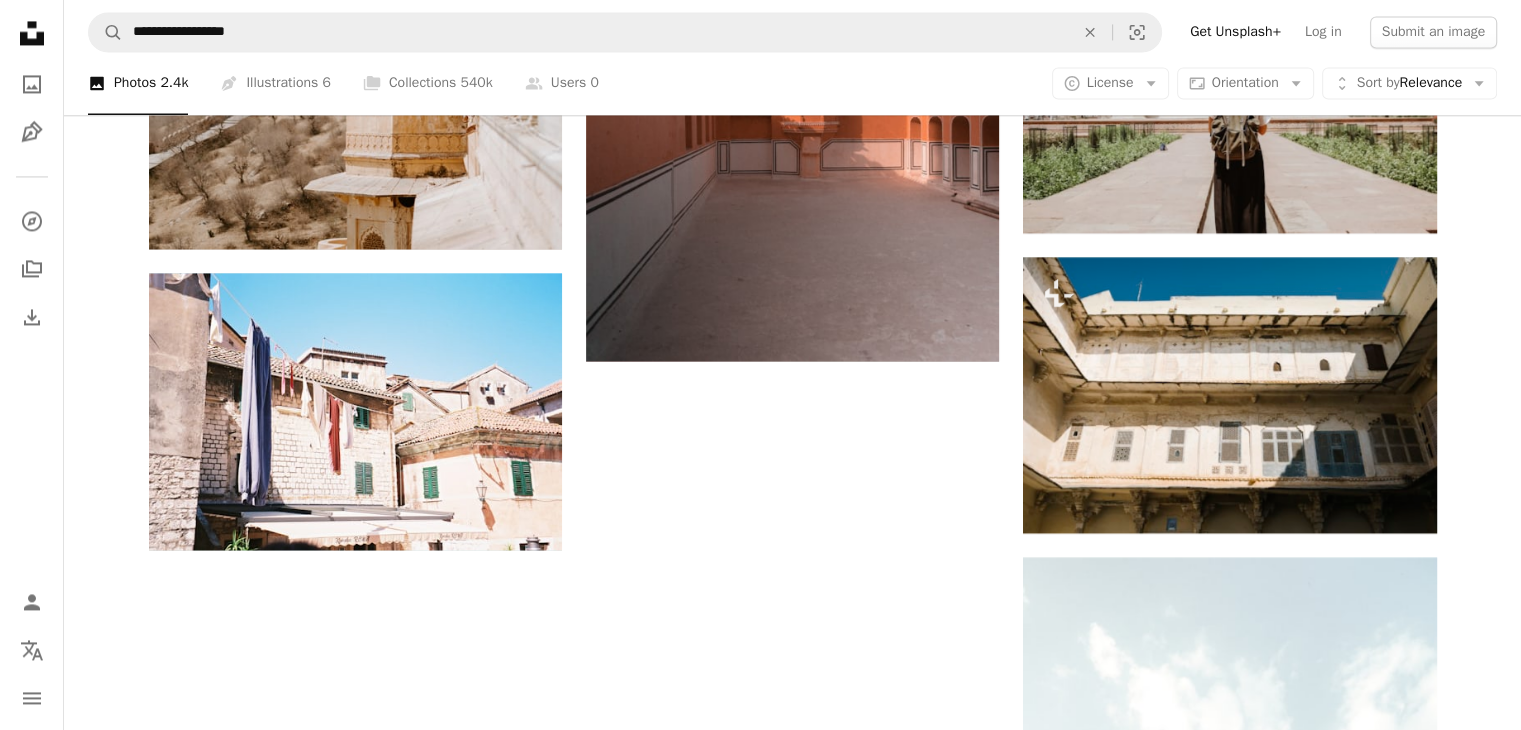 scroll, scrollTop: 3446, scrollLeft: 0, axis: vertical 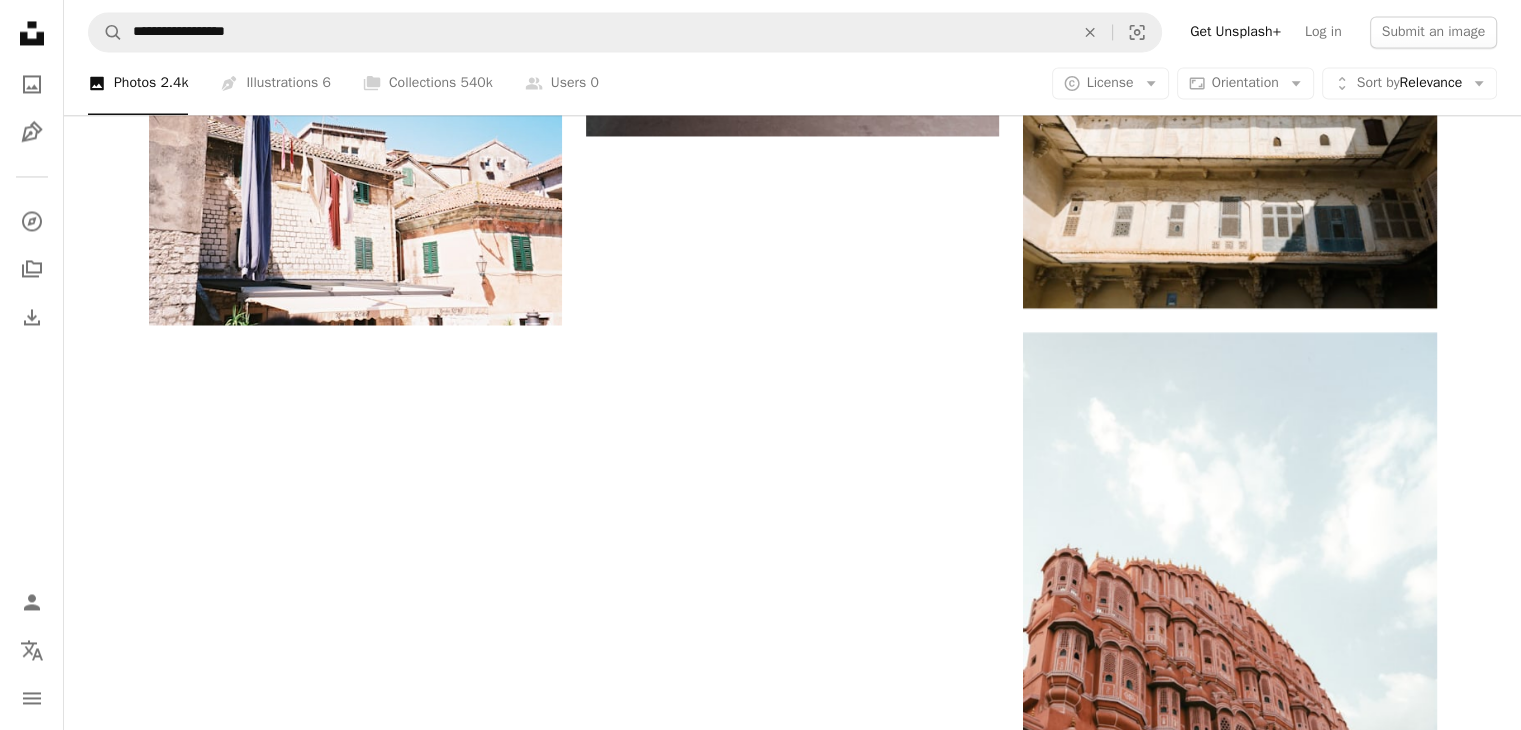 click at bounding box center (792, 1655) 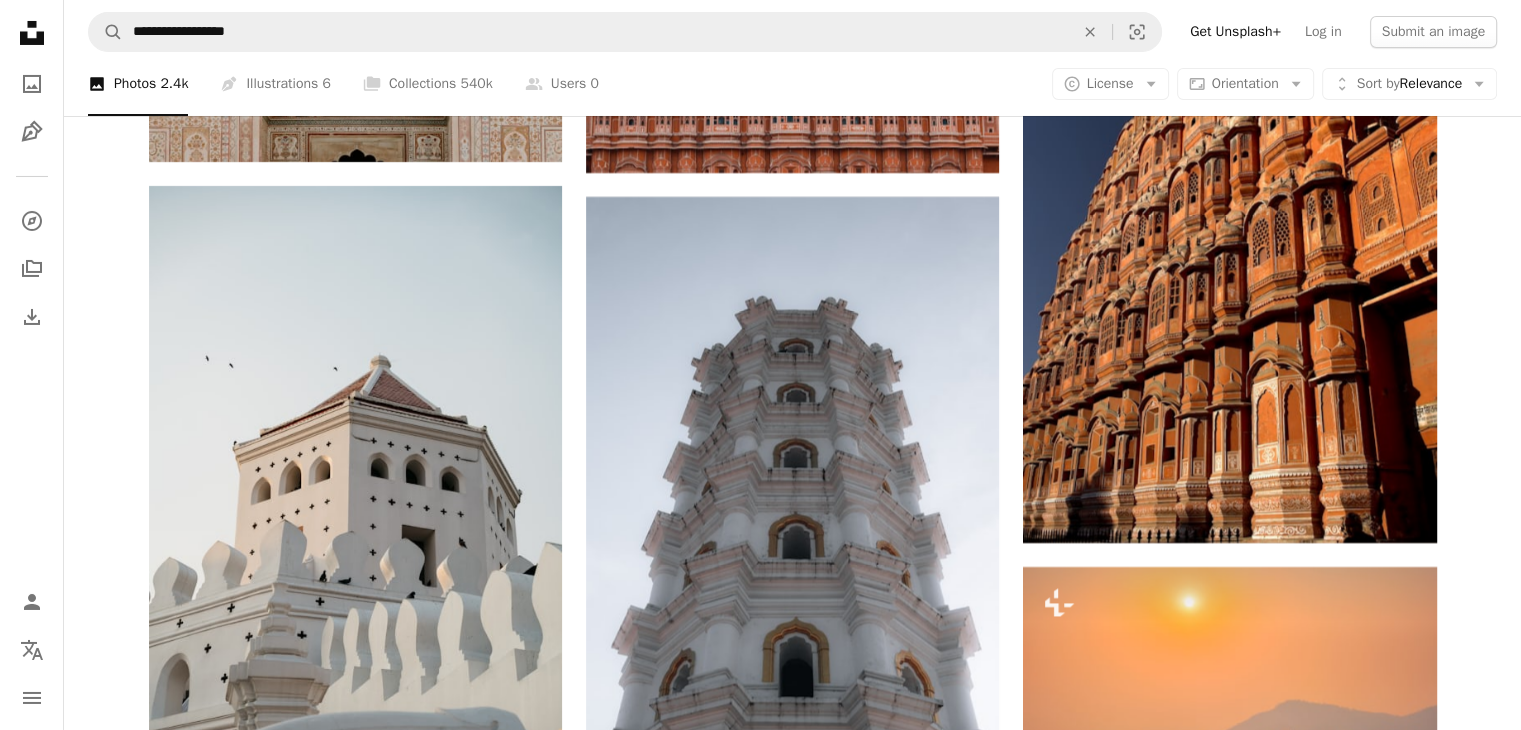 scroll, scrollTop: 7546, scrollLeft: 0, axis: vertical 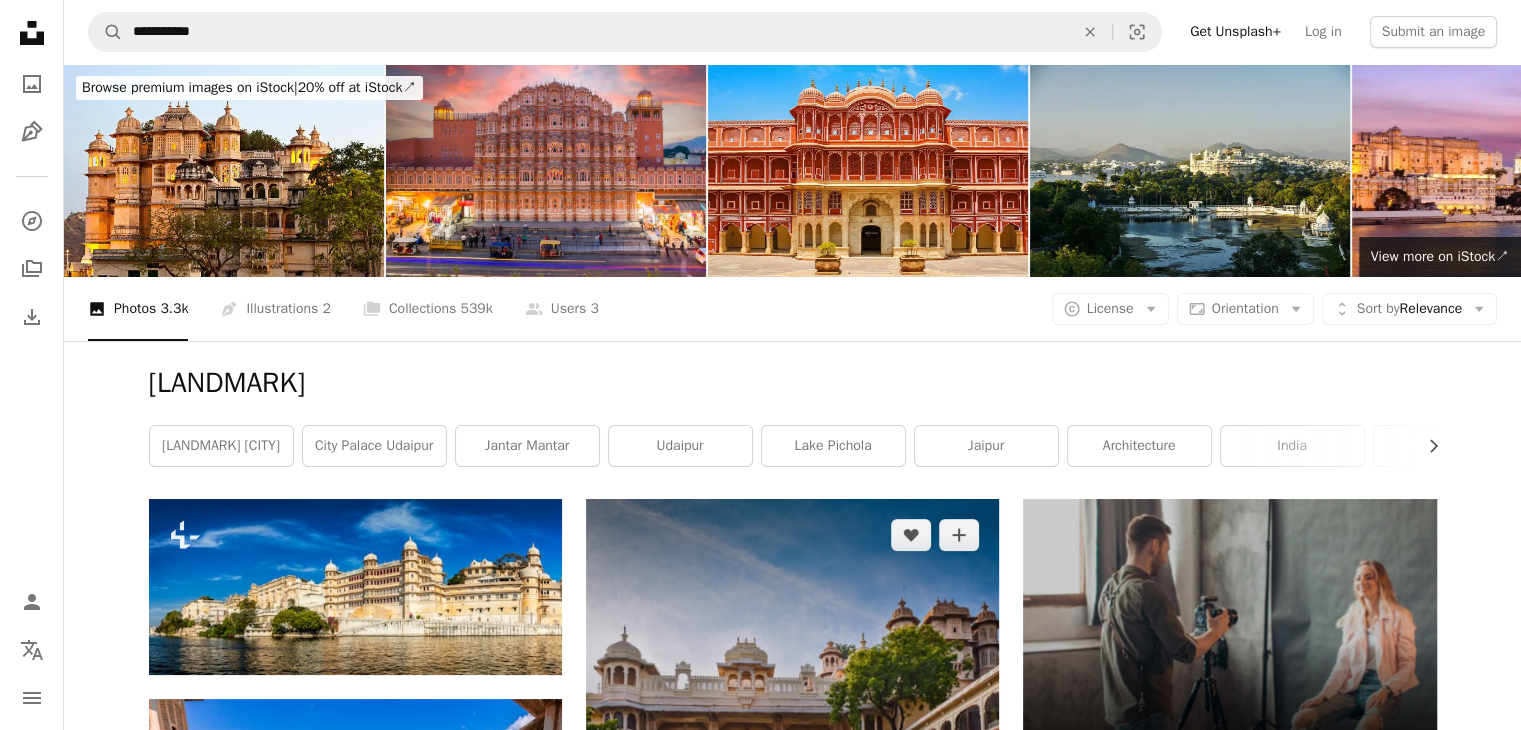 click at bounding box center (792, 654) 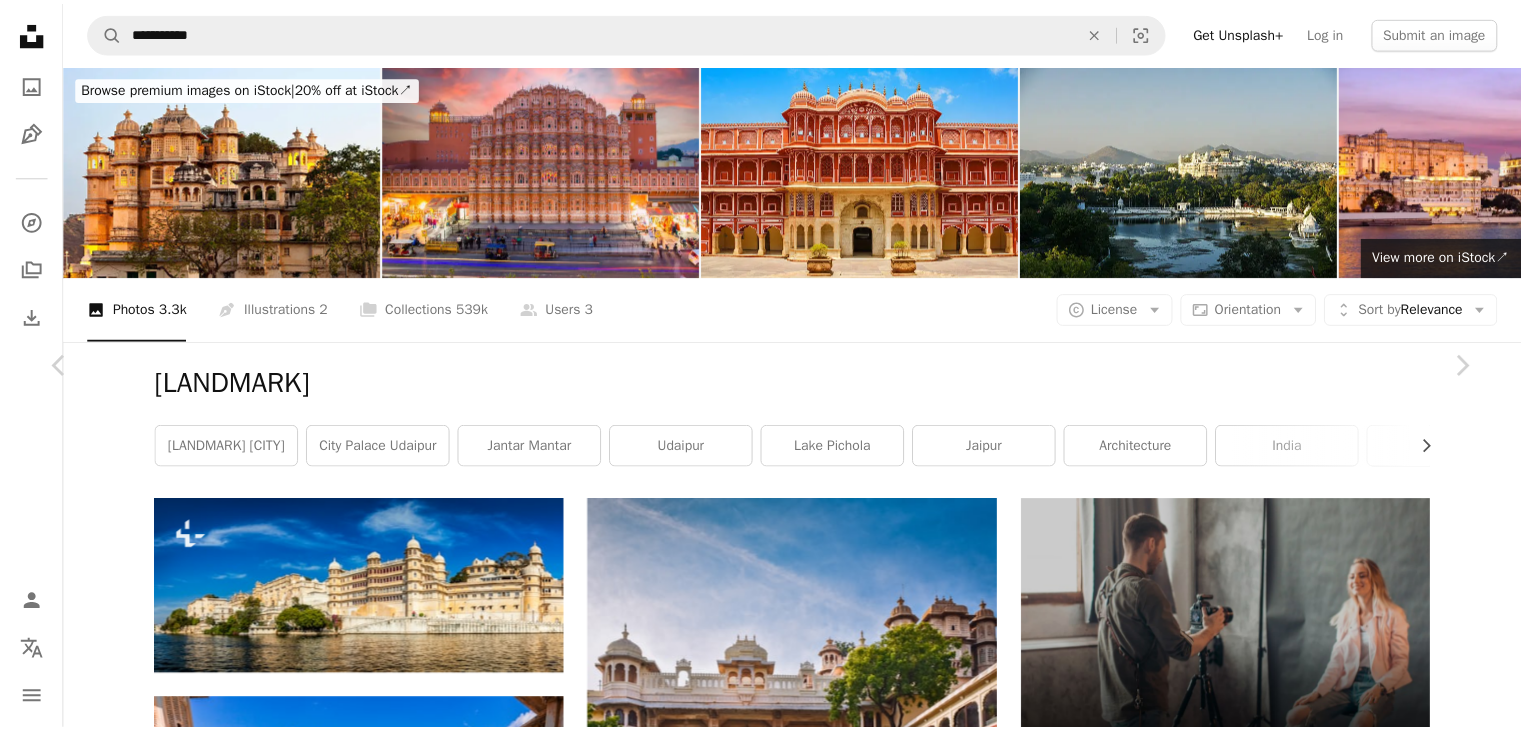 scroll, scrollTop: 2930, scrollLeft: 0, axis: vertical 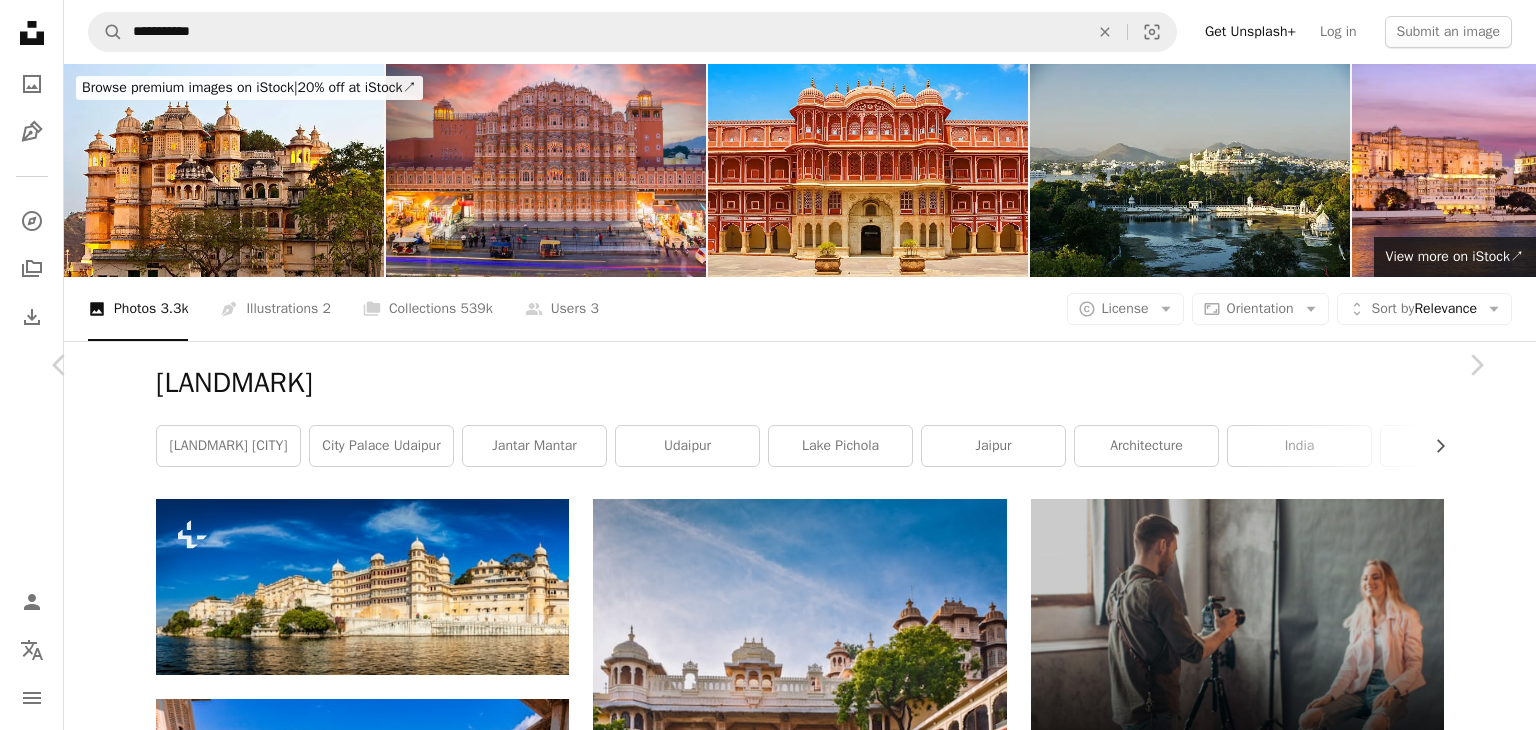 click on "An X shape" at bounding box center (20, 20) 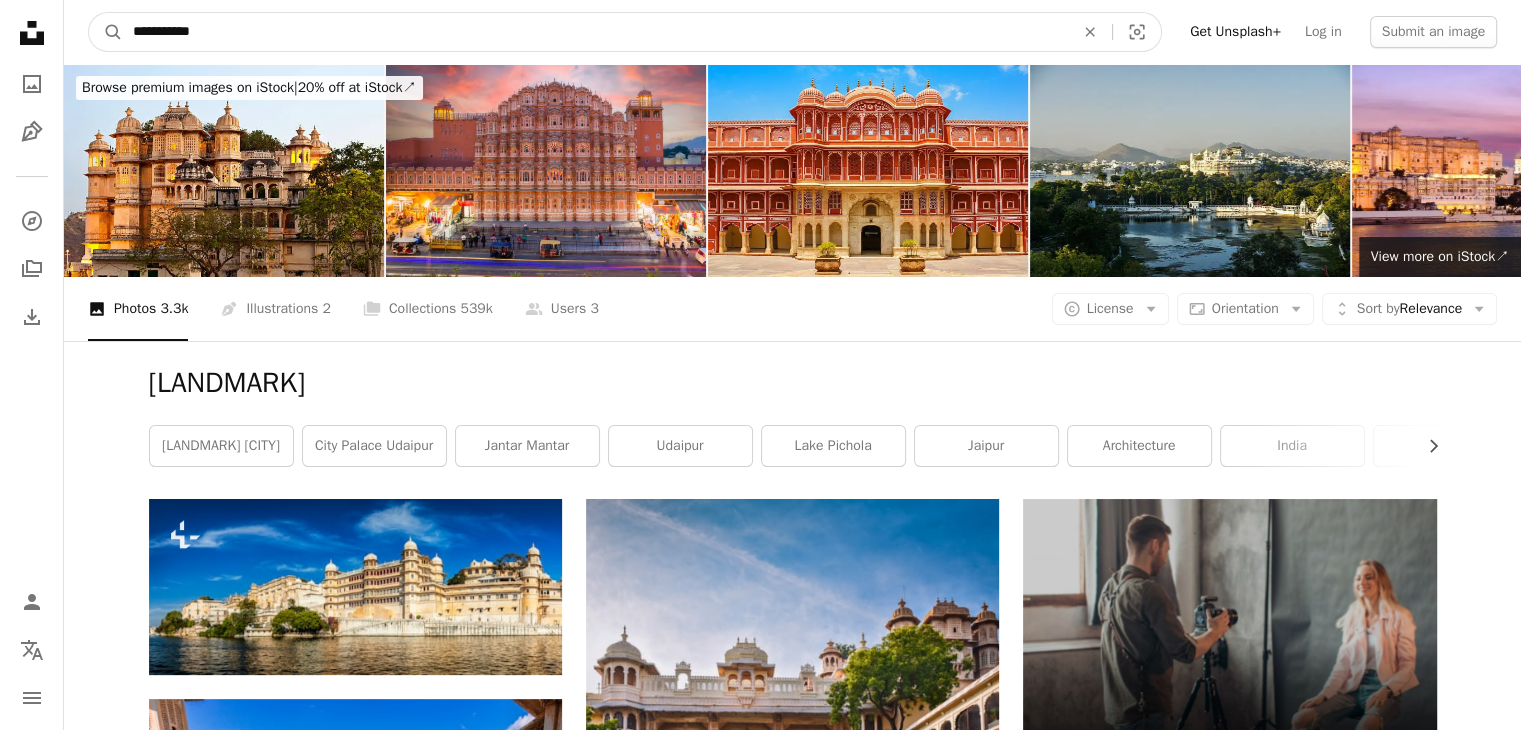 click on "**********" at bounding box center [595, 32] 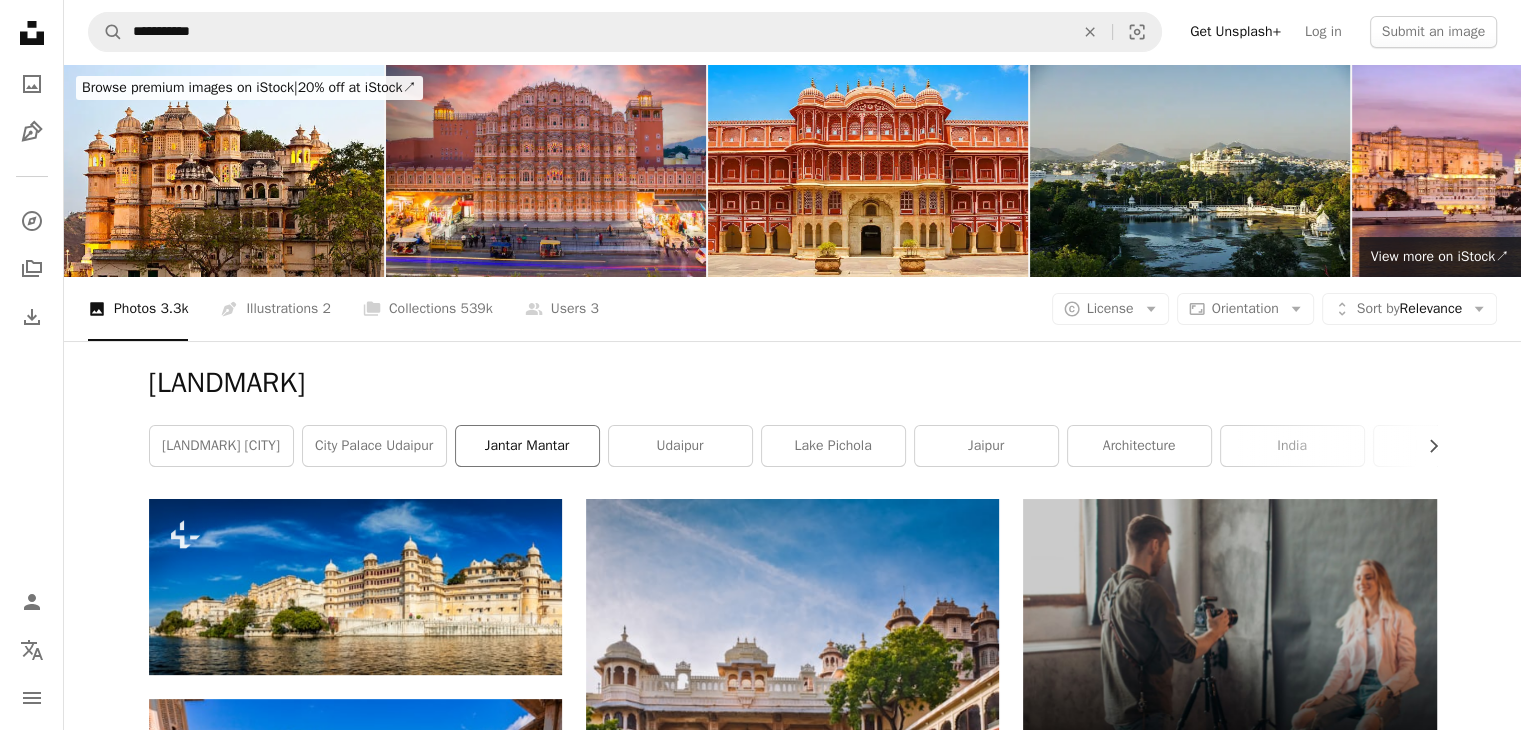 click on "jantar mantar" at bounding box center [527, 446] 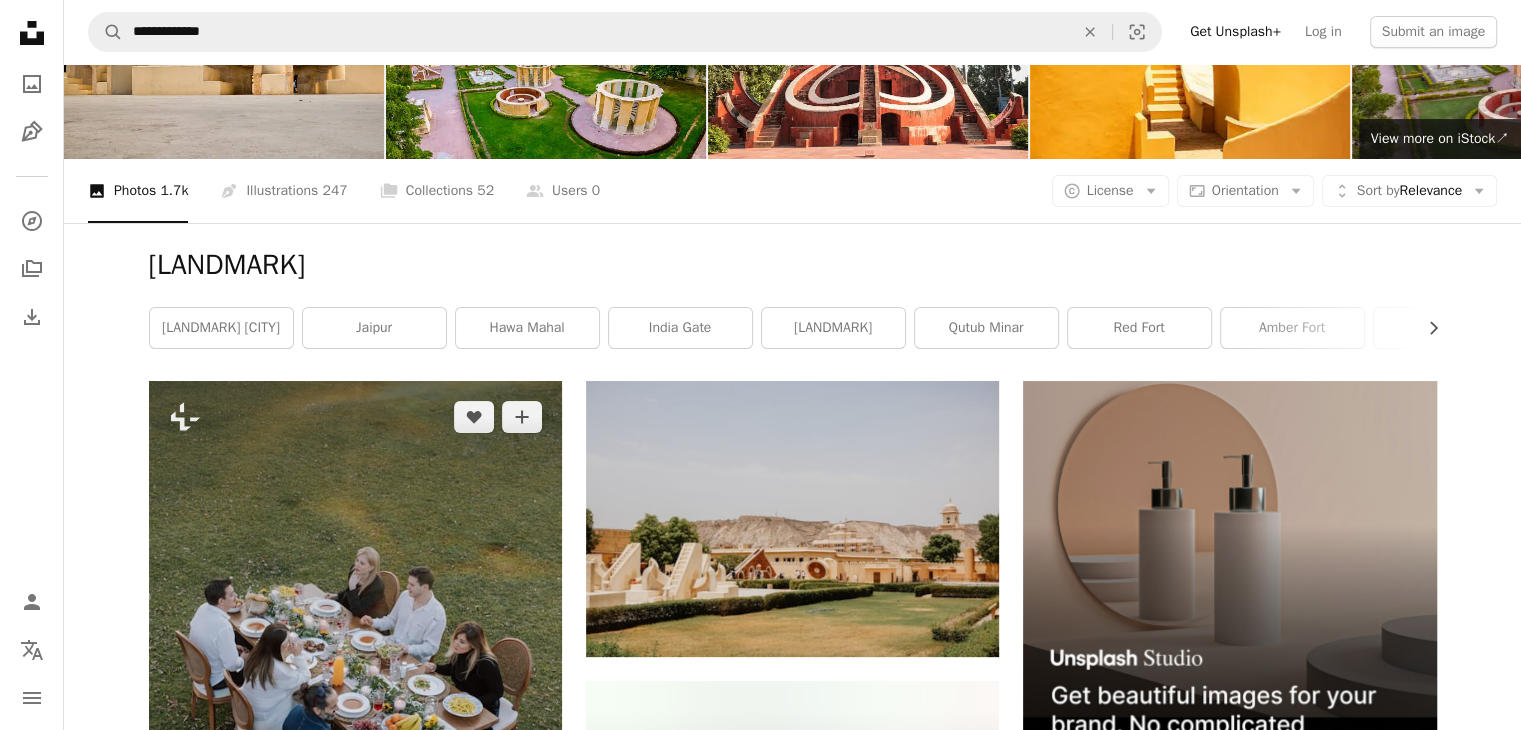 scroll, scrollTop: 0, scrollLeft: 0, axis: both 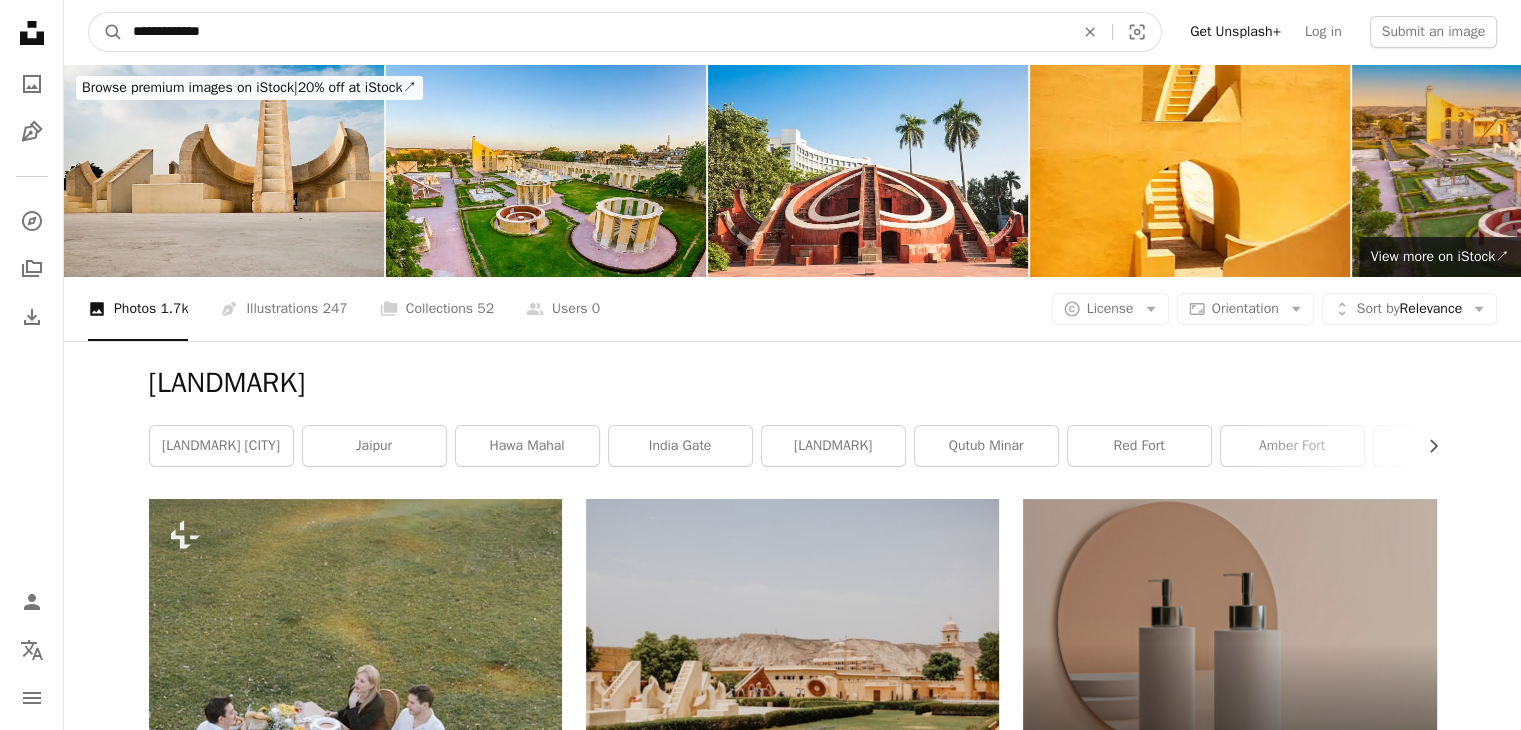 click on "**********" at bounding box center (595, 32) 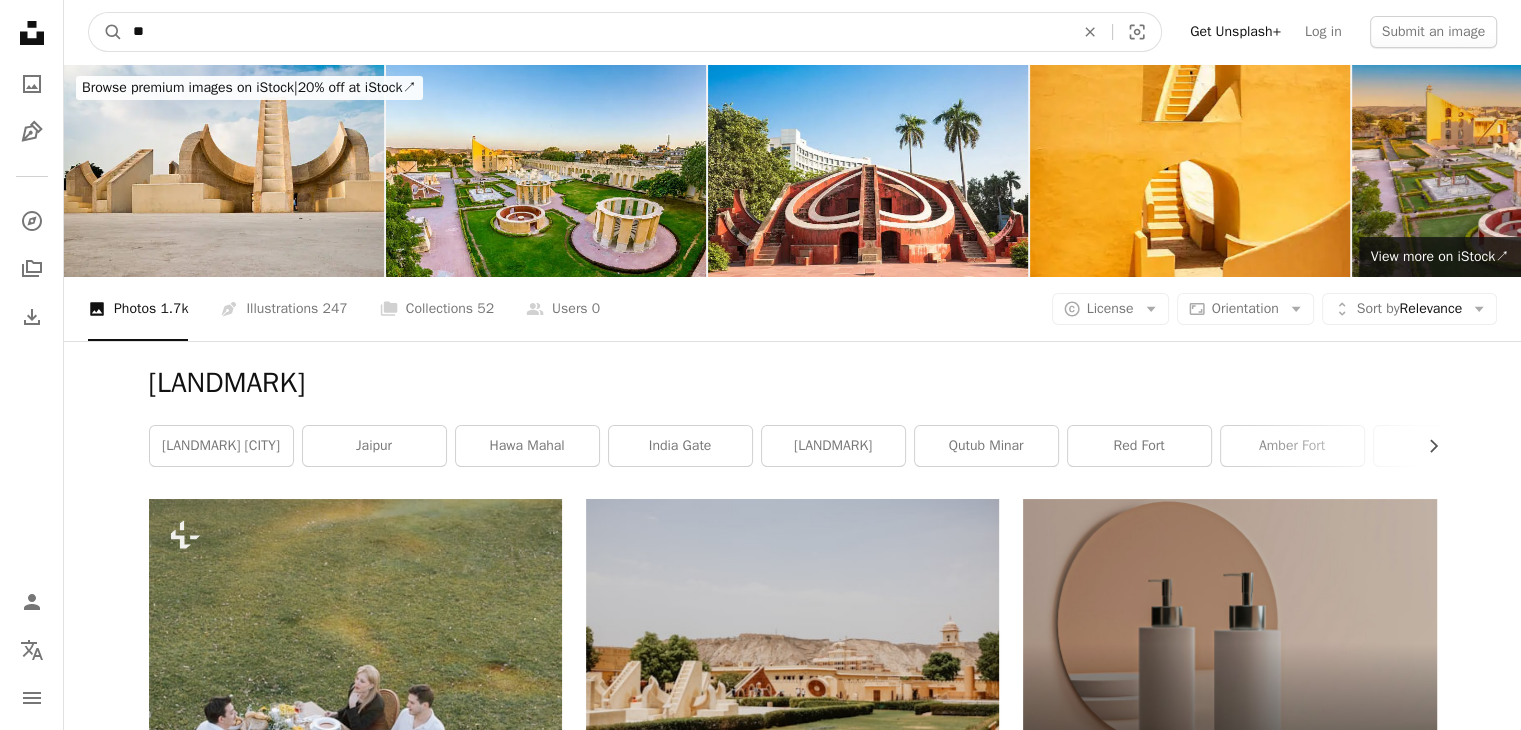 type on "*" 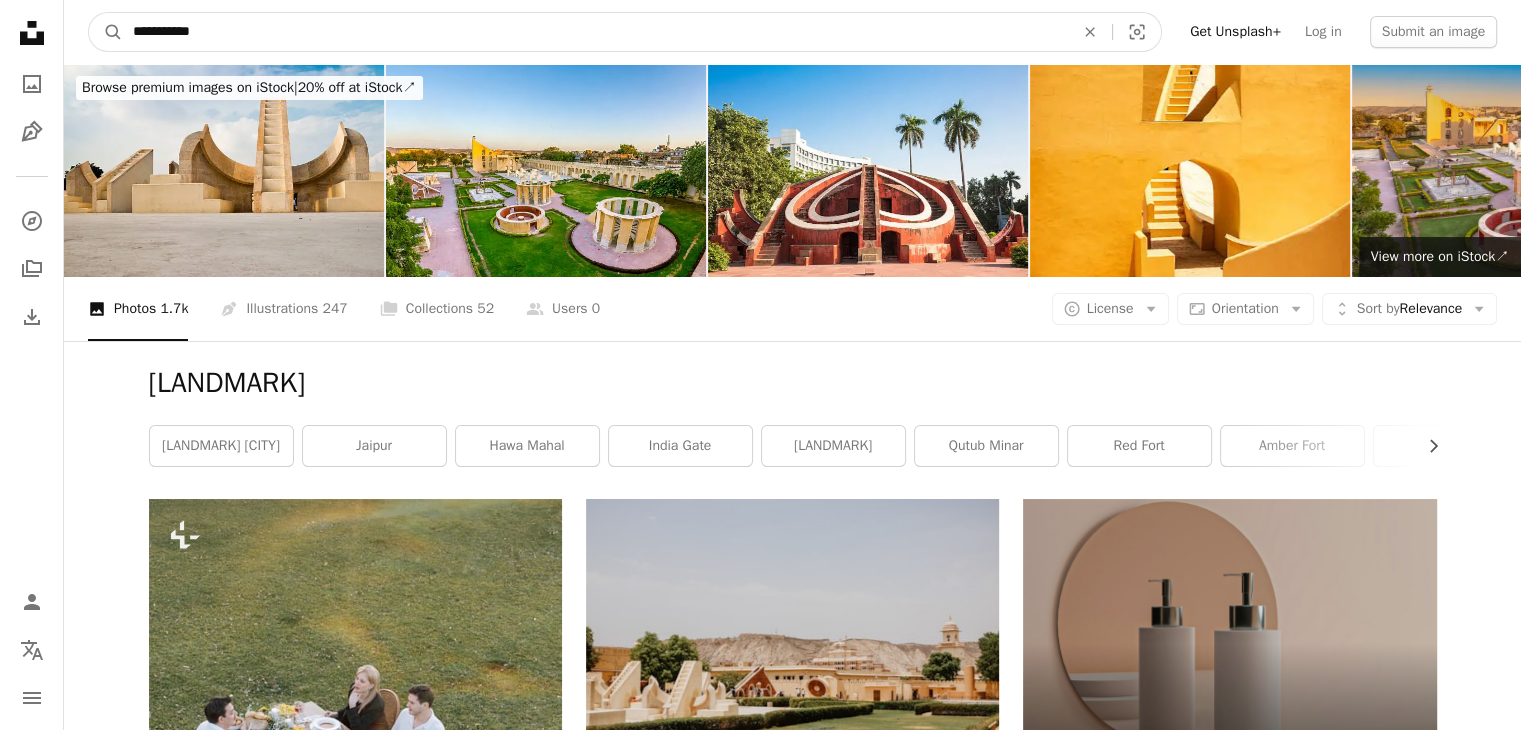 type on "**********" 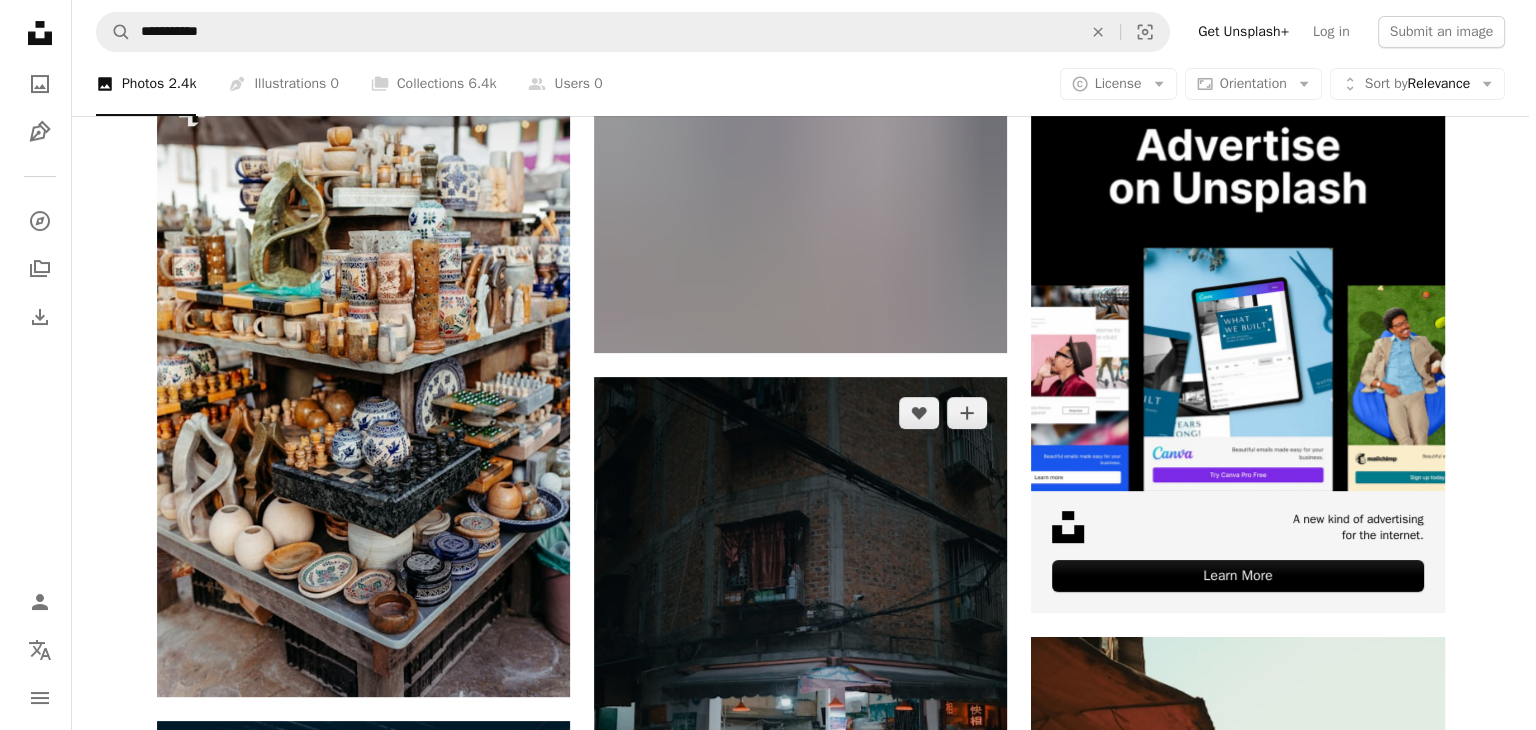 scroll, scrollTop: 500, scrollLeft: 0, axis: vertical 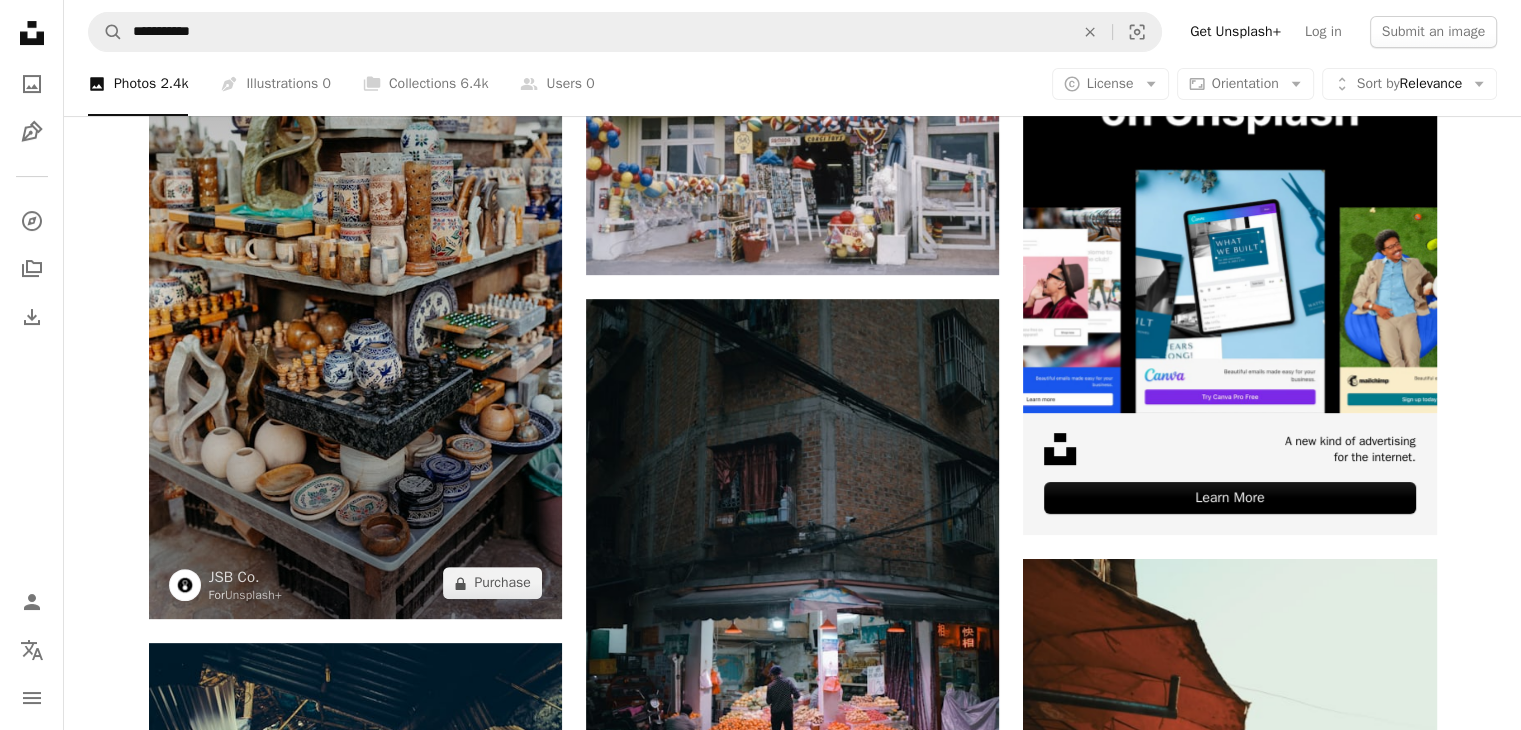 click at bounding box center [355, 309] 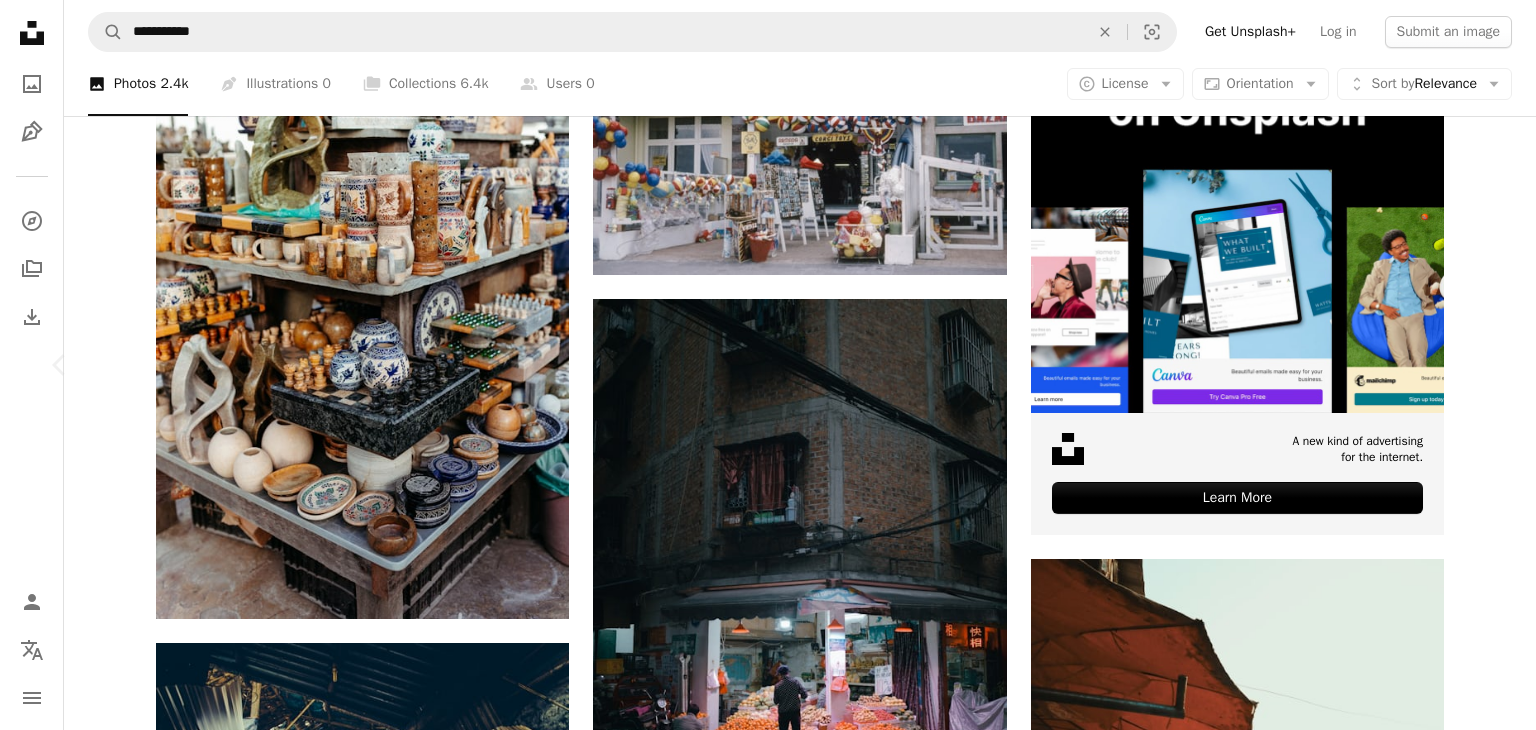 click on "Chevron right" 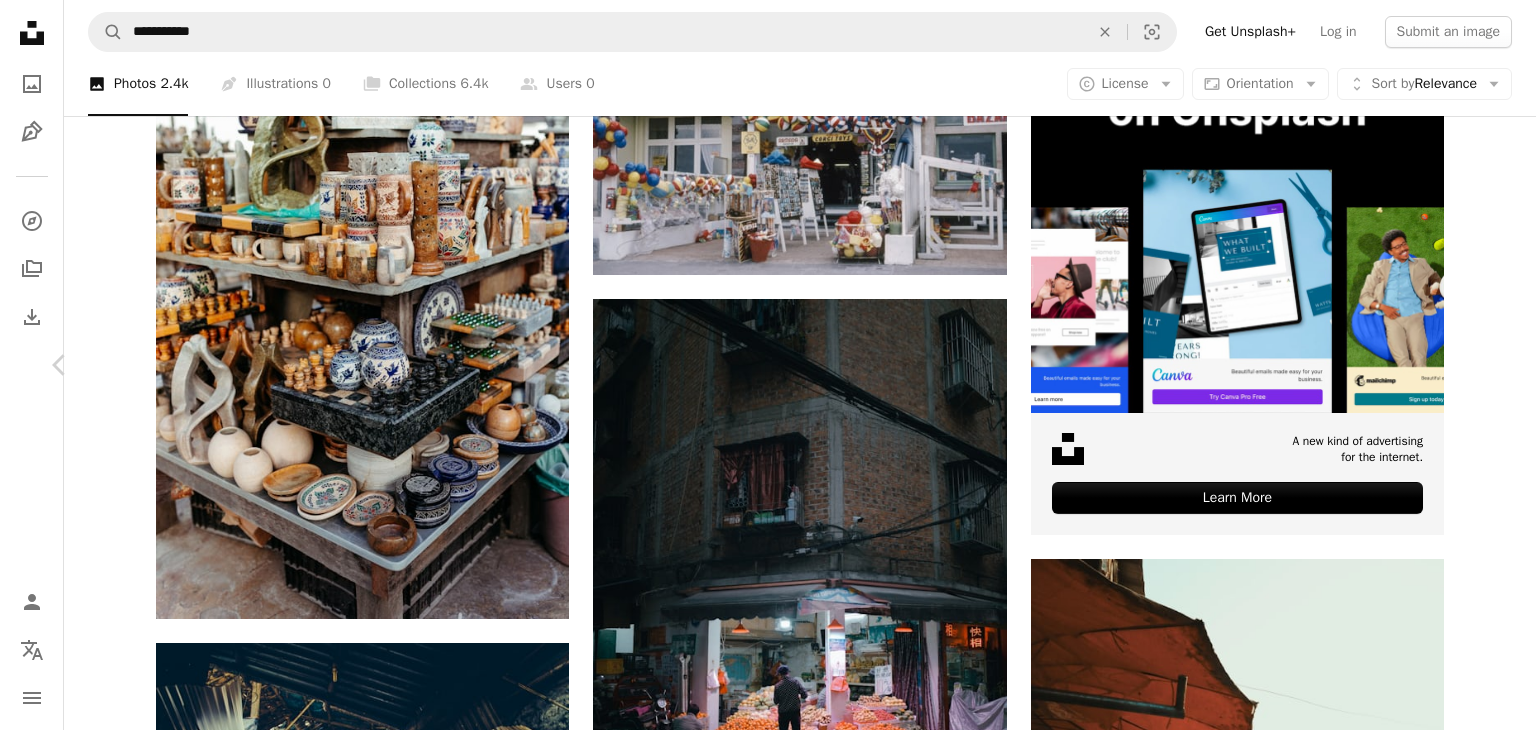 click on "Chevron right" 